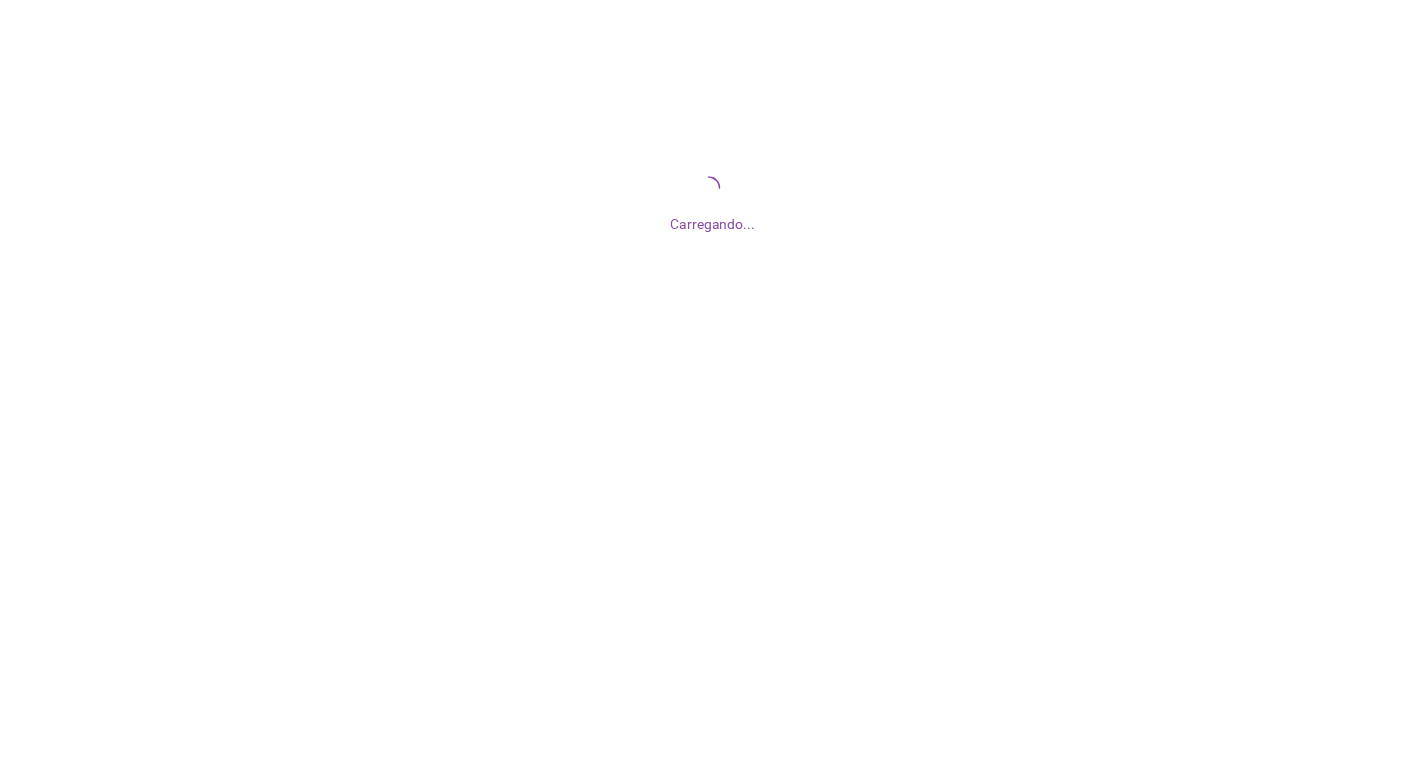 scroll, scrollTop: 0, scrollLeft: 0, axis: both 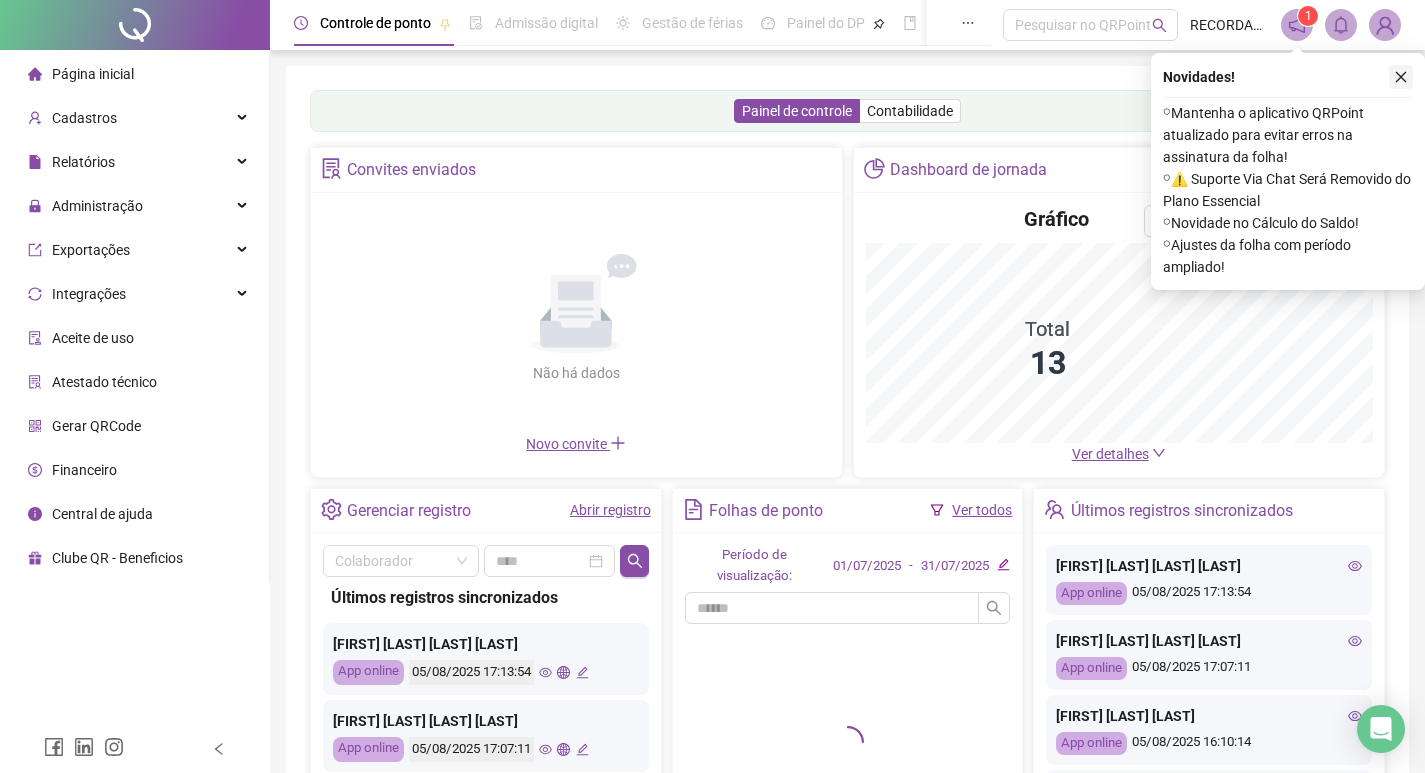 click at bounding box center (1401, 77) 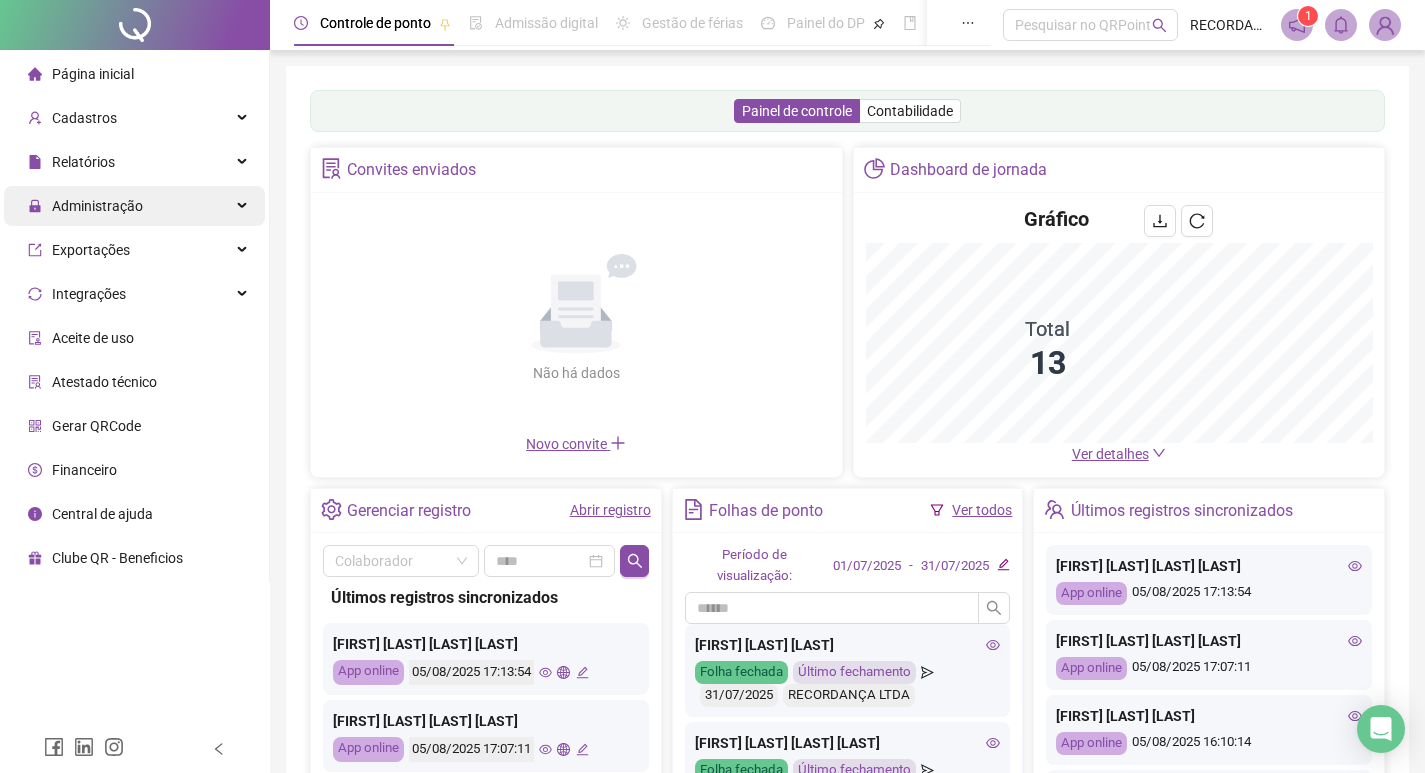 click on "Administração" at bounding box center [97, 206] 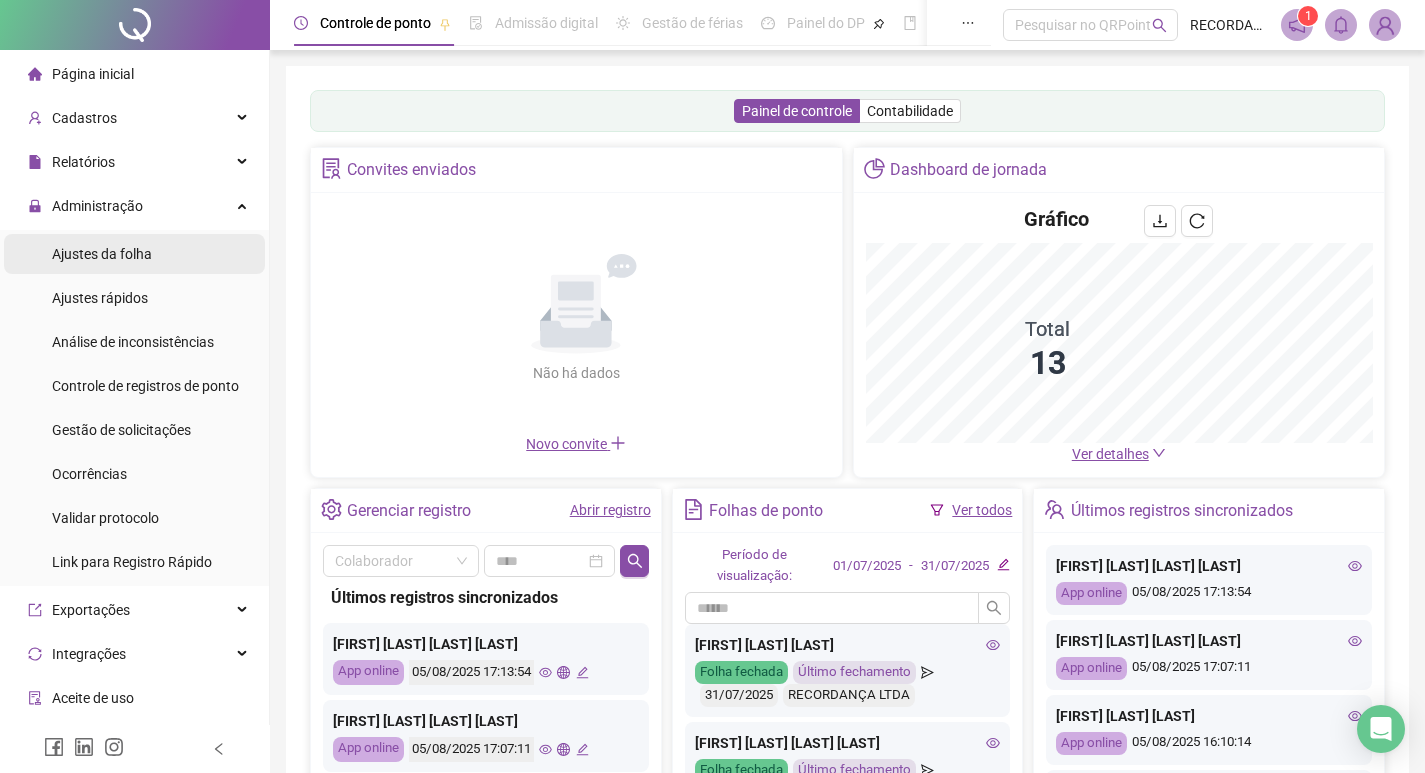 click on "Ajustes da folha" at bounding box center [102, 254] 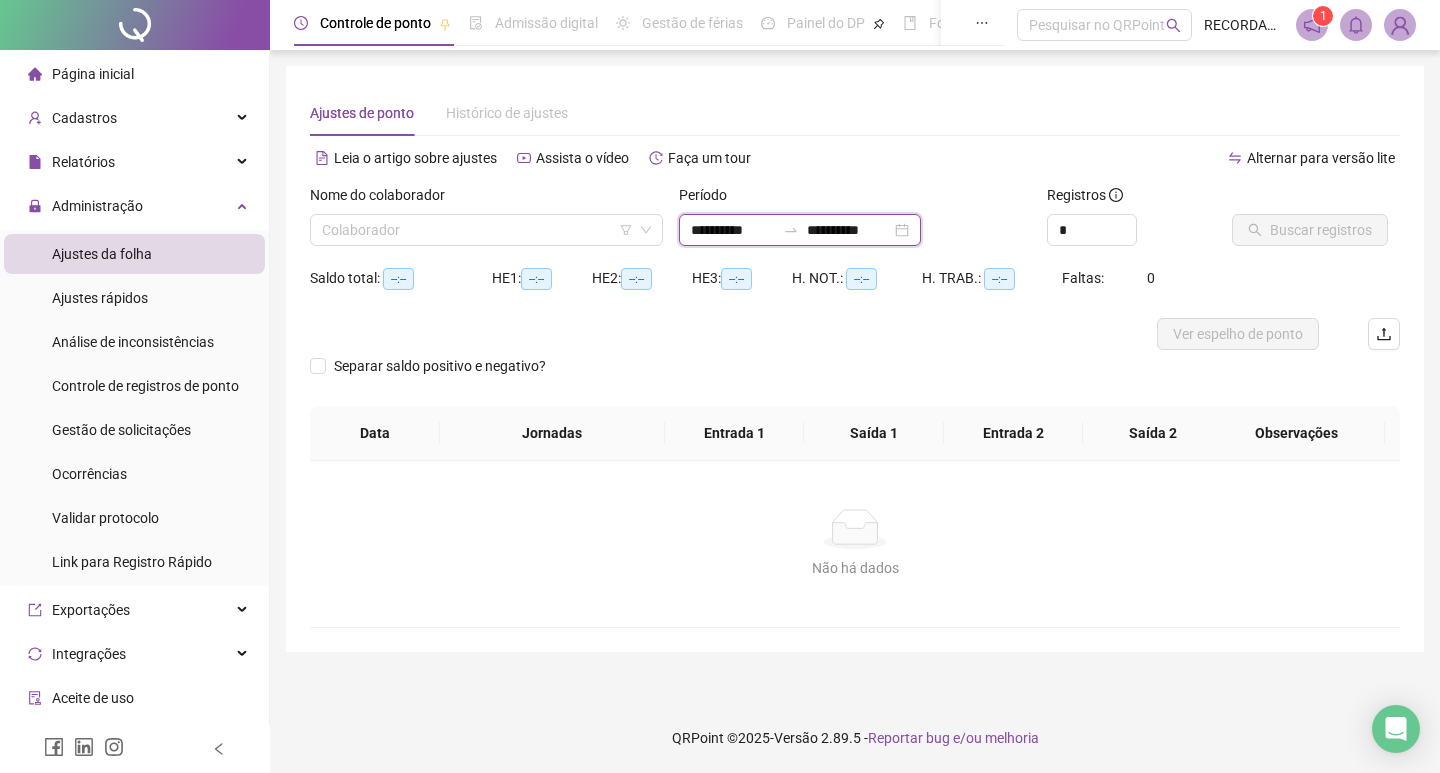 click on "**********" at bounding box center [733, 230] 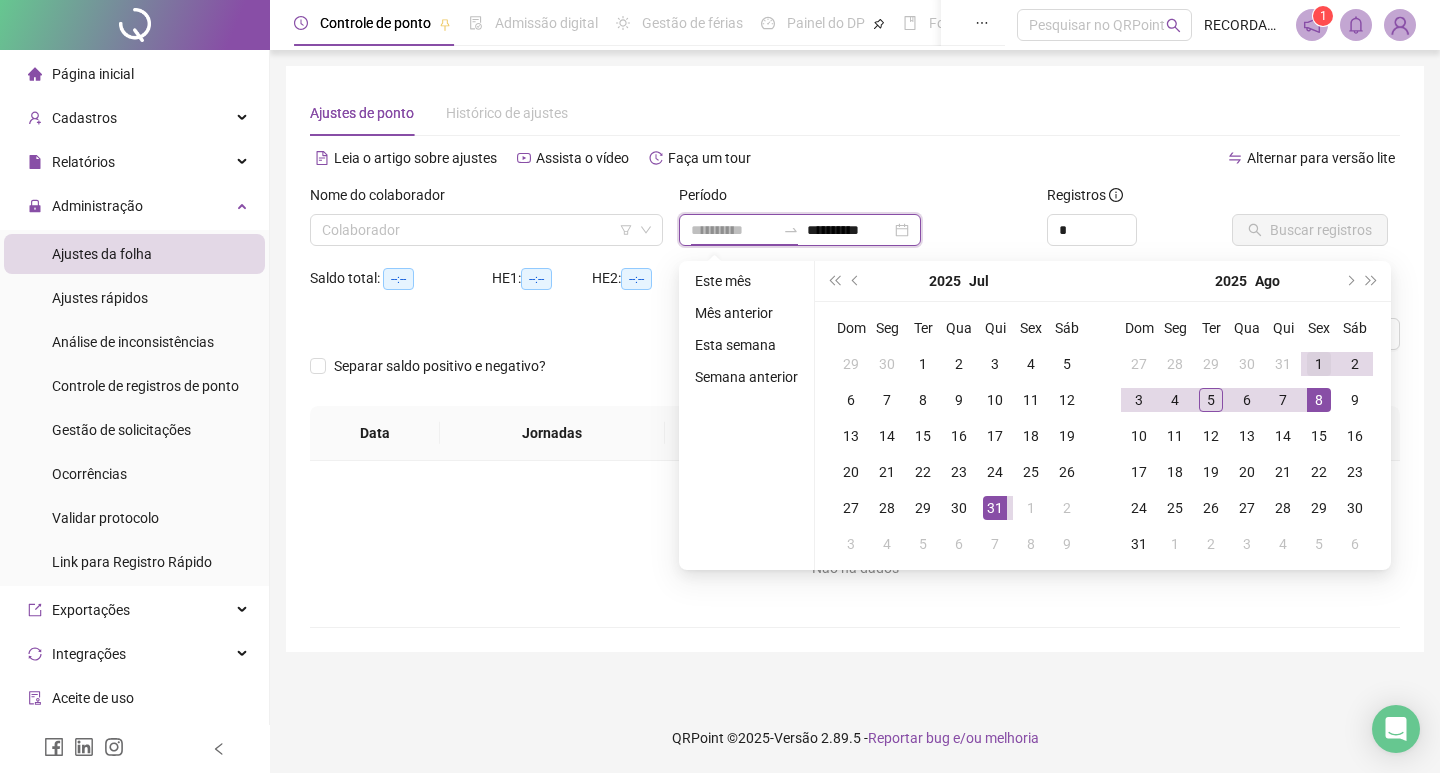type on "**********" 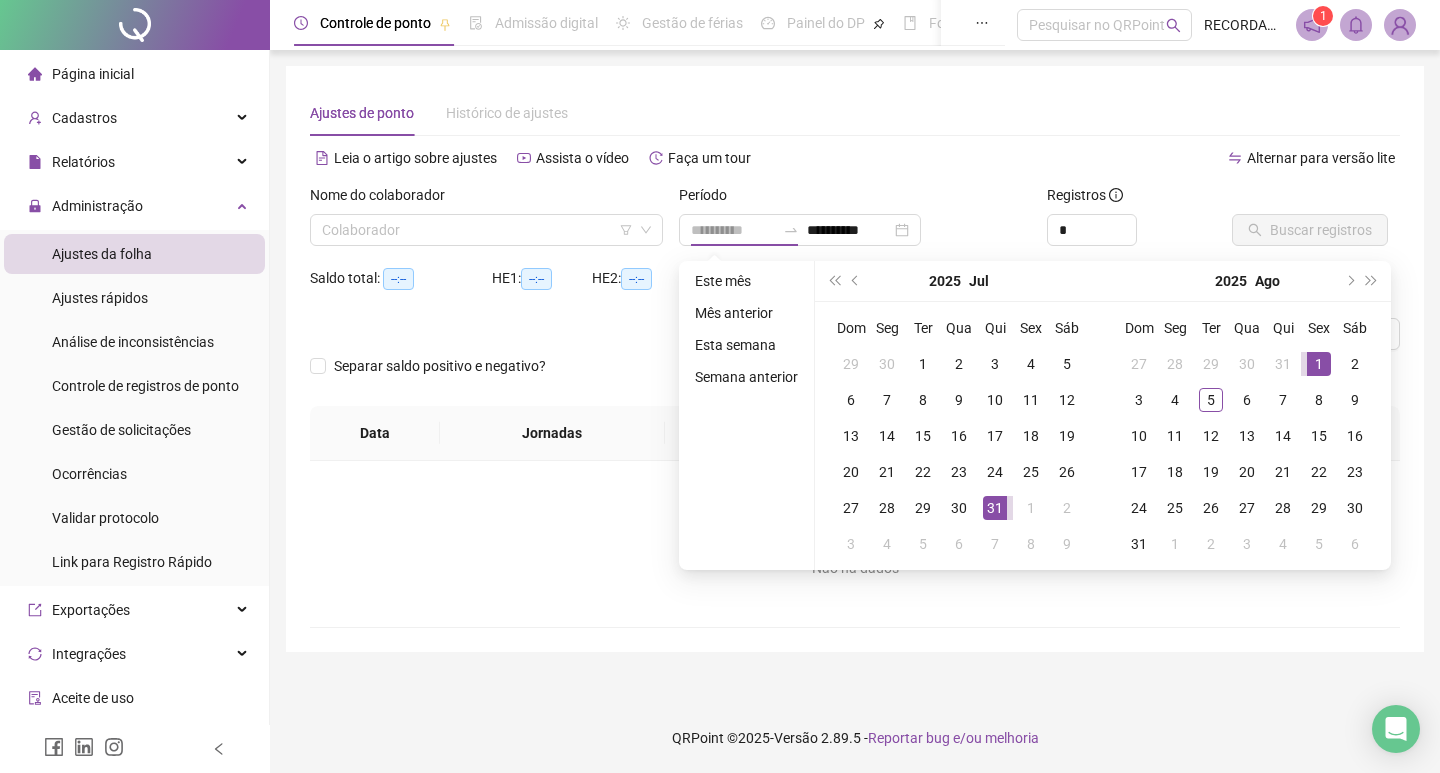 click on "1" at bounding box center [1319, 364] 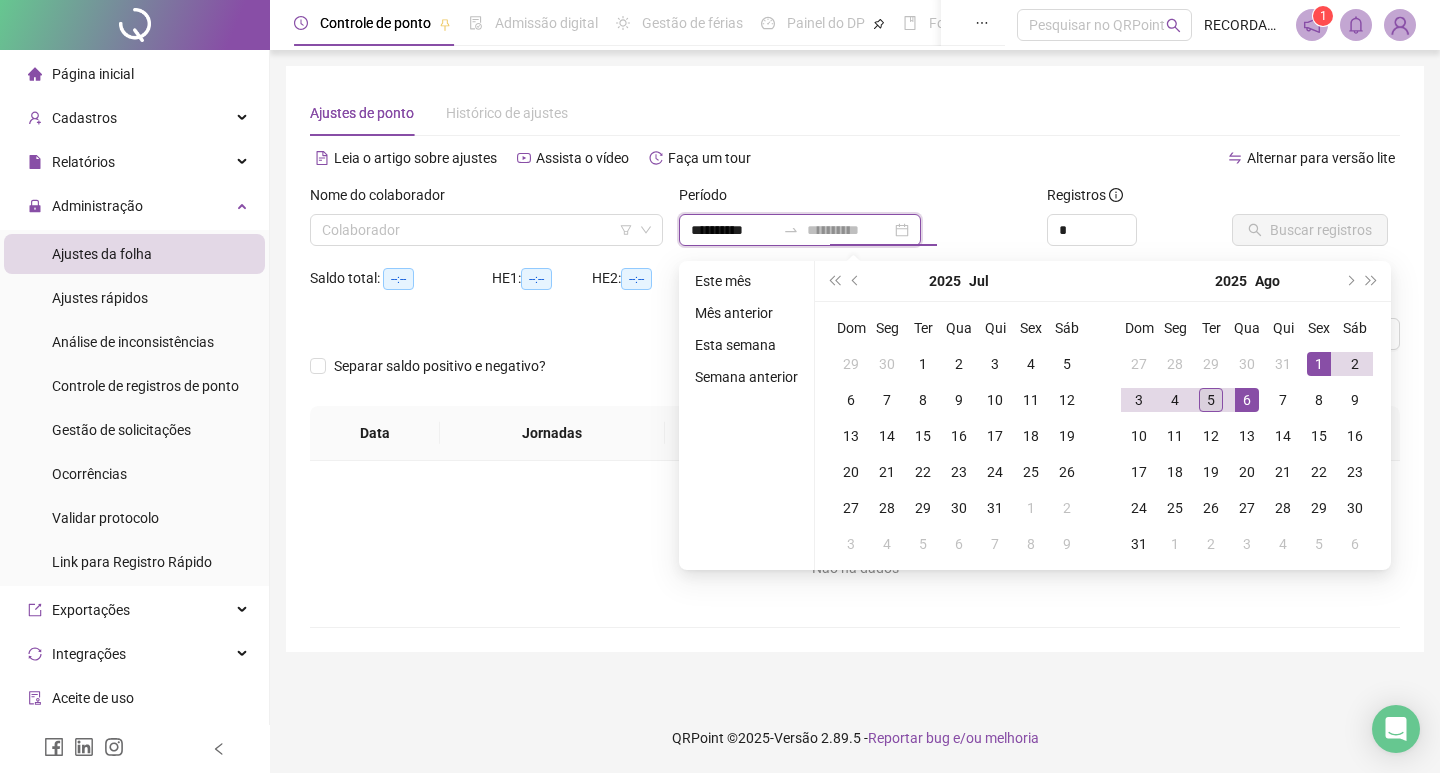 type on "**********" 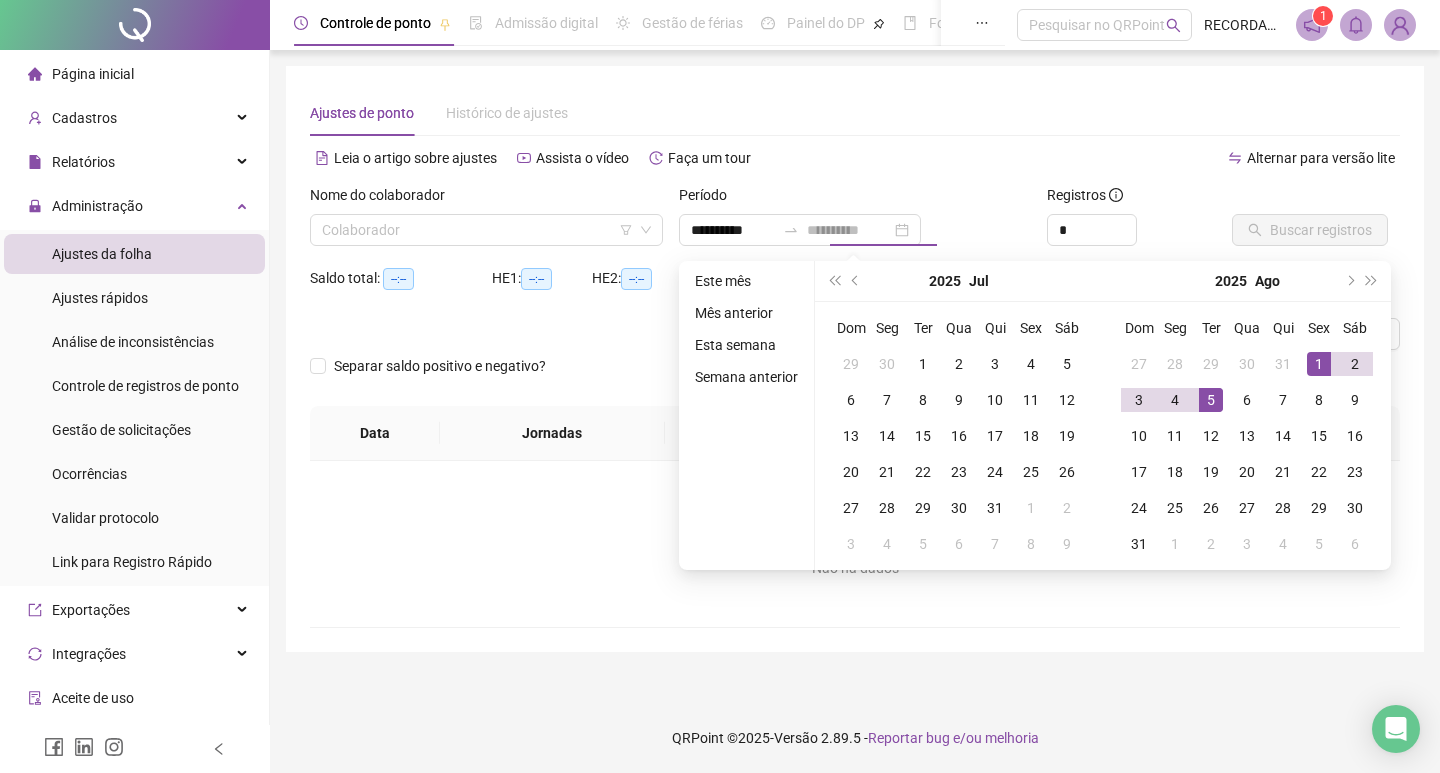 click on "5" at bounding box center (1211, 400) 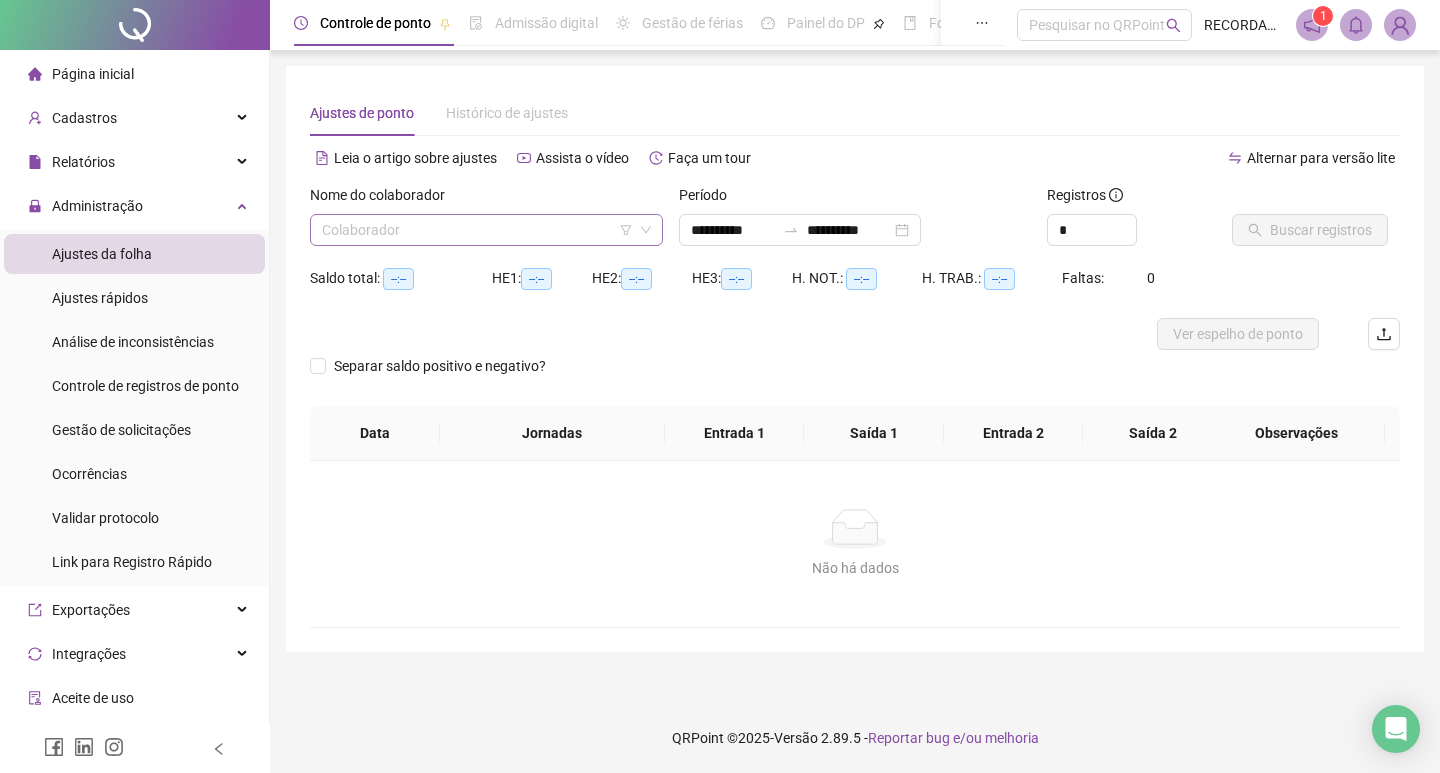 click at bounding box center (477, 230) 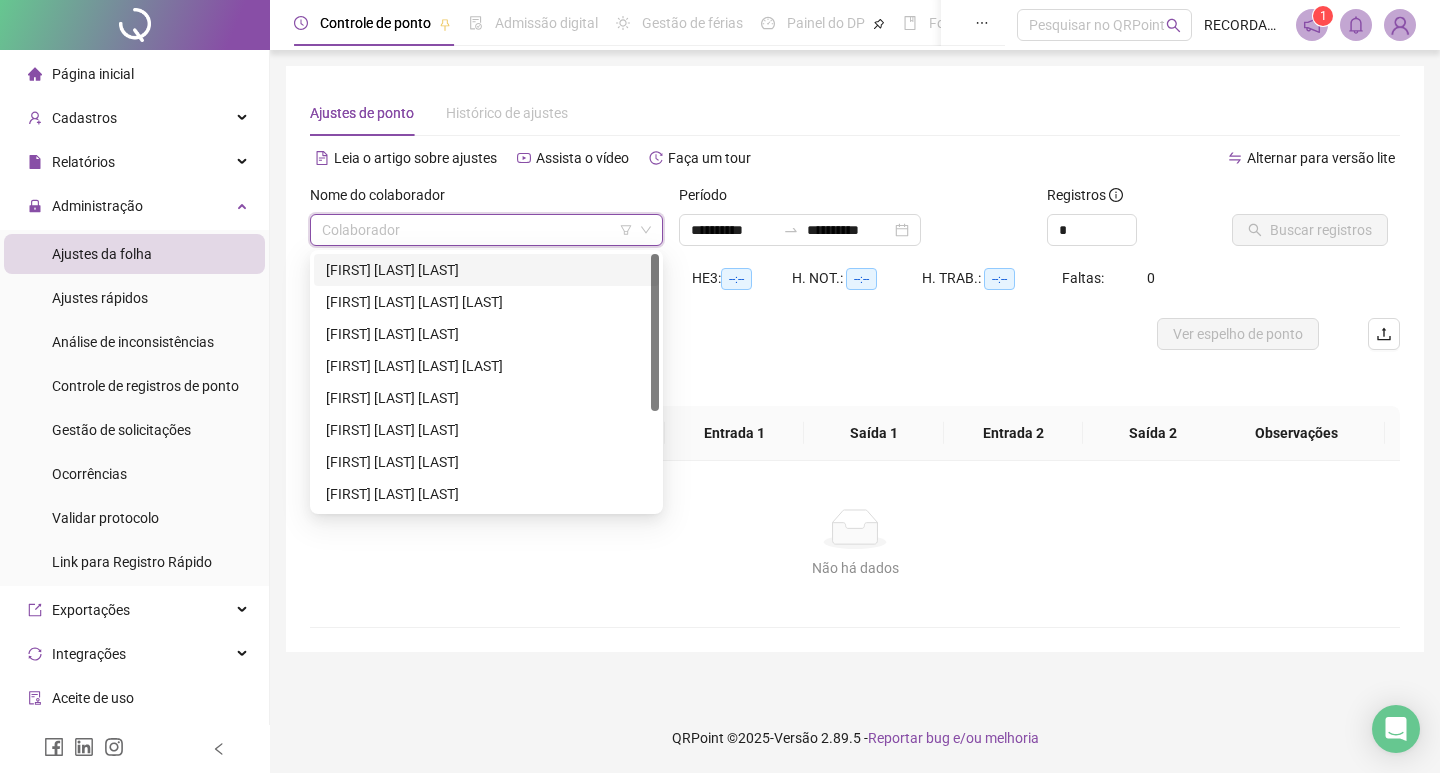 click on "[FIRST] [LAST] [LAST]" at bounding box center (486, 270) 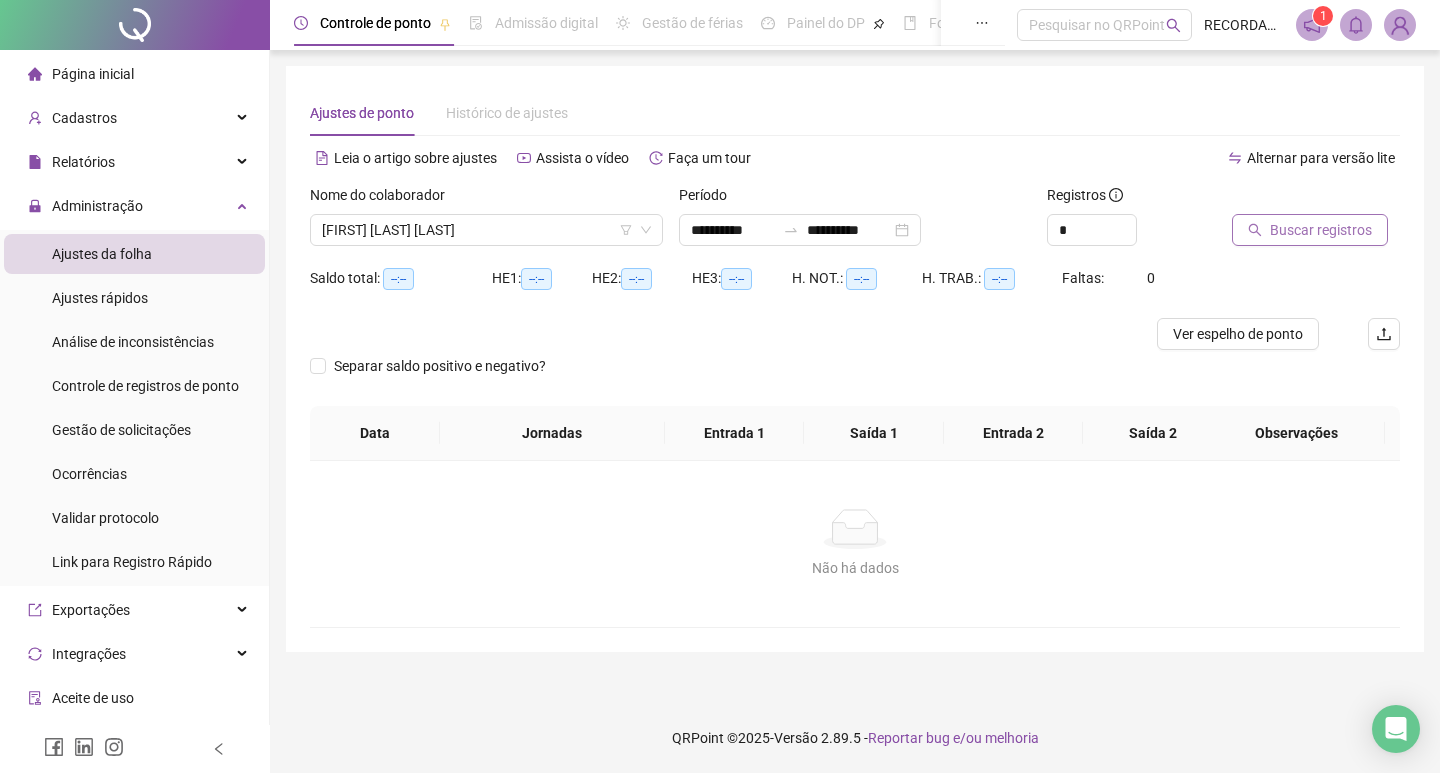 click on "Buscar registros" at bounding box center (1321, 230) 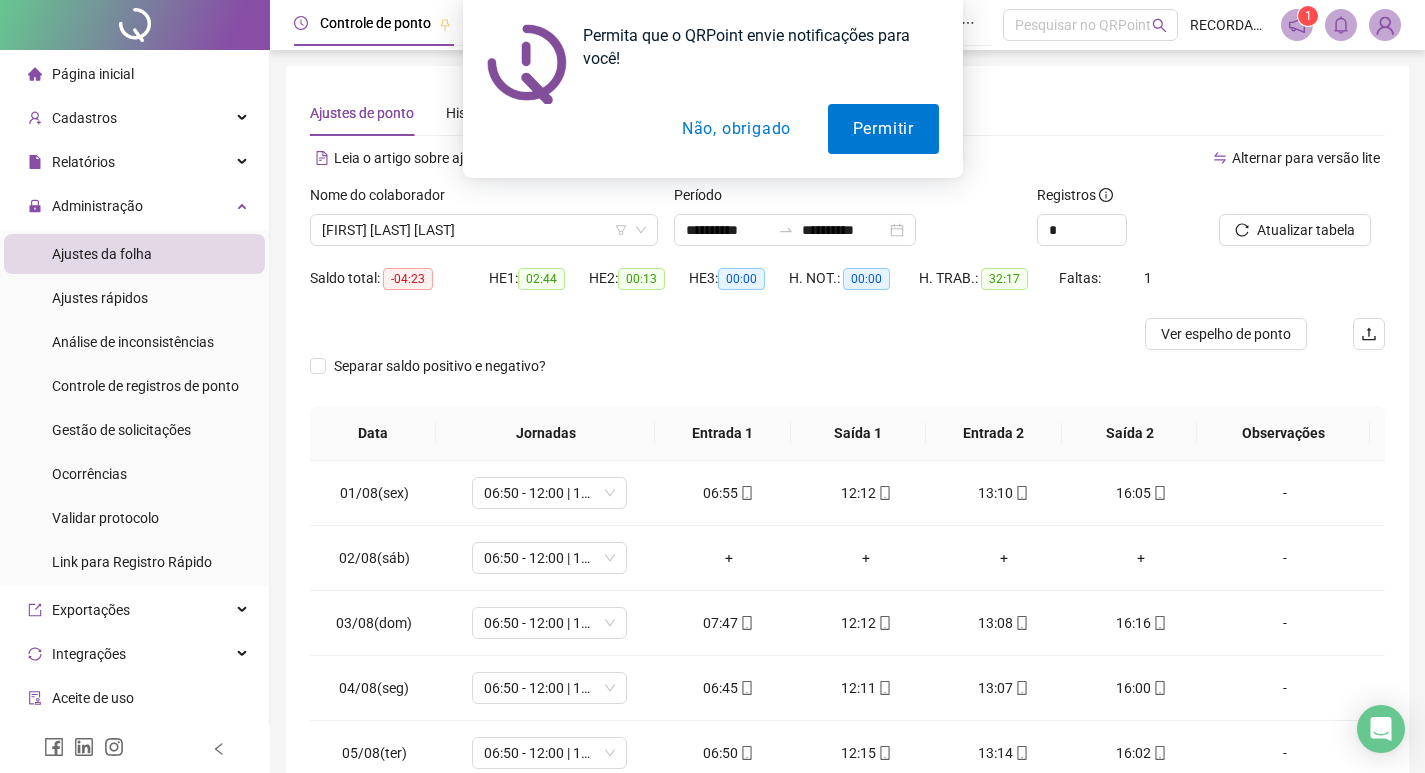 click on "Não, obrigado" at bounding box center [735, 129] 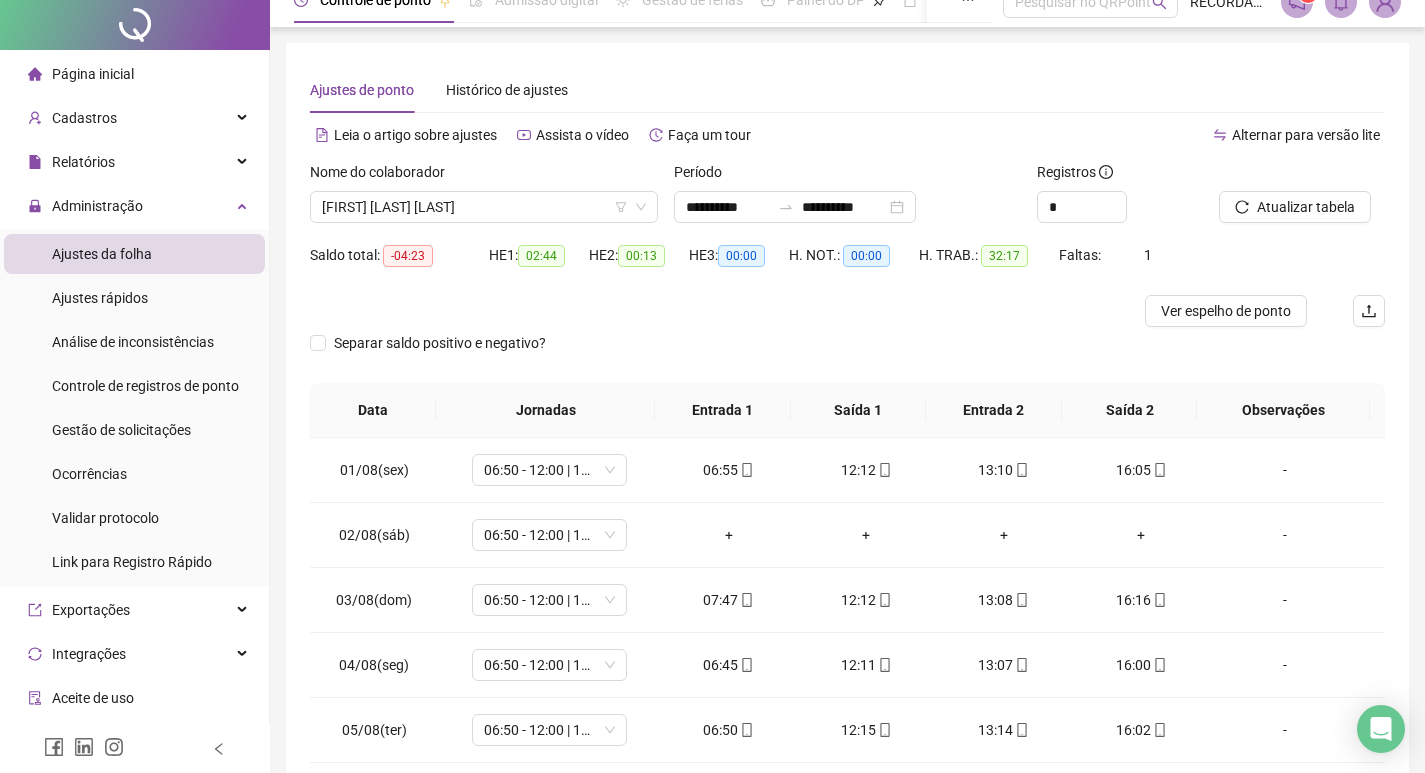 scroll, scrollTop: 100, scrollLeft: 0, axis: vertical 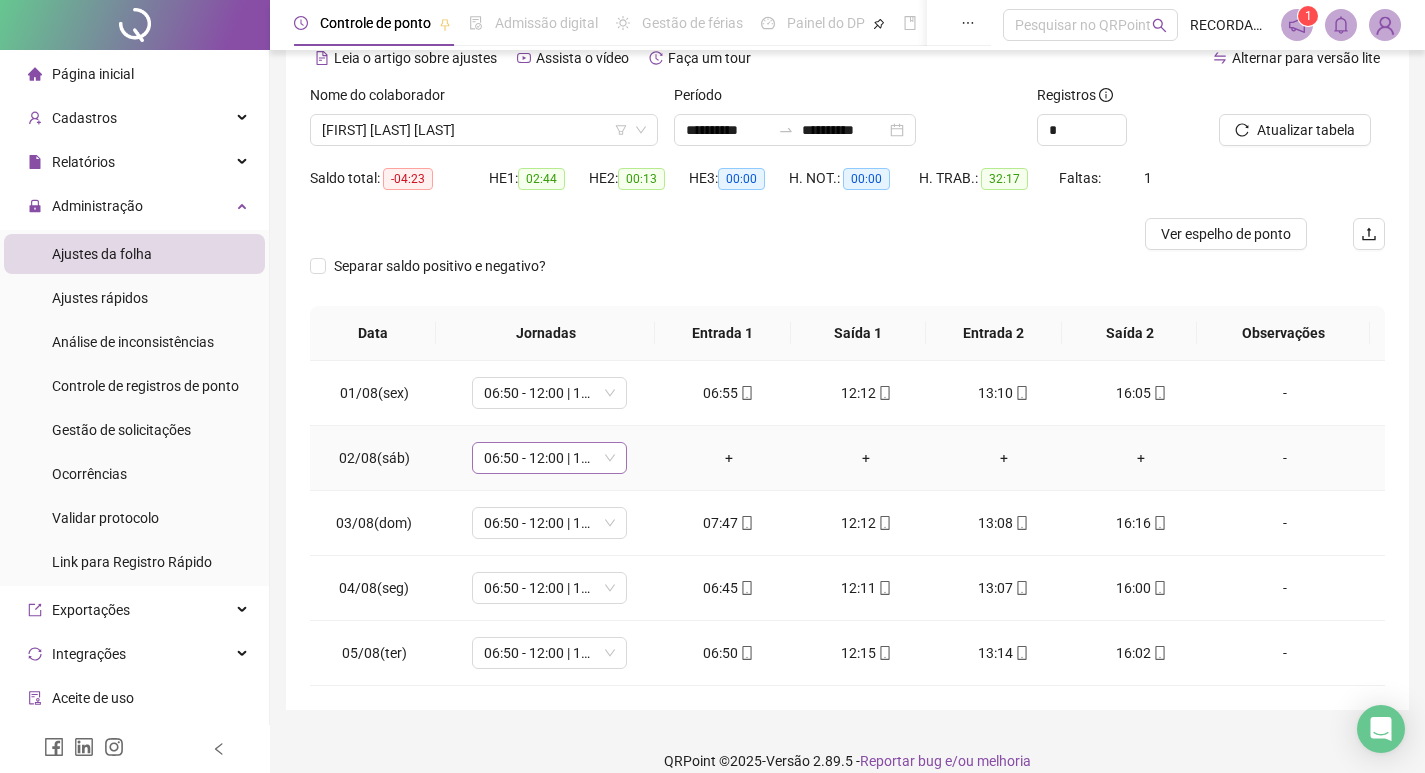 click on "06:50 - 12:00 | 13:00 - 15:10" at bounding box center [549, 458] 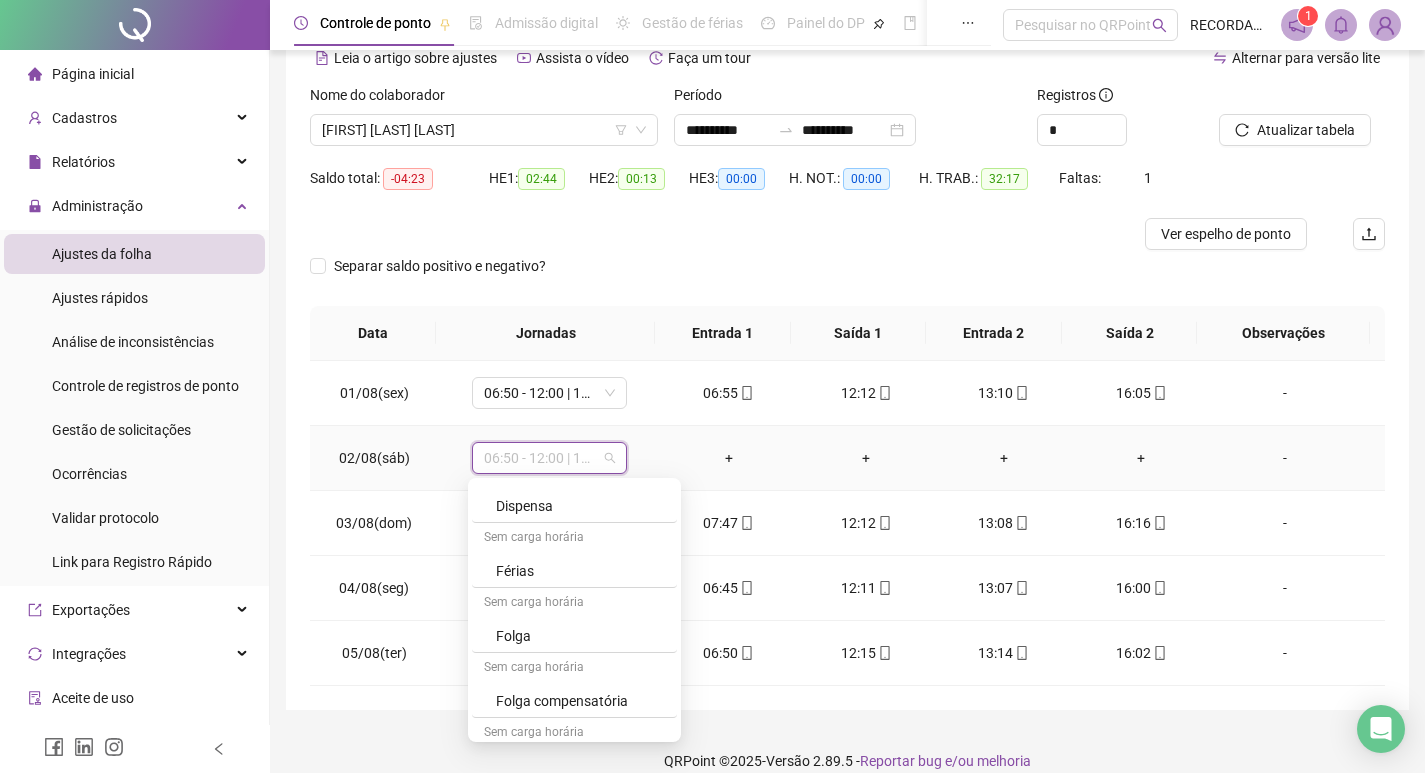 scroll, scrollTop: 1000, scrollLeft: 0, axis: vertical 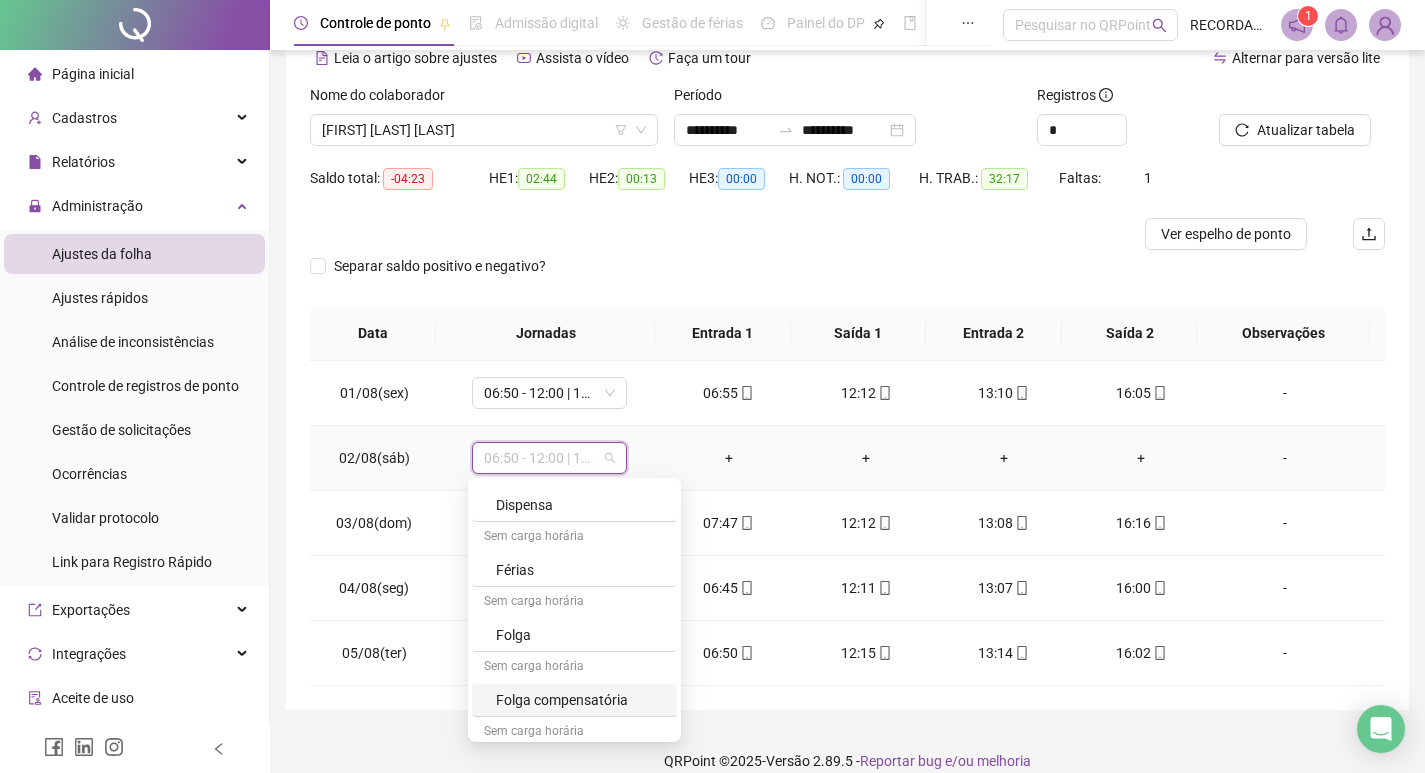 click on "Folga compensatória" at bounding box center [580, 700] 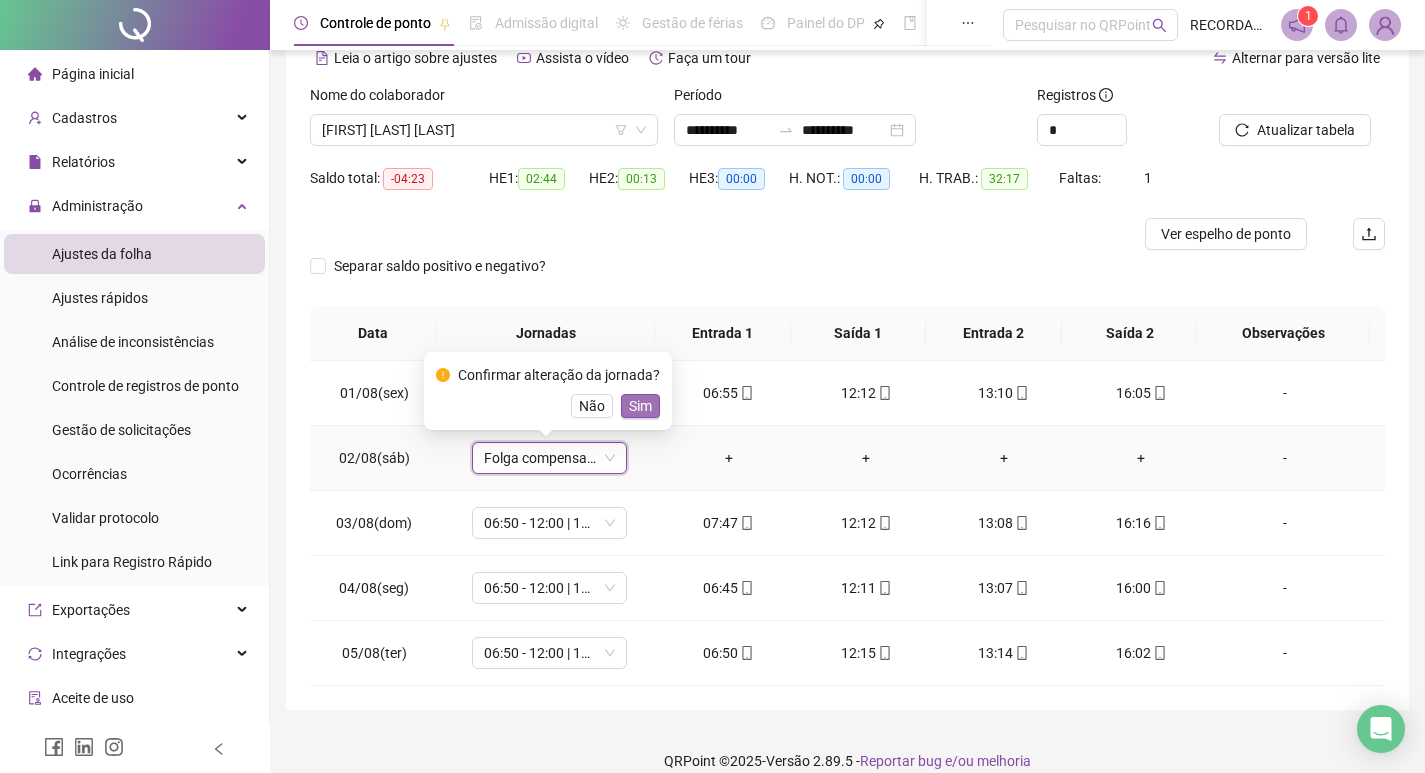 click on "Sim" at bounding box center (640, 406) 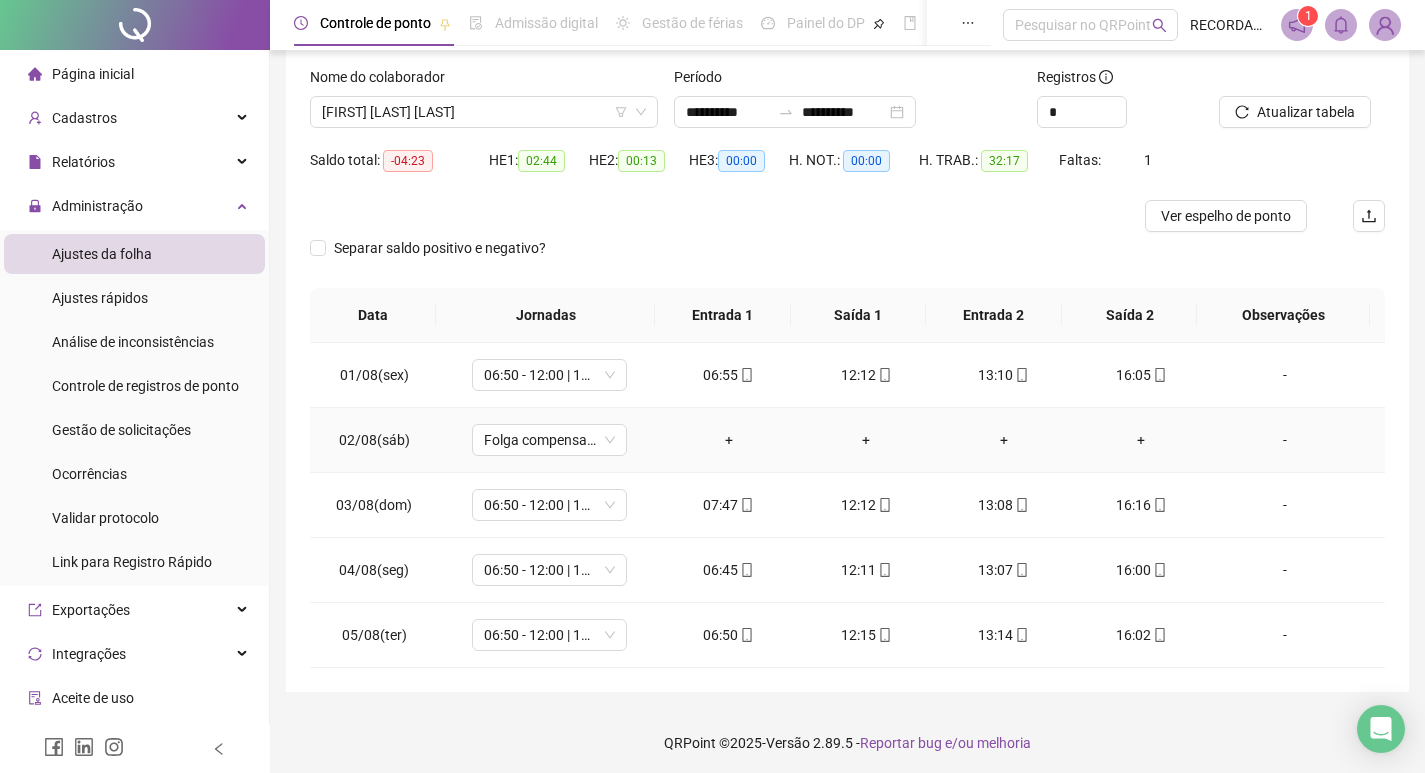 scroll, scrollTop: 123, scrollLeft: 0, axis: vertical 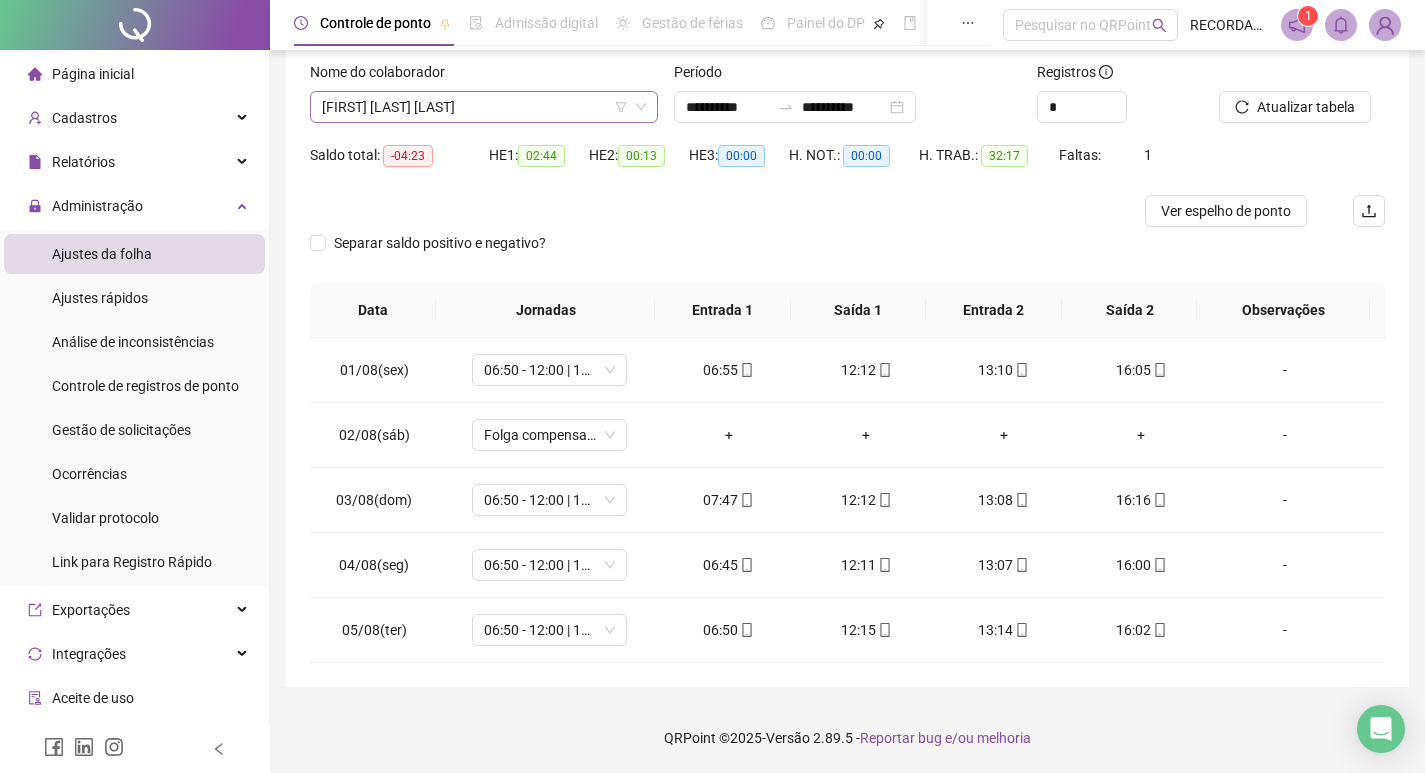 click on "[FIRST] [LAST] [LAST]" at bounding box center [484, 107] 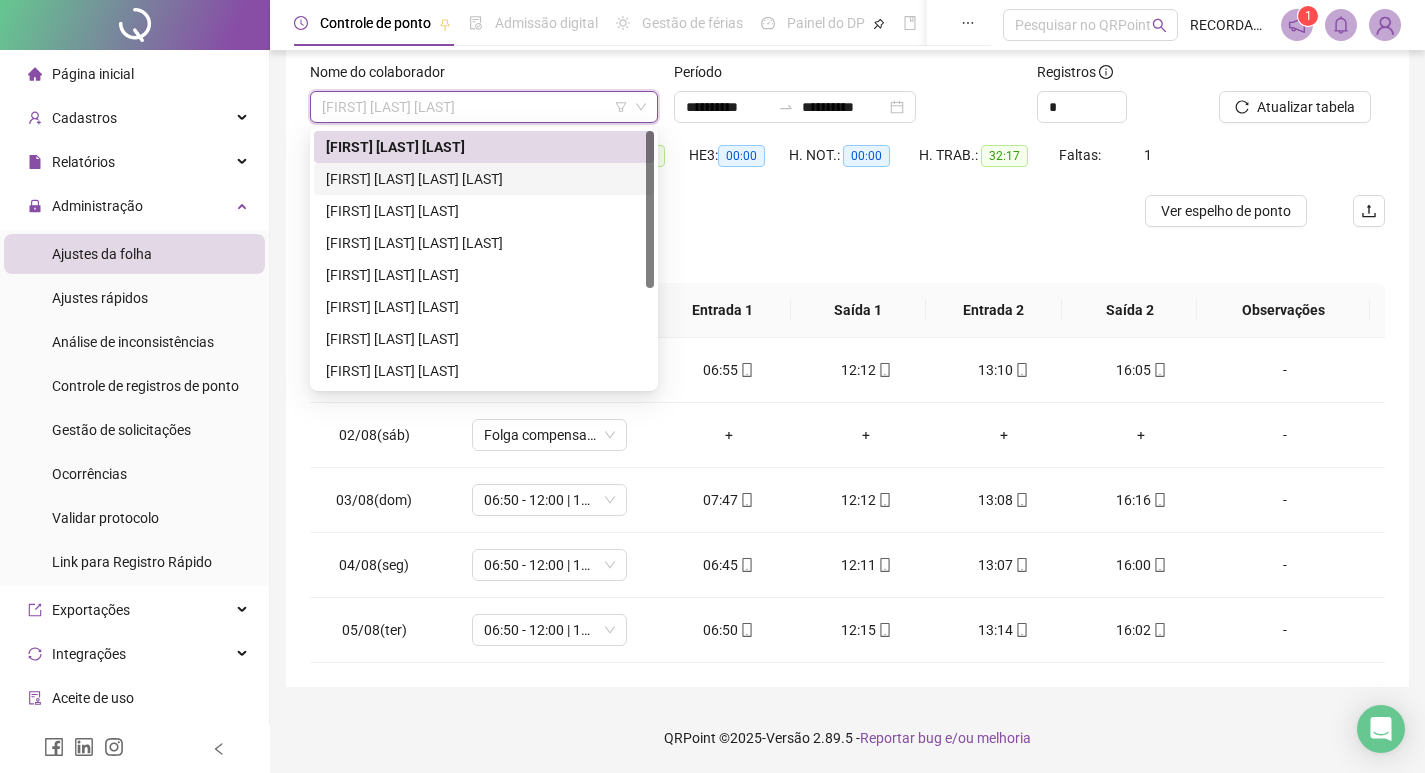 click on "[FIRST] [LAST] [LAST] [LAST]" at bounding box center [484, 179] 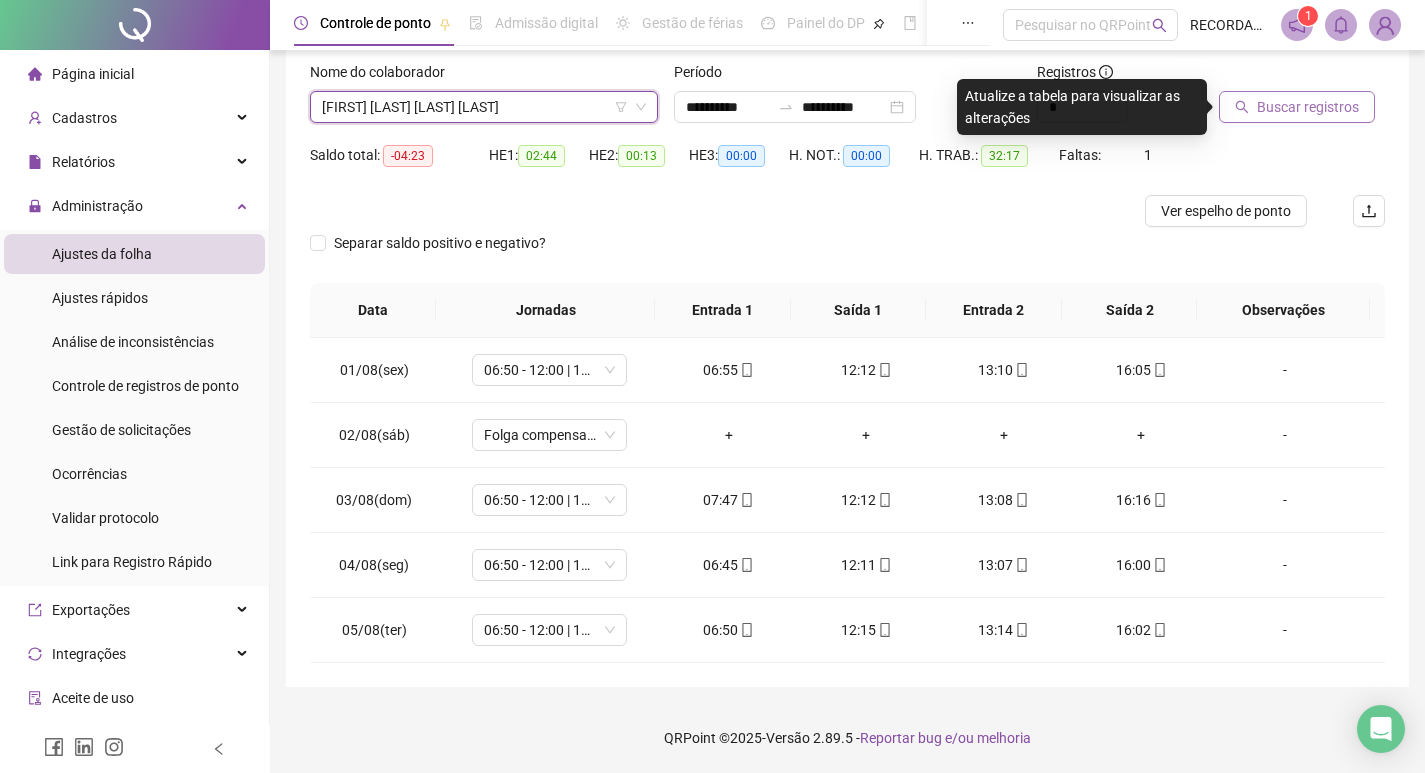 click on "Buscar registros" at bounding box center [1308, 107] 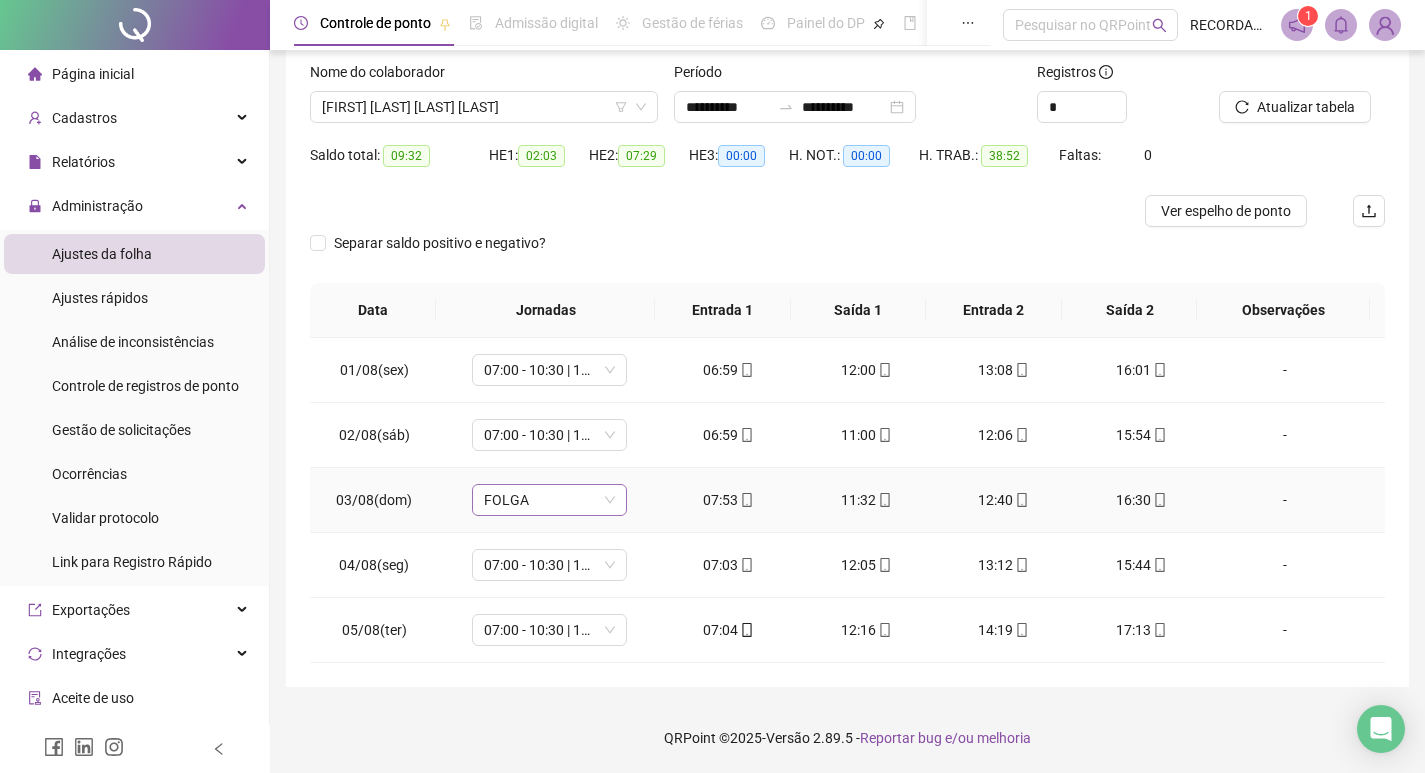 click on "FOLGA" at bounding box center (549, 500) 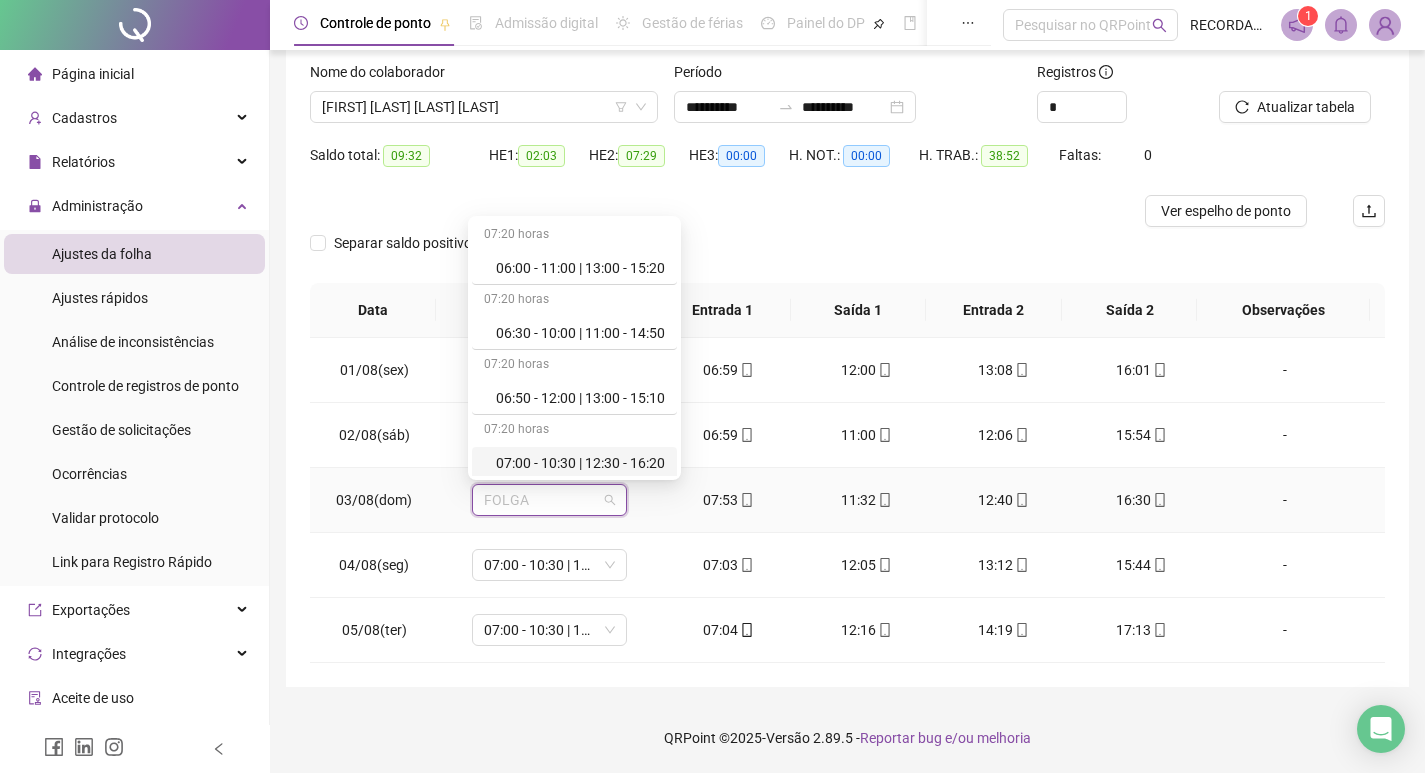 click on "07:00 - 10:30 | 12:30 - 16:20" at bounding box center (580, 463) 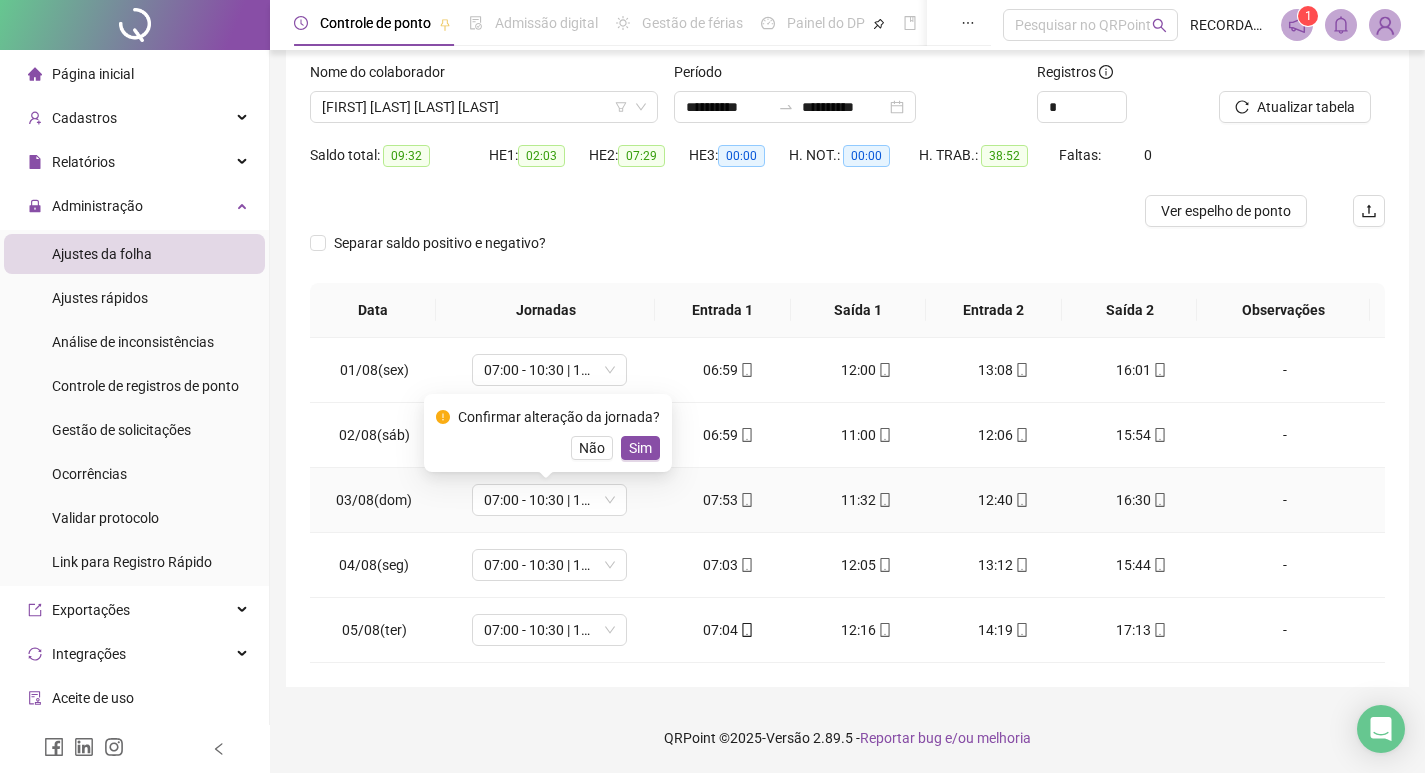 drag, startPoint x: 647, startPoint y: 446, endPoint x: 727, endPoint y: 509, distance: 101.828285 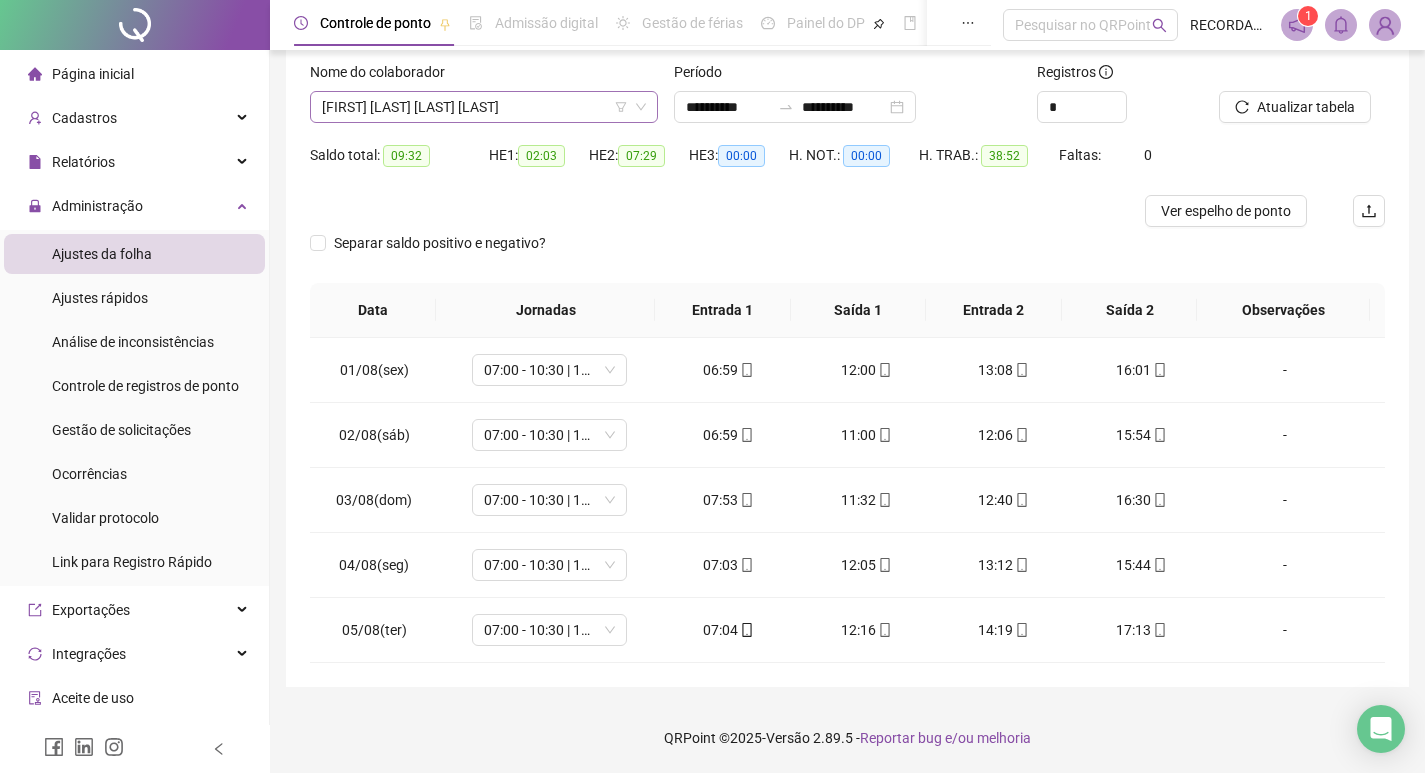 click on "[FIRST] [LAST] [LAST] [LAST]" at bounding box center [484, 107] 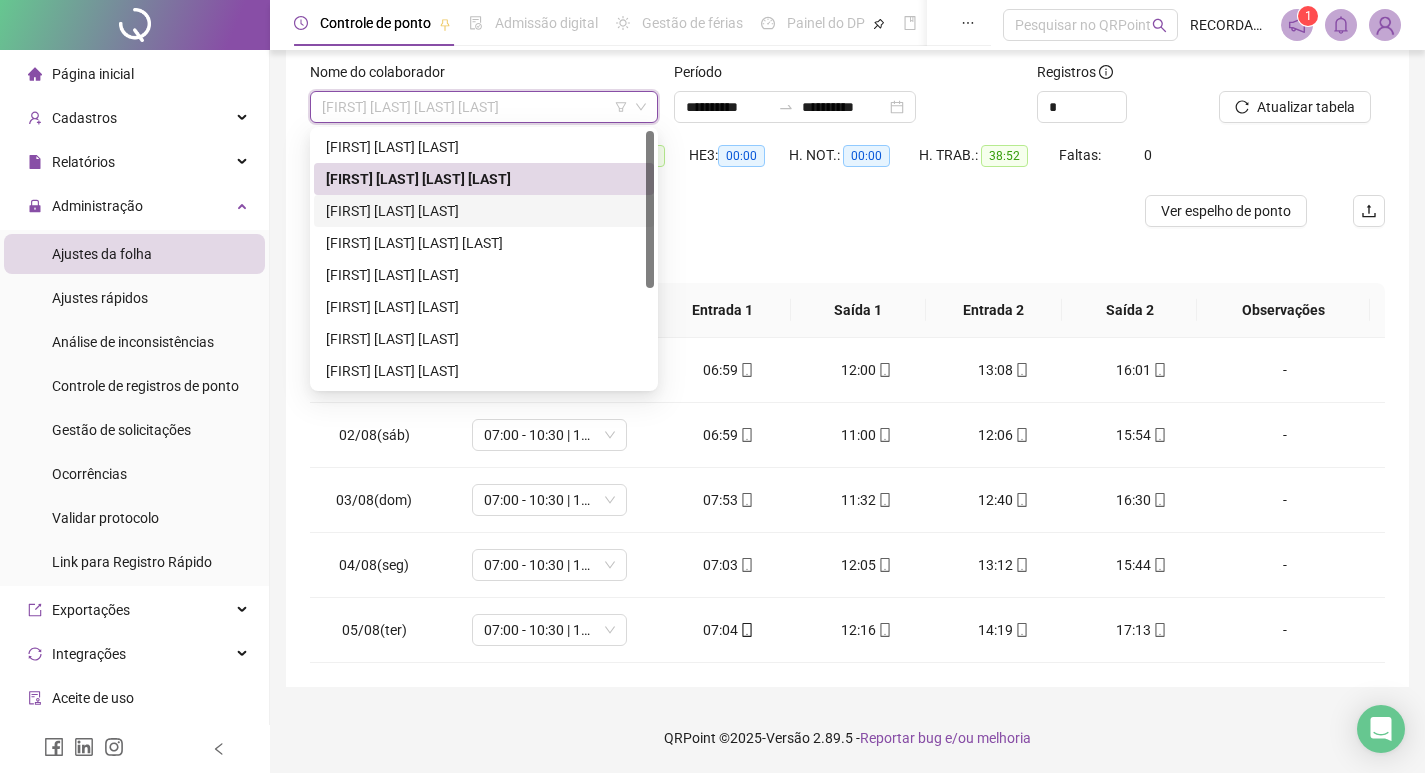 click on "[FIRST] [LAST] [LAST]" at bounding box center (484, 211) 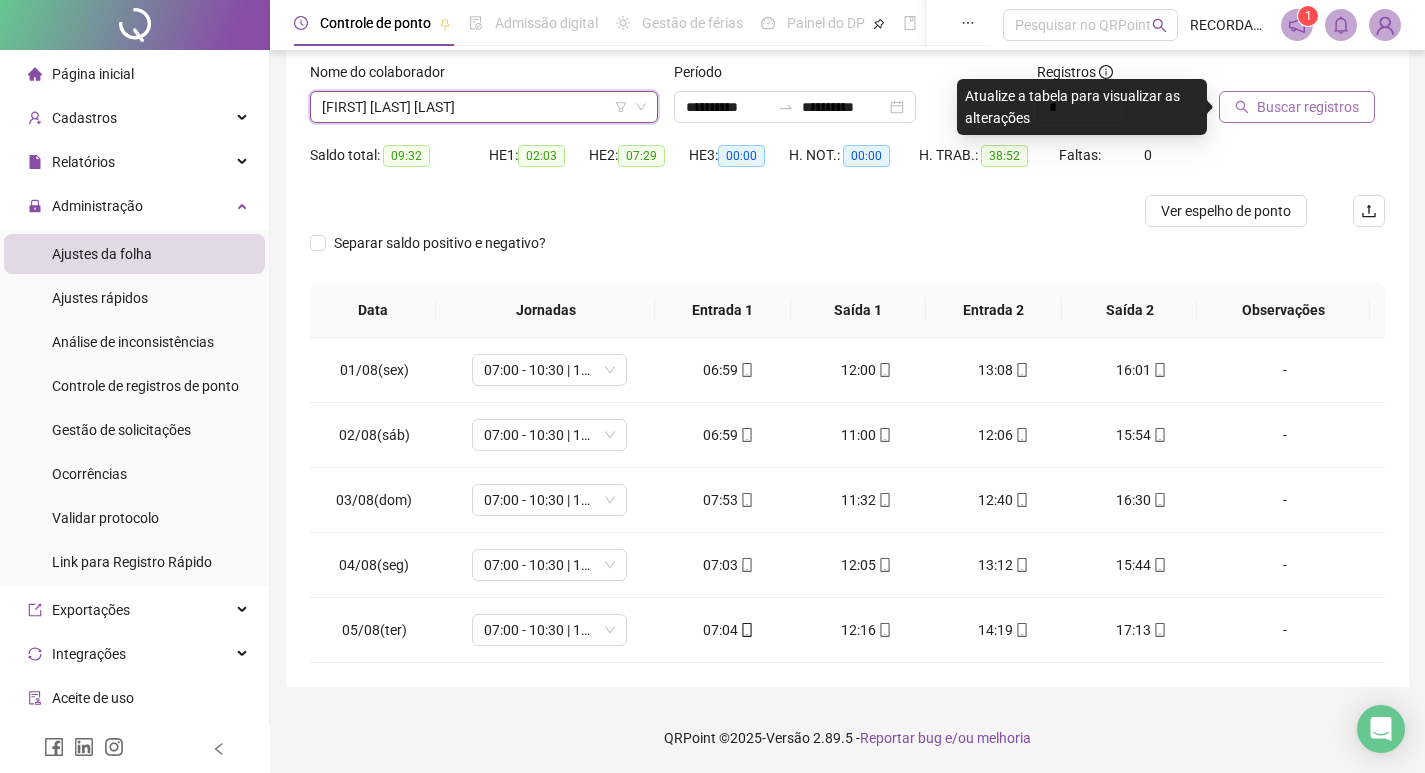 click on "Buscar registros" at bounding box center (1308, 107) 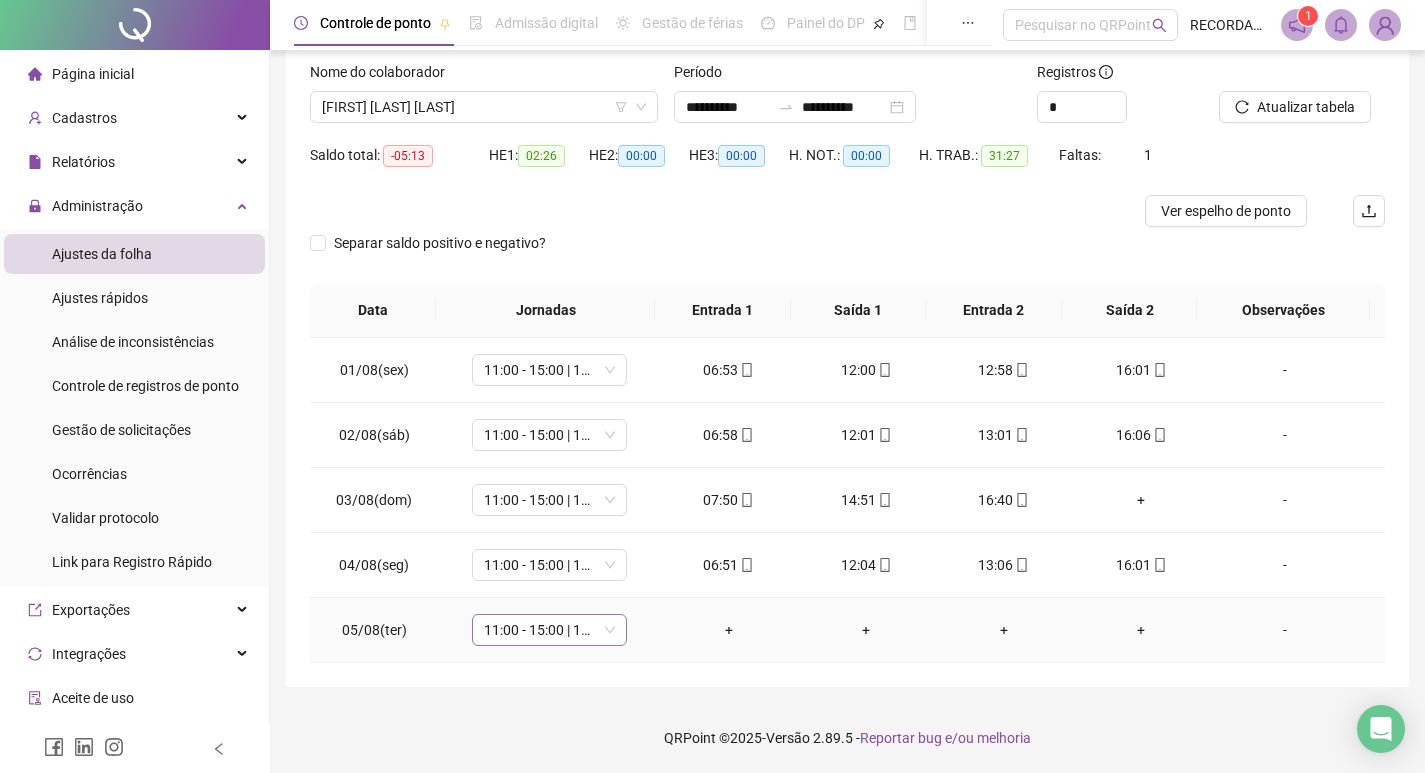 click on "11:00 - 15:00 | 16:00 - 19:20" at bounding box center [549, 630] 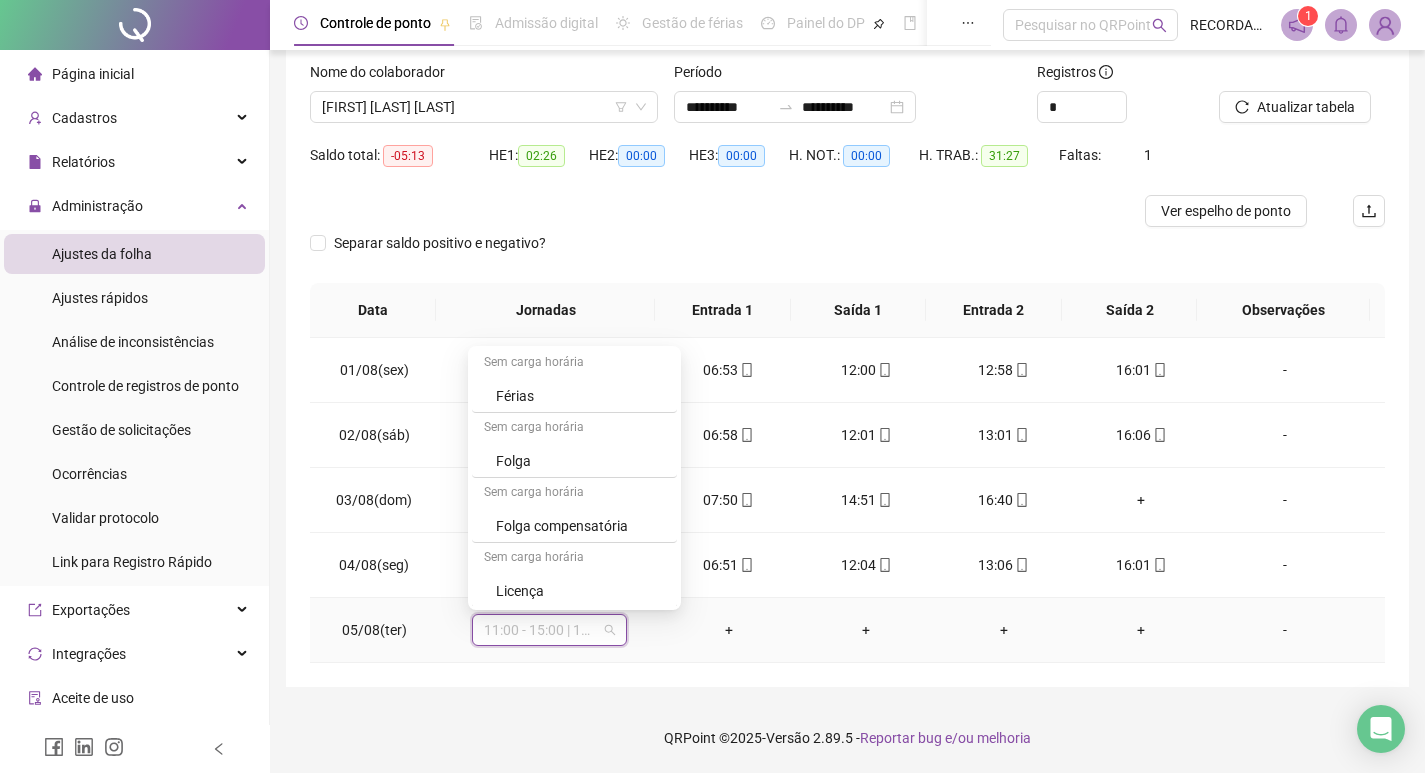 scroll, scrollTop: 1044, scrollLeft: 0, axis: vertical 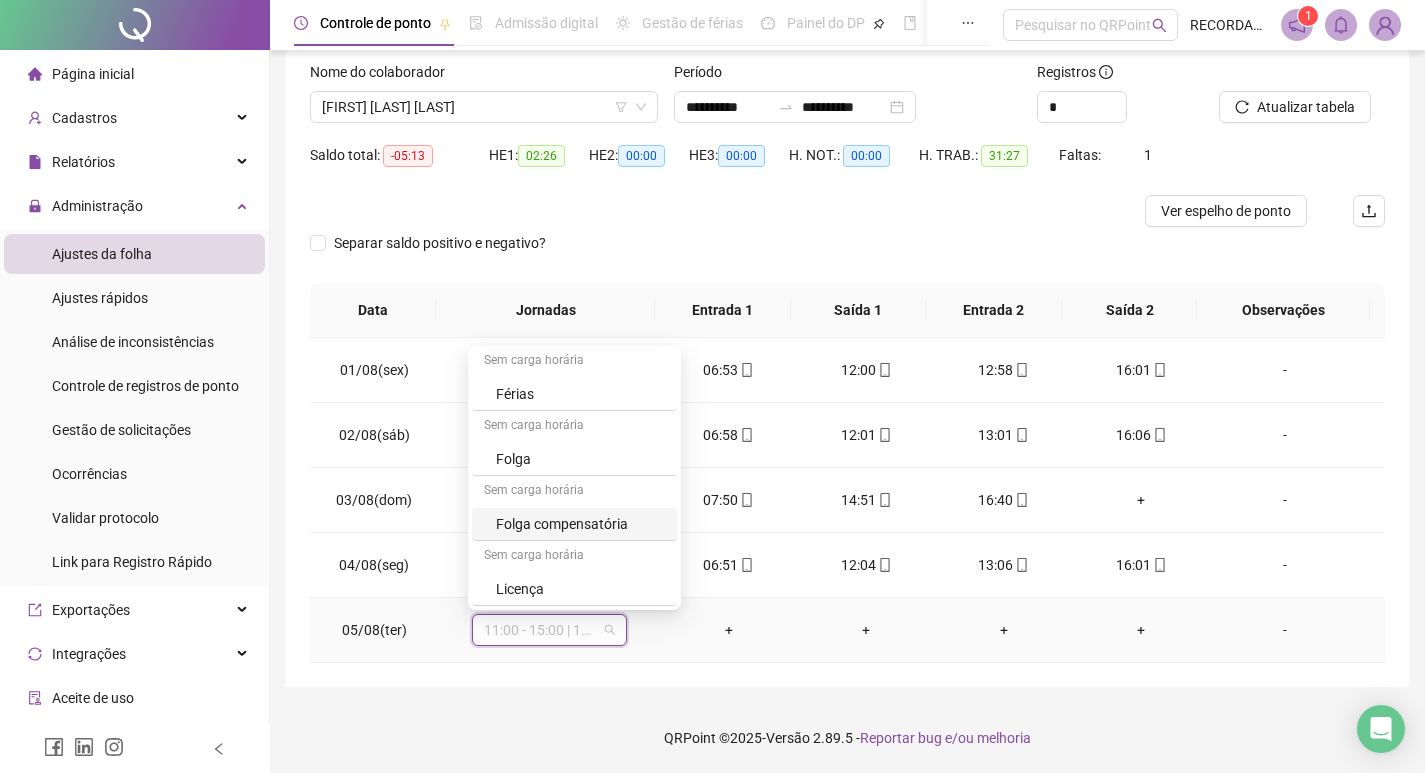 click on "Folga compensatória" at bounding box center [580, 524] 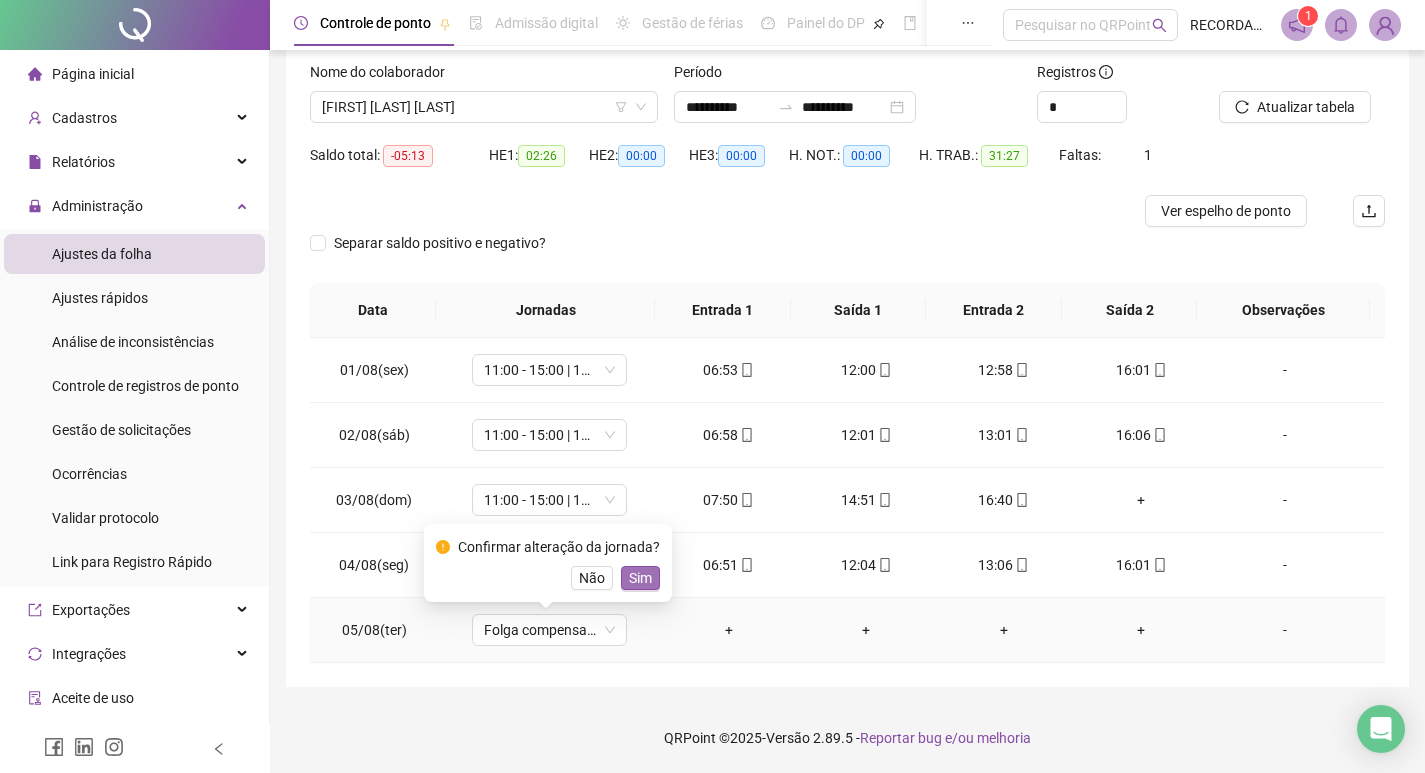 click on "Sim" at bounding box center (640, 578) 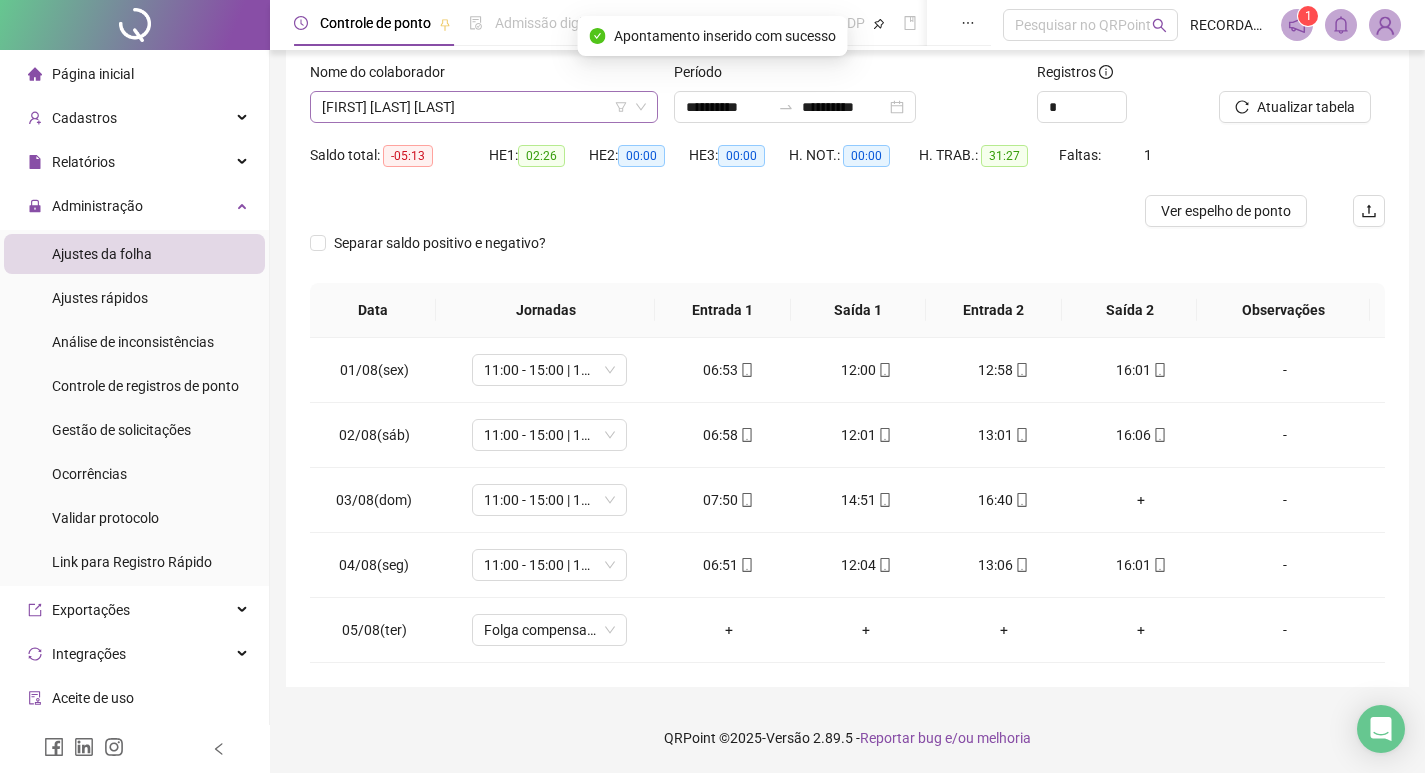 click on "[FIRST] [LAST] [LAST]" at bounding box center [484, 107] 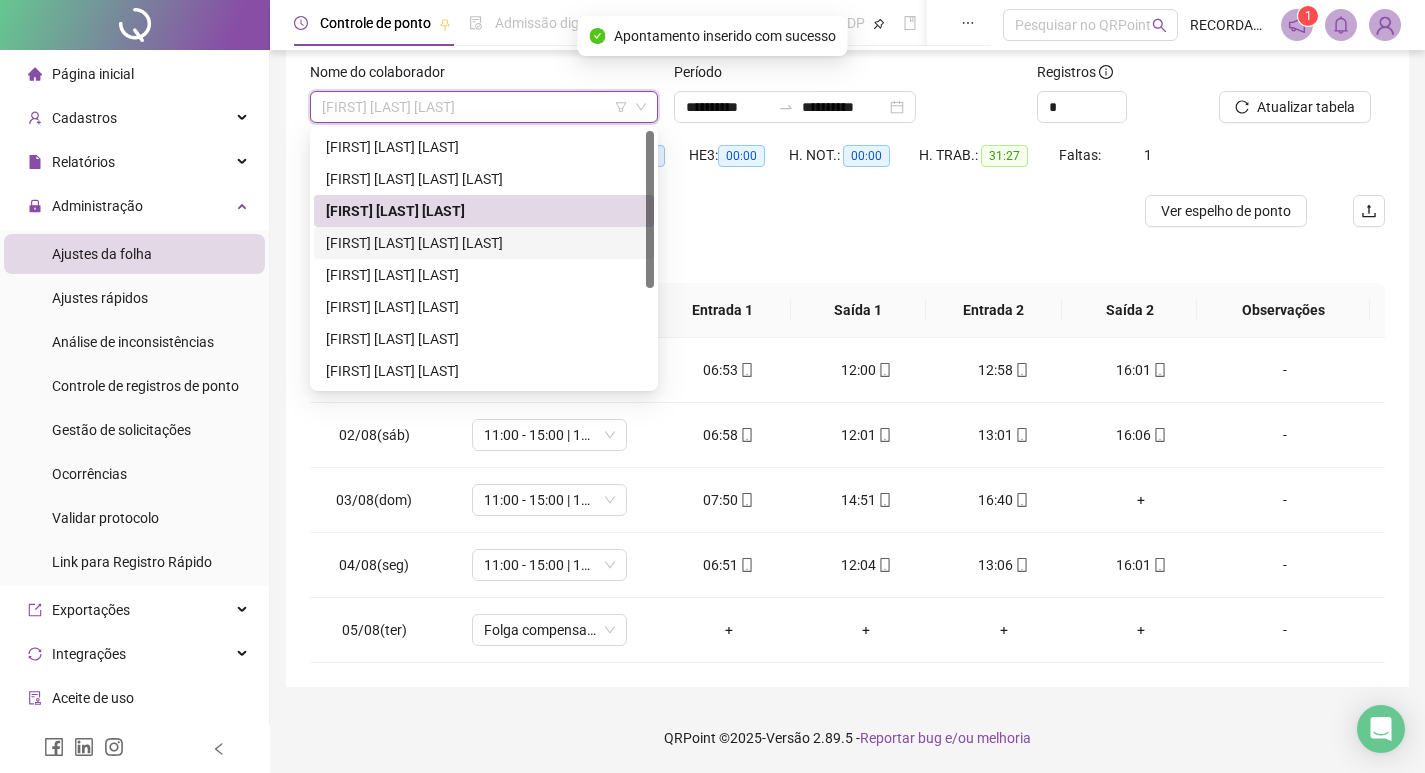 click on "[FIRST] [LAST] [LAST] [LAST]" at bounding box center [484, 243] 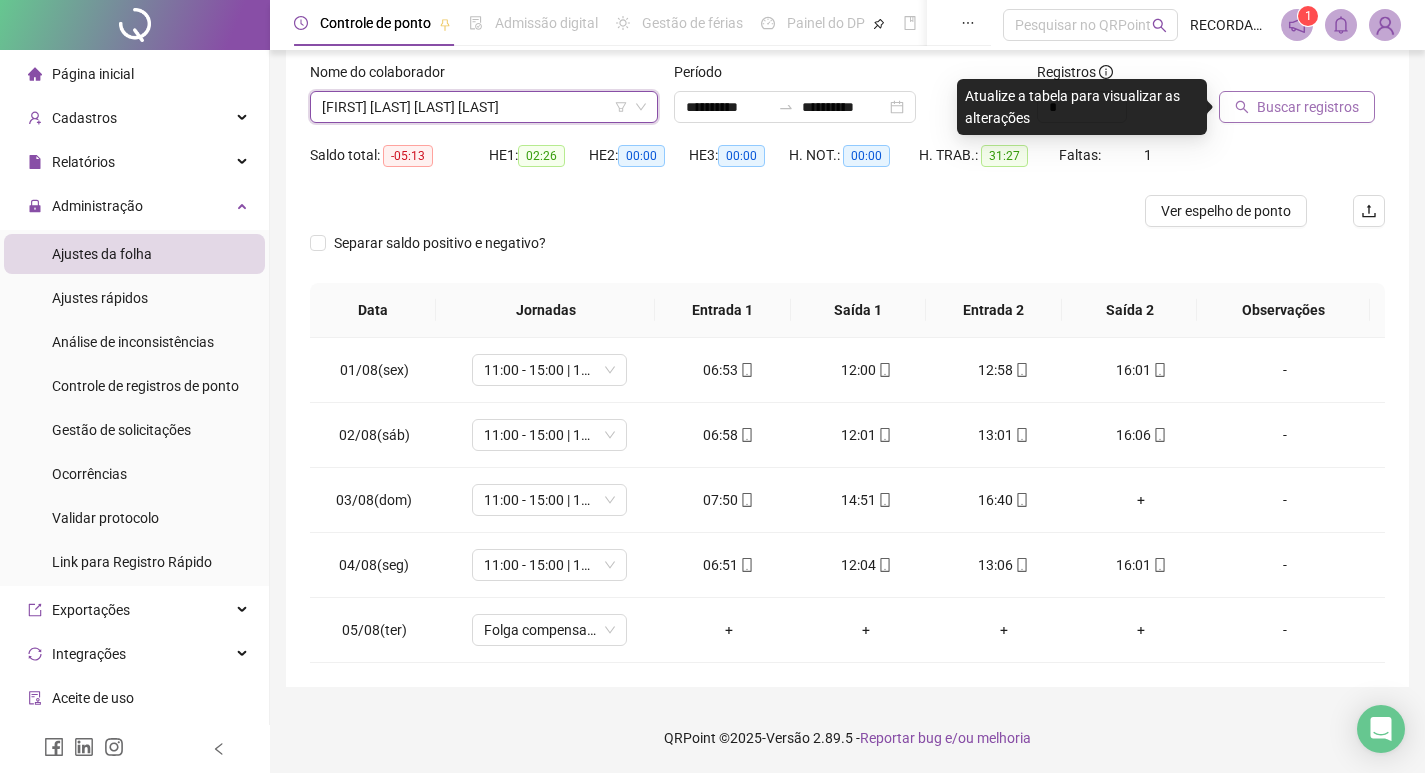 click on "Buscar registros" at bounding box center [1308, 107] 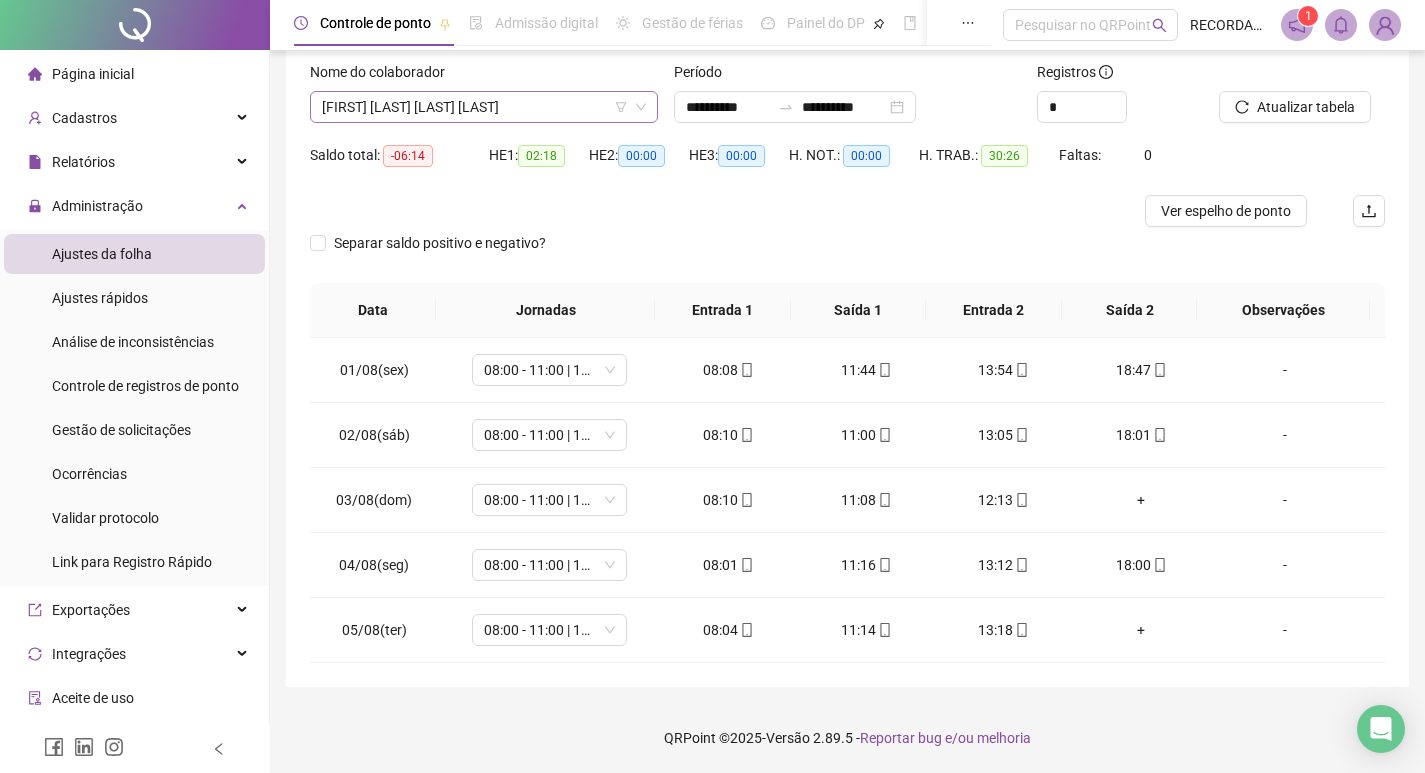 click on "[FIRST] [LAST] [LAST] [LAST]" at bounding box center [484, 107] 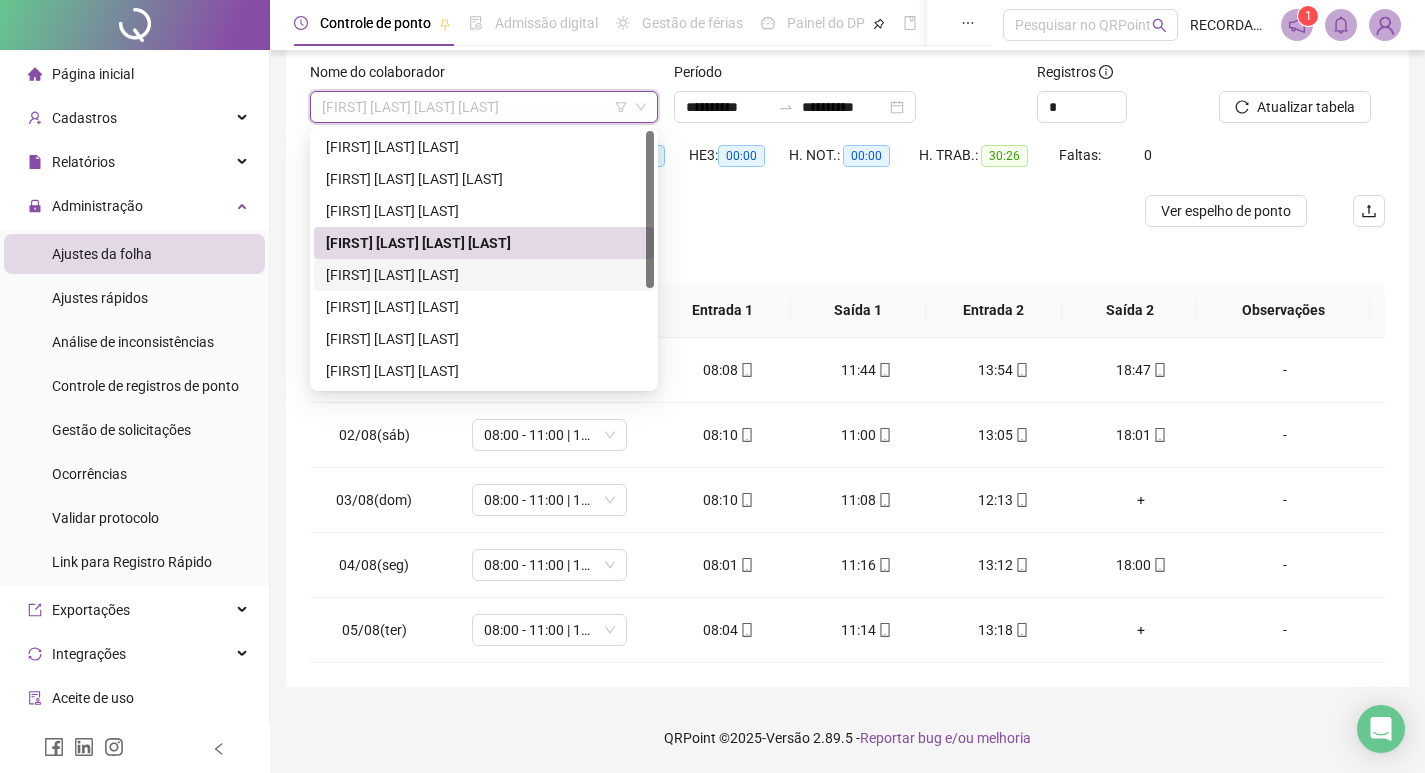 drag, startPoint x: 423, startPoint y: 279, endPoint x: 721, endPoint y: 254, distance: 299.0468 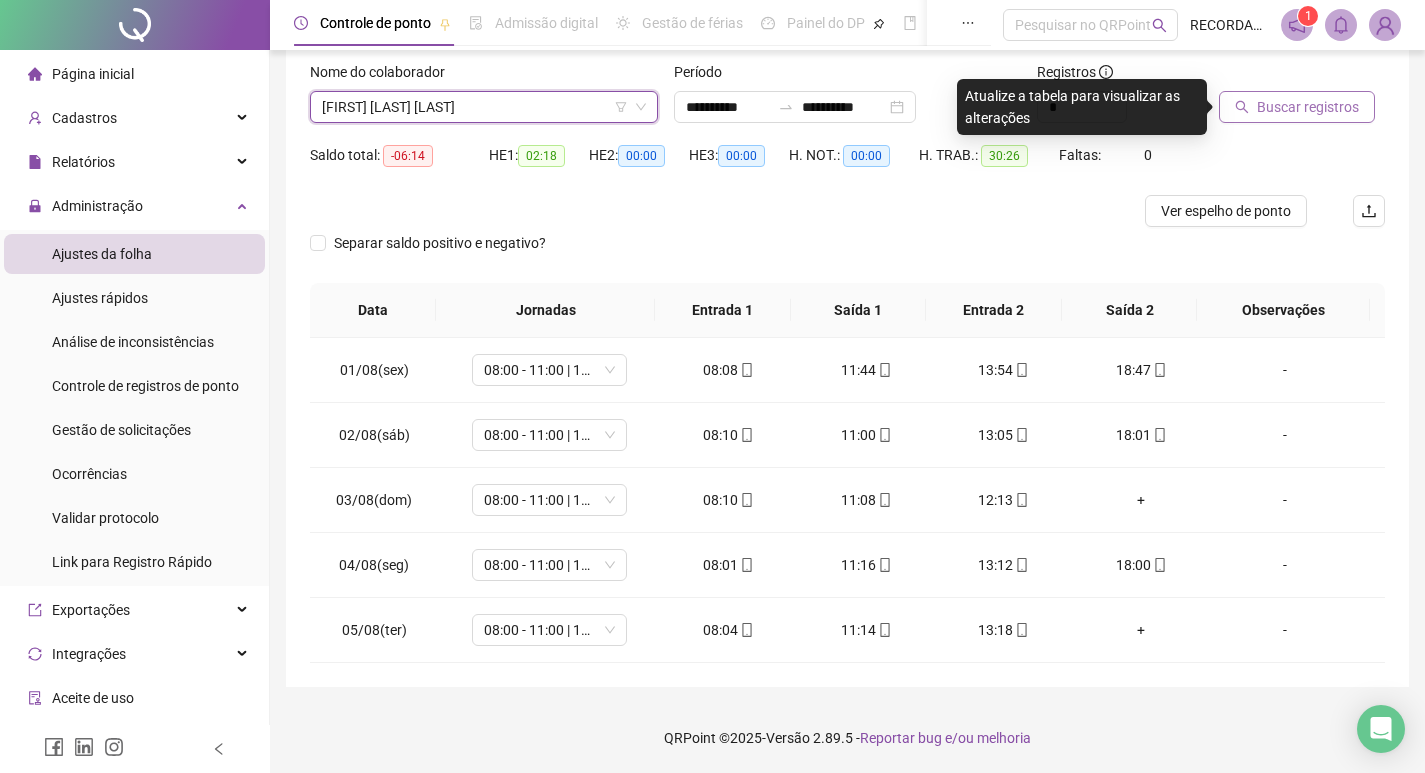 click on "Buscar registros" at bounding box center (1308, 107) 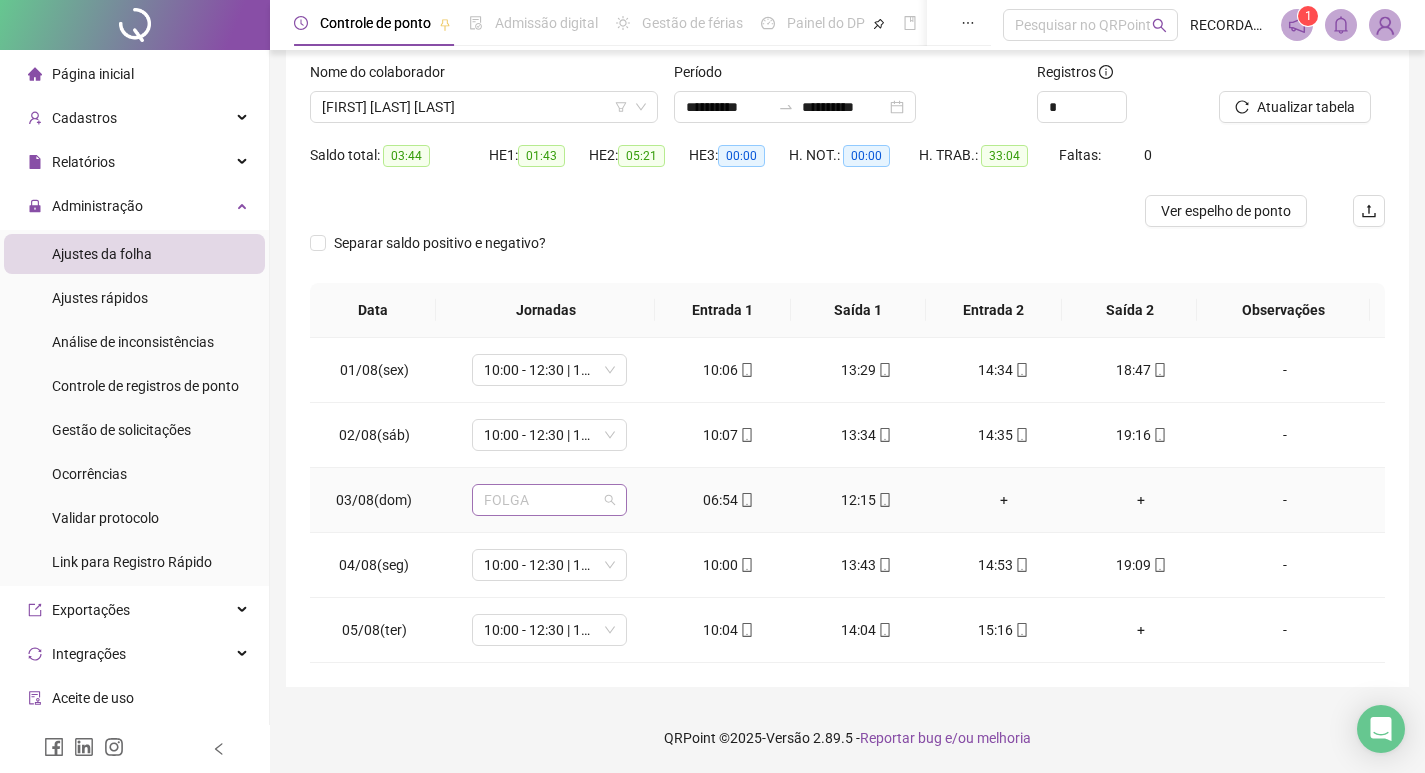 click on "FOLGA" at bounding box center (549, 500) 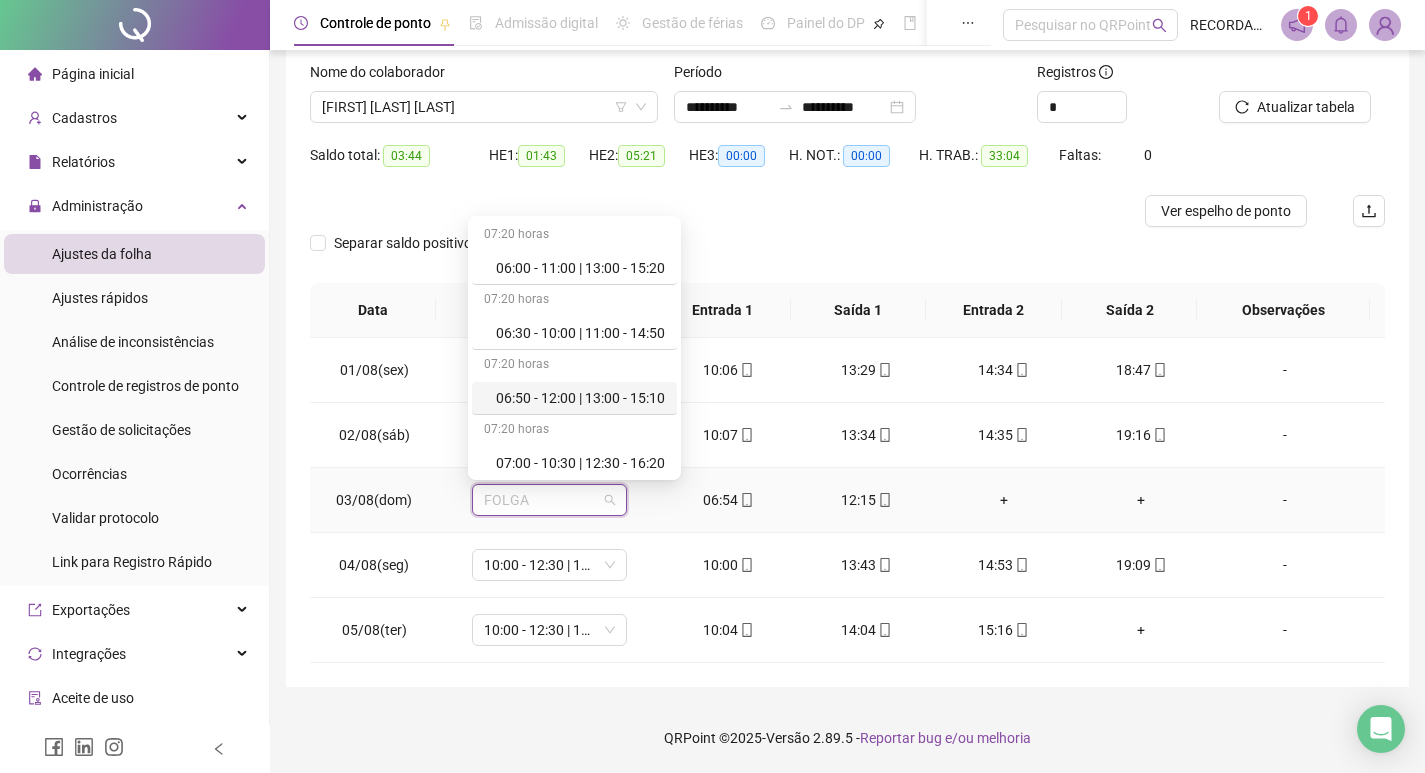 click on "06:50 - 12:00 | 13:00 - 15:10" at bounding box center (580, 398) 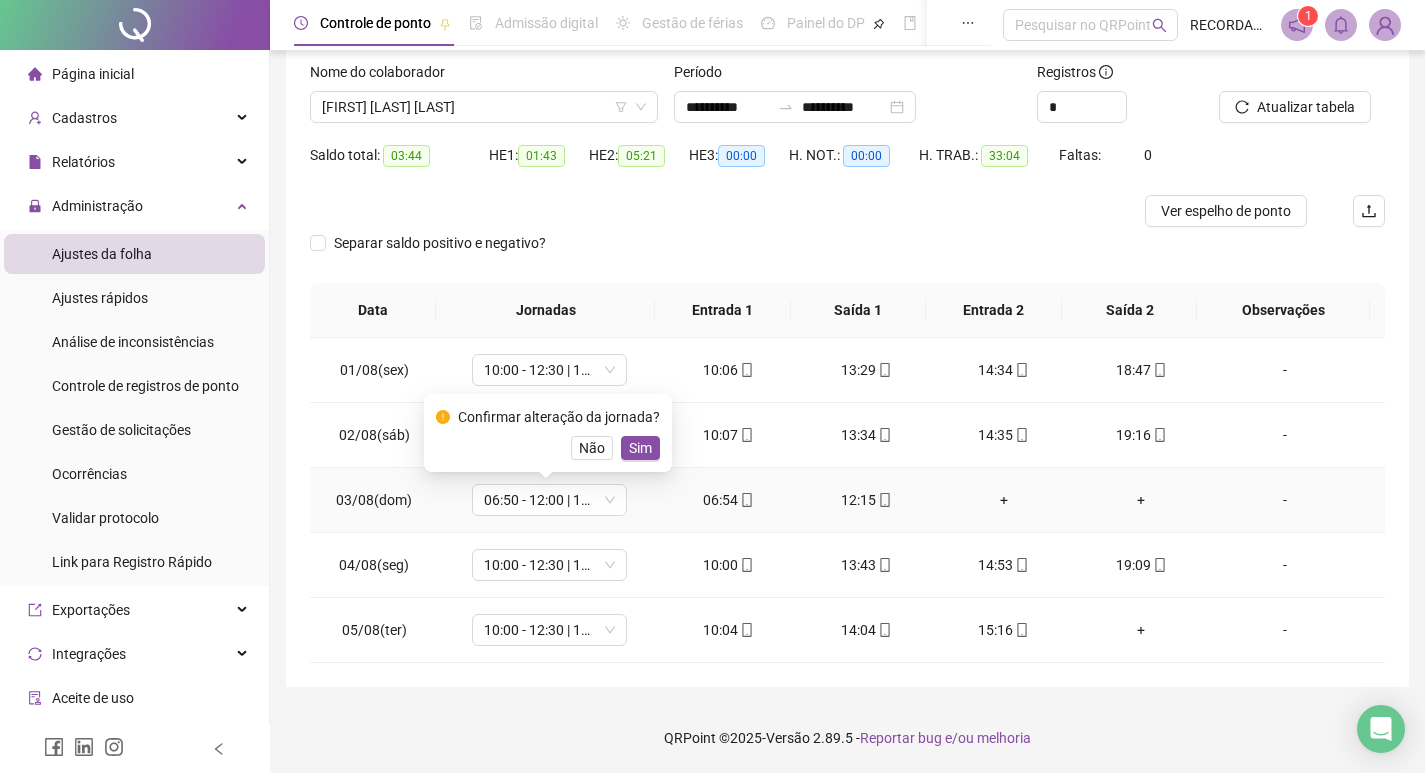 click on "Sim" at bounding box center [640, 448] 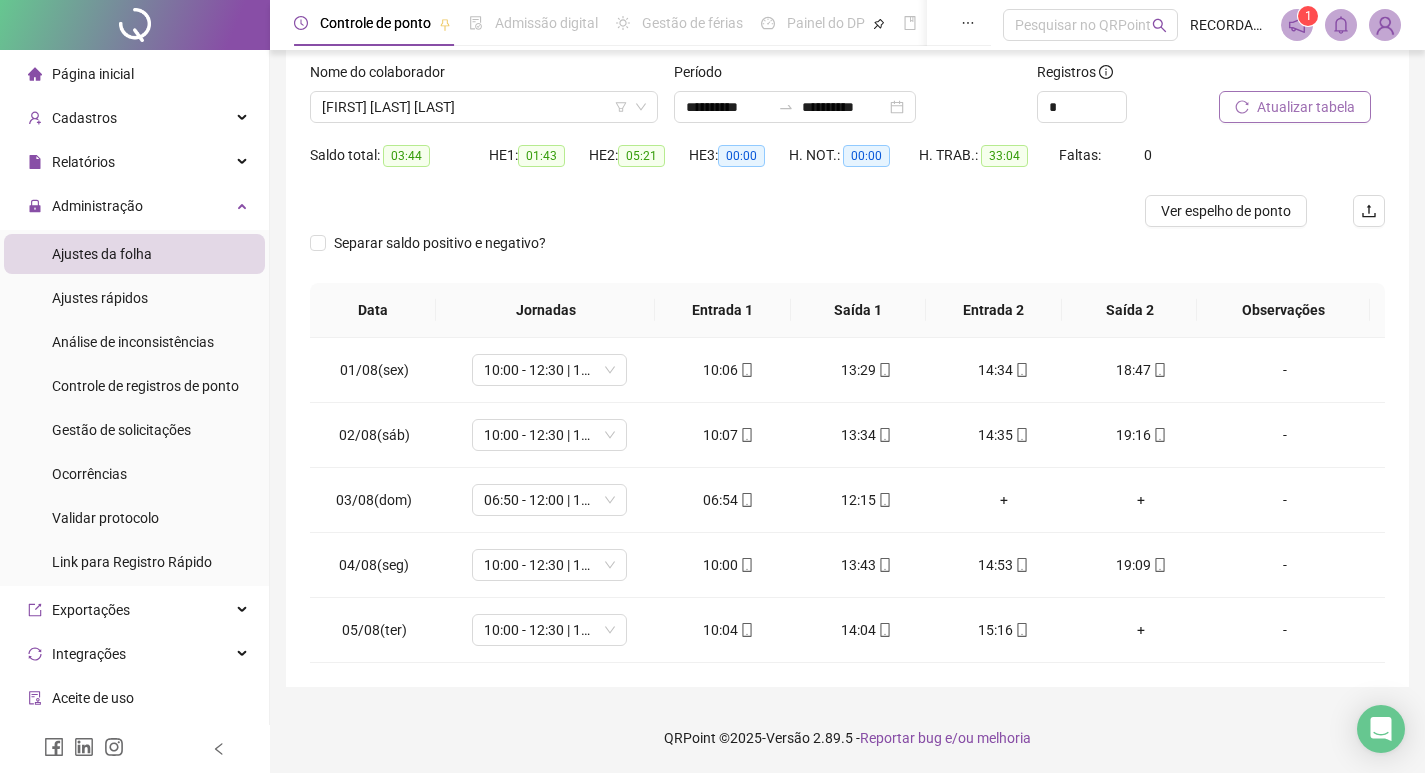 click on "Atualizar tabela" at bounding box center (1306, 107) 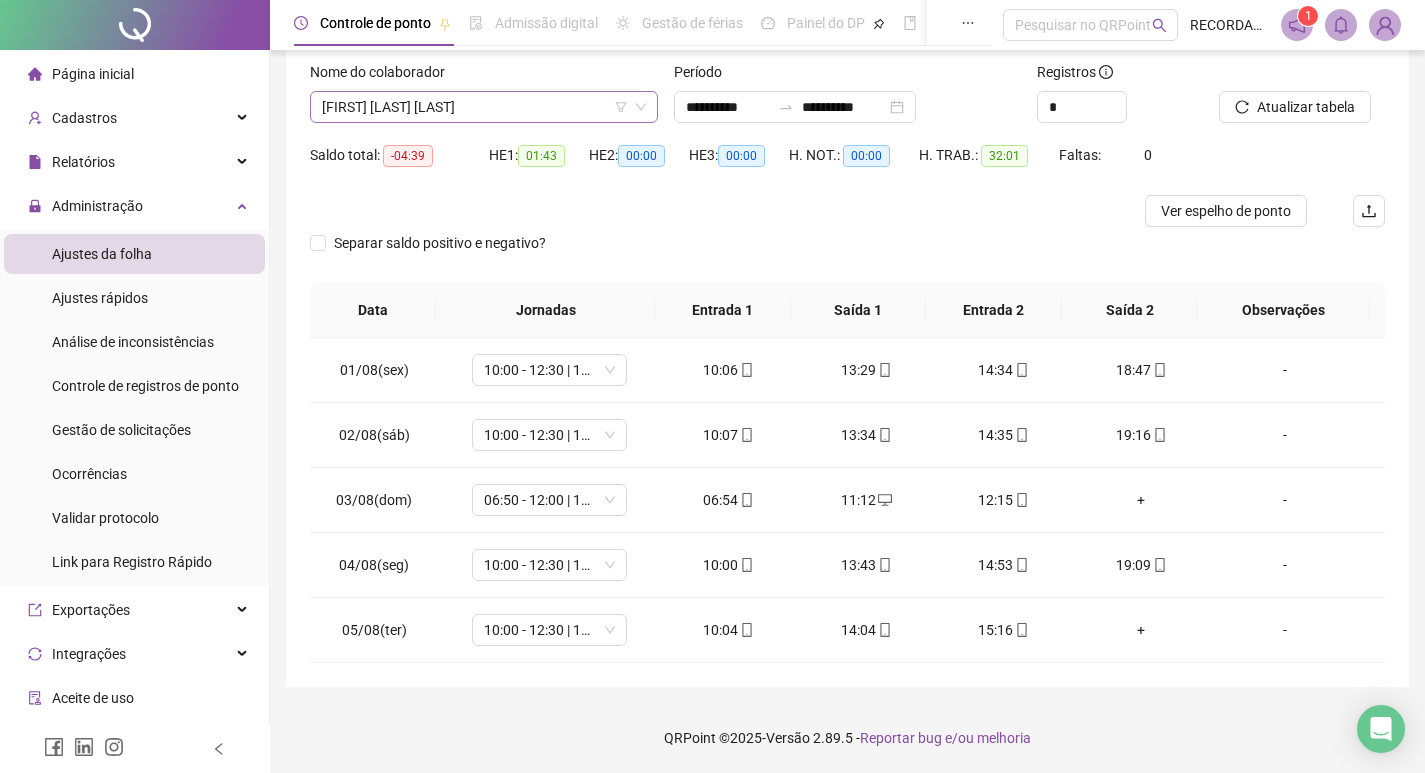 click on "[FIRST] [LAST] [LAST]" at bounding box center [484, 107] 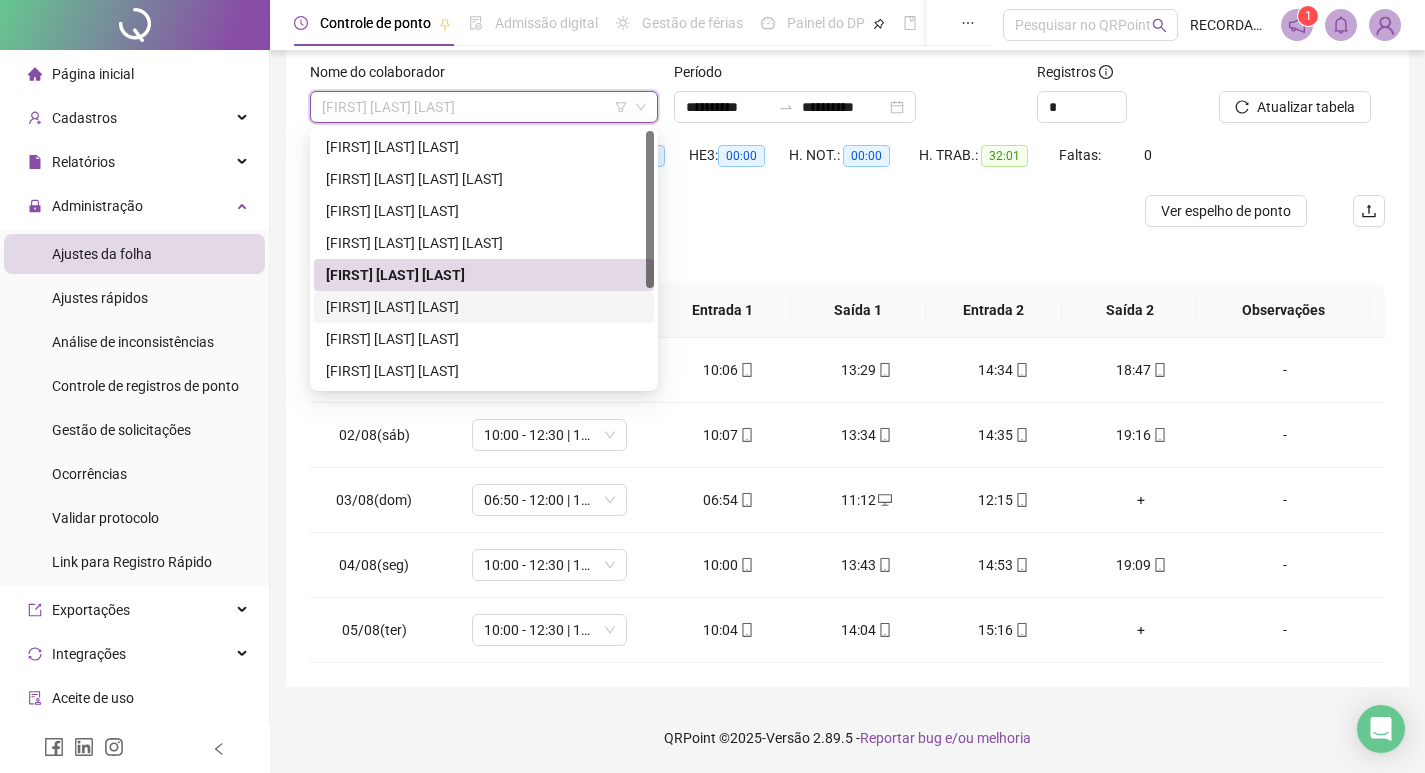 click on "[FIRST] [LAST] [LAST]" at bounding box center [484, 307] 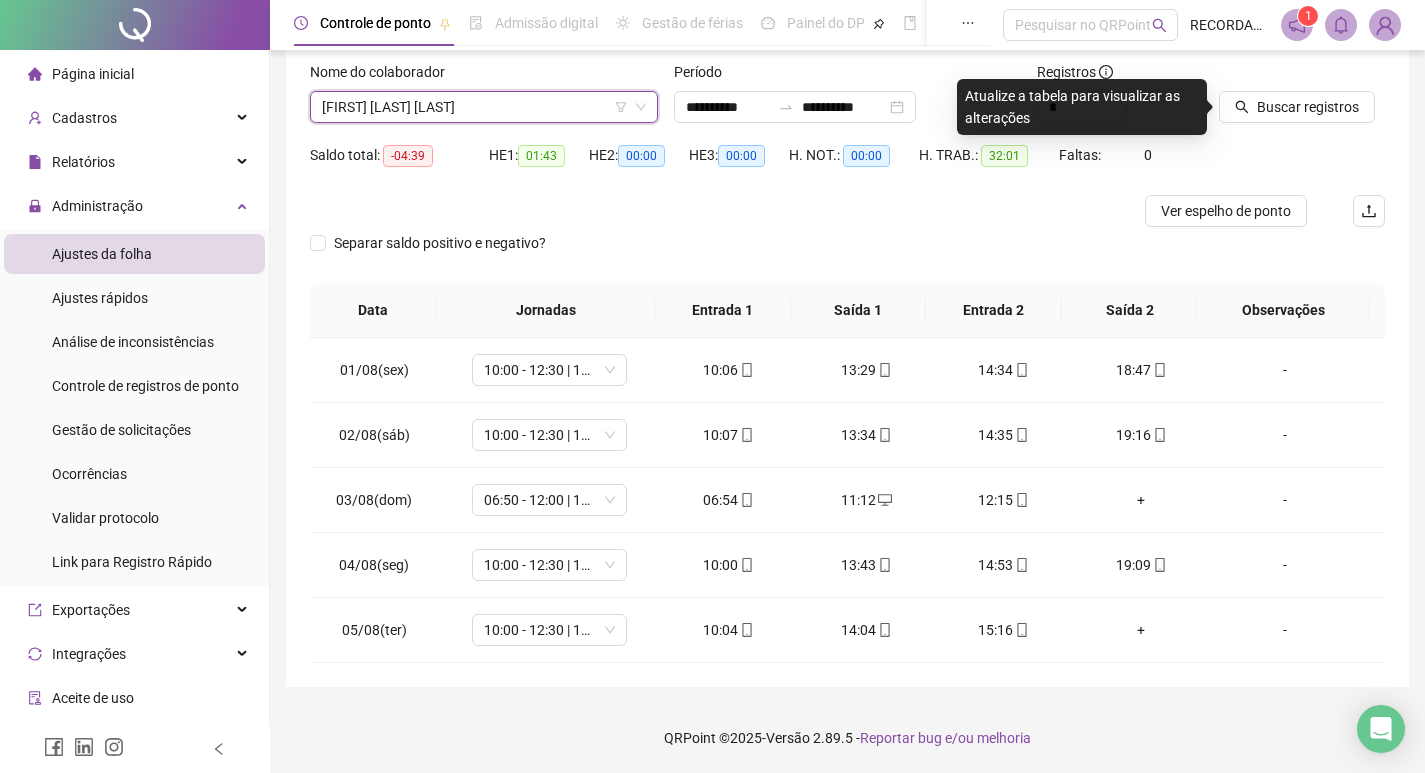 click on "[FIRST] [LAST] [LAST]" at bounding box center [484, 107] 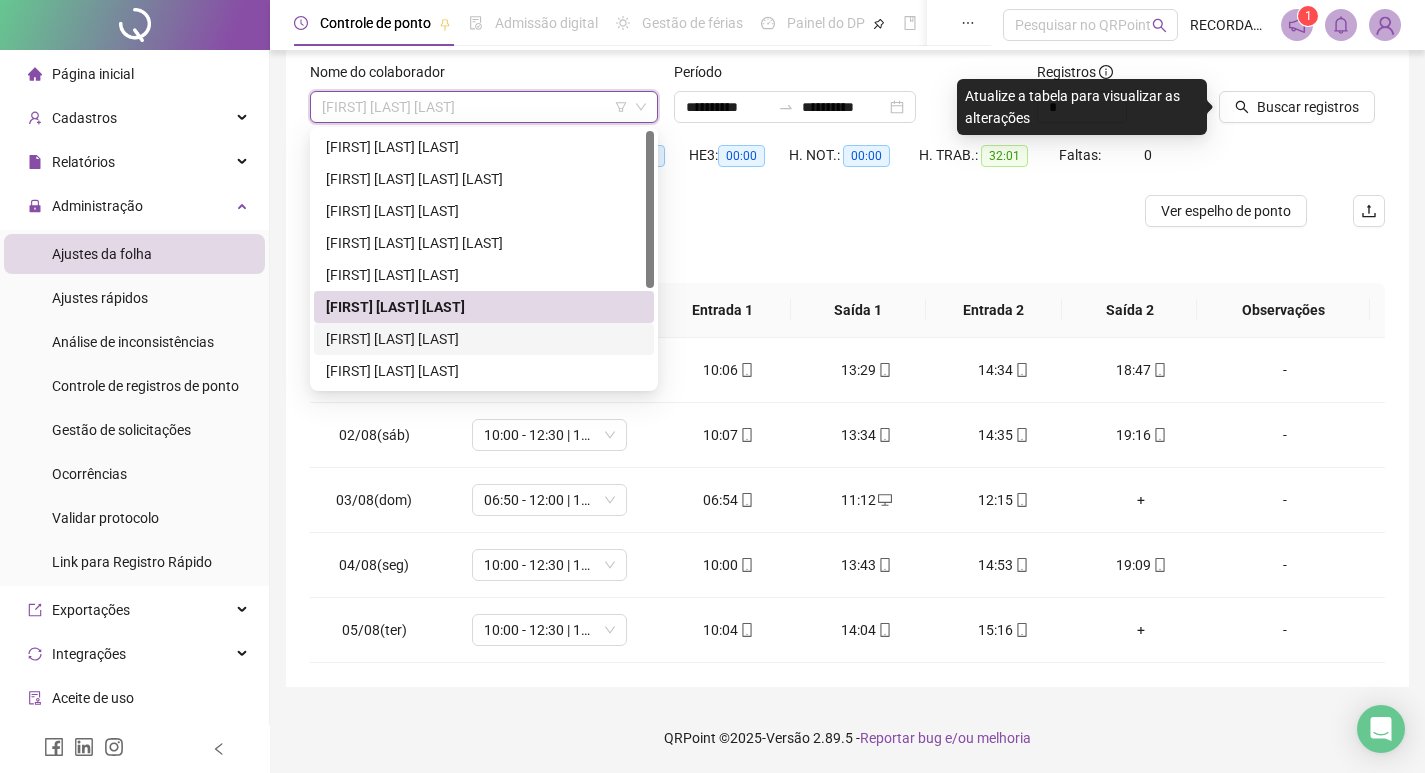 drag, startPoint x: 357, startPoint y: 341, endPoint x: 424, endPoint y: 284, distance: 87.965904 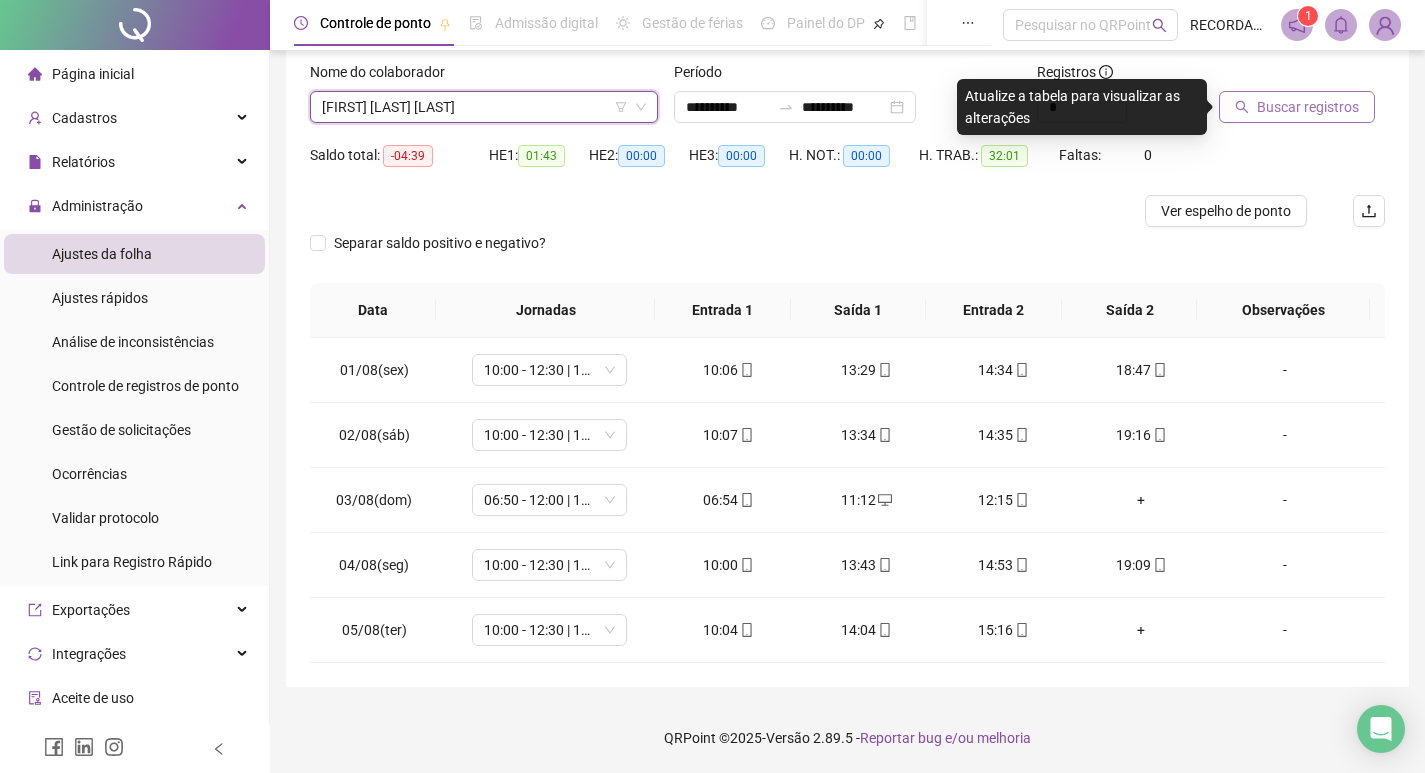 click on "Buscar registros" at bounding box center (1308, 107) 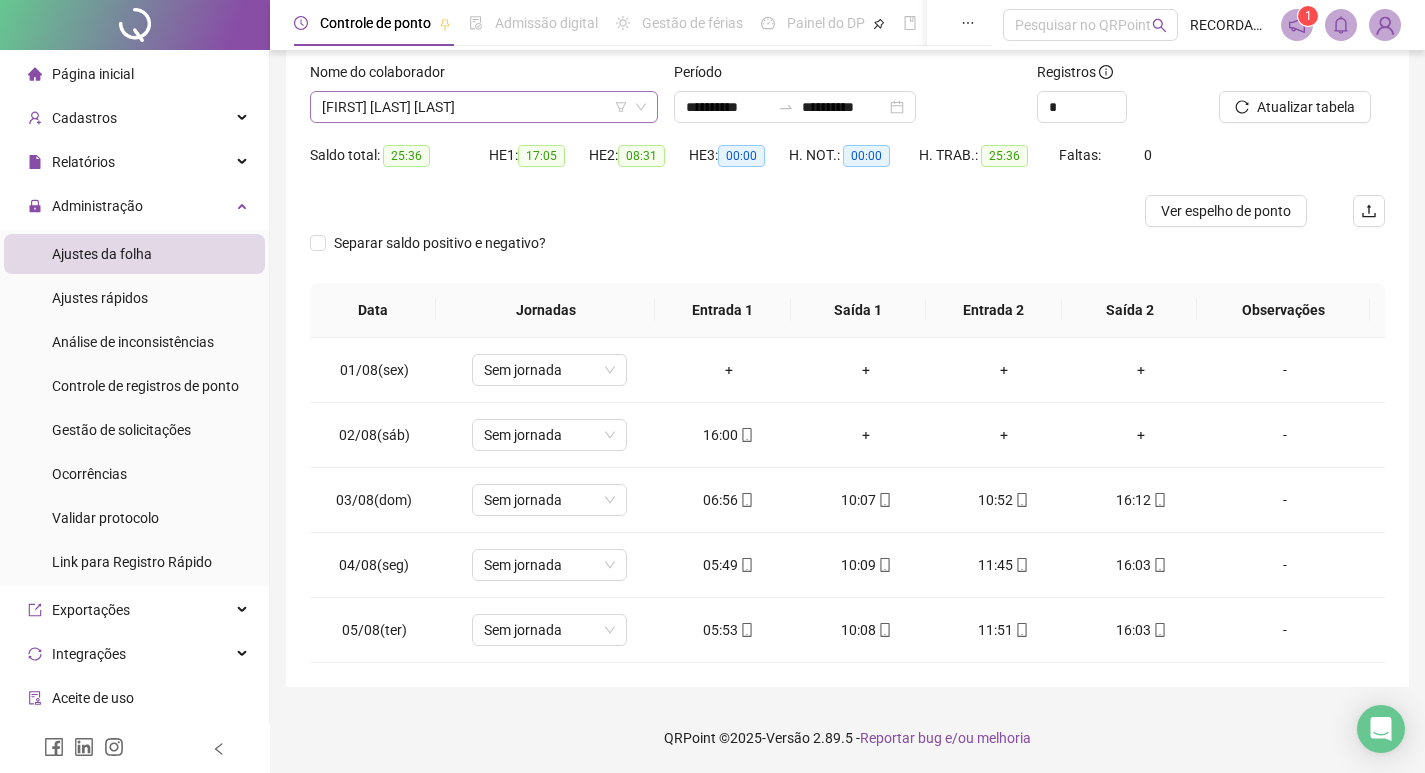 click on "[FIRST] [LAST] [LAST]" at bounding box center (484, 107) 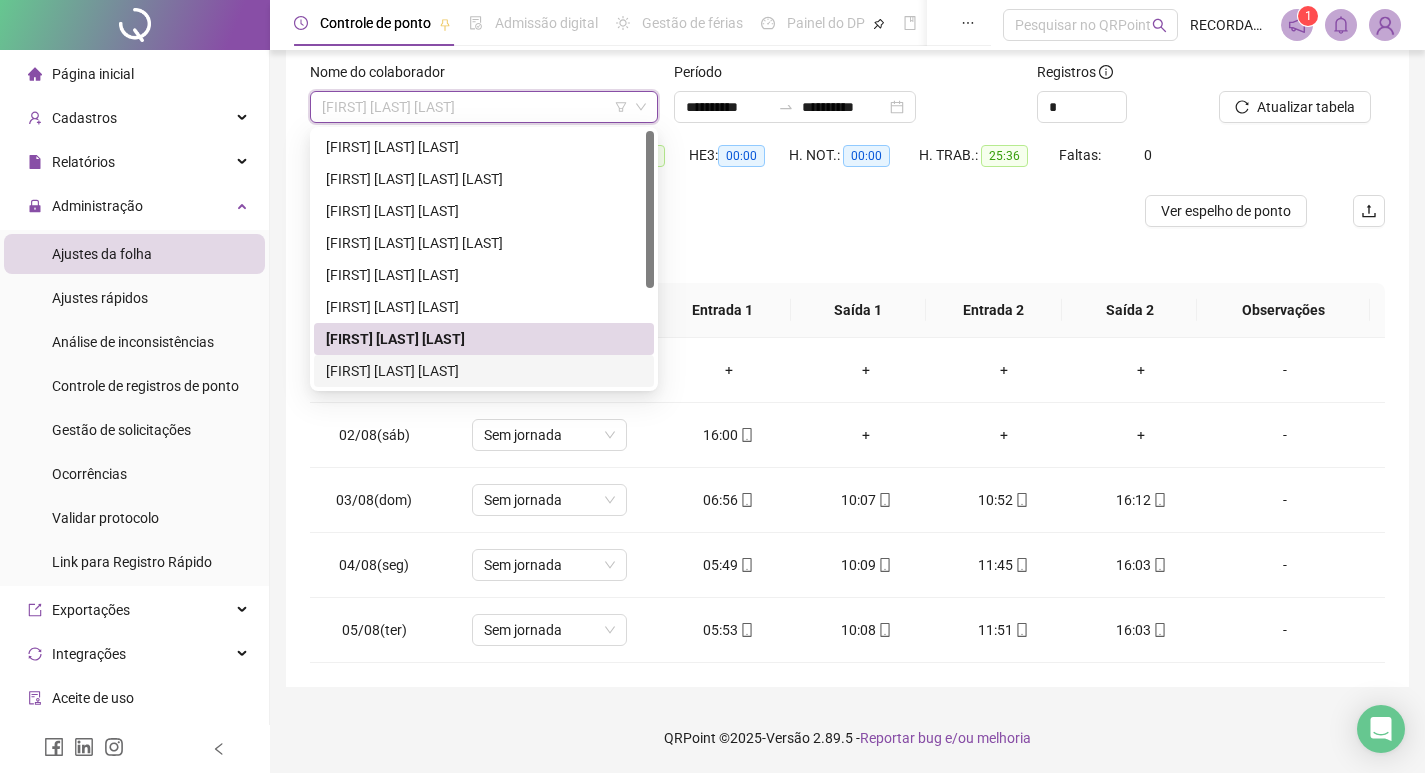 click on "[FIRST] [LAST] [LAST]" at bounding box center [484, 371] 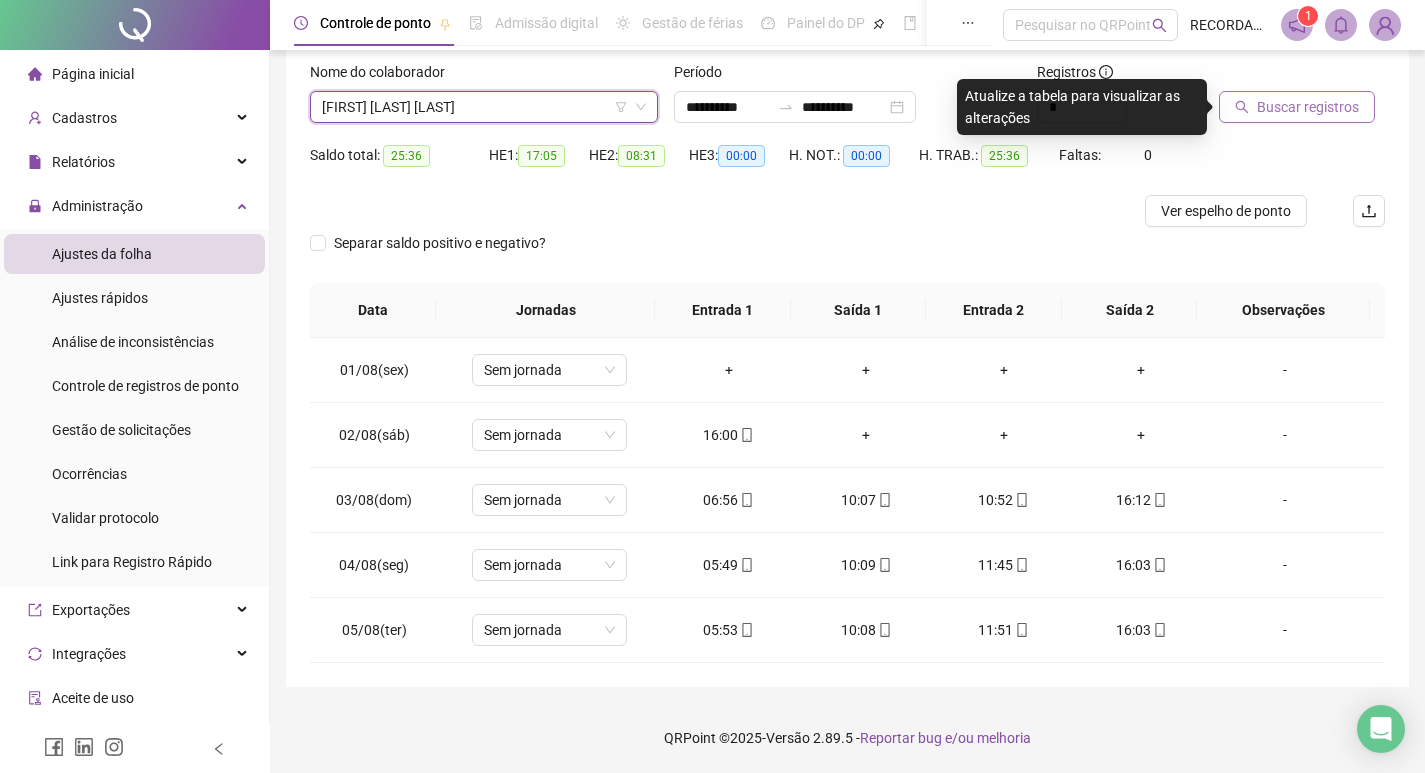 click on "Buscar registros" at bounding box center (1308, 107) 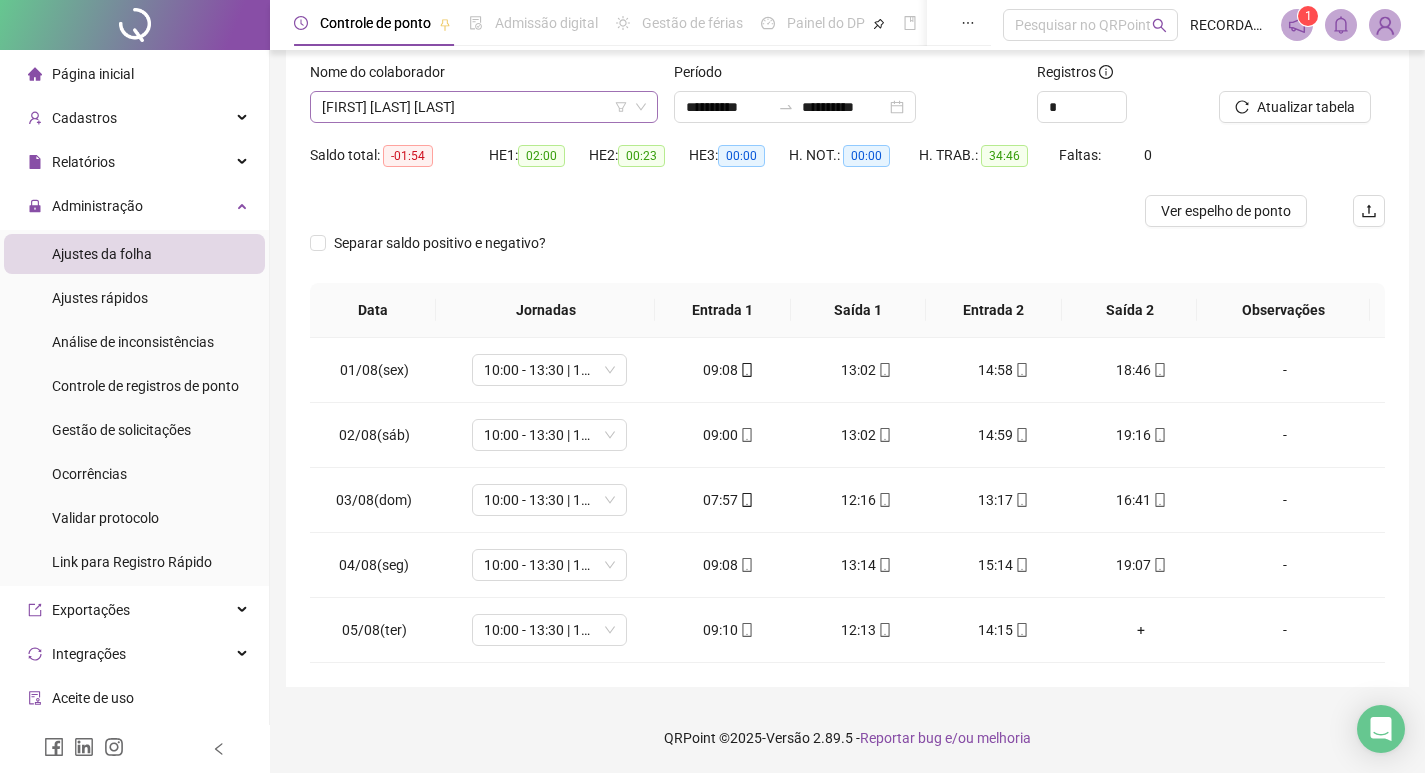 click on "[FIRST] [LAST] [LAST]" at bounding box center [484, 107] 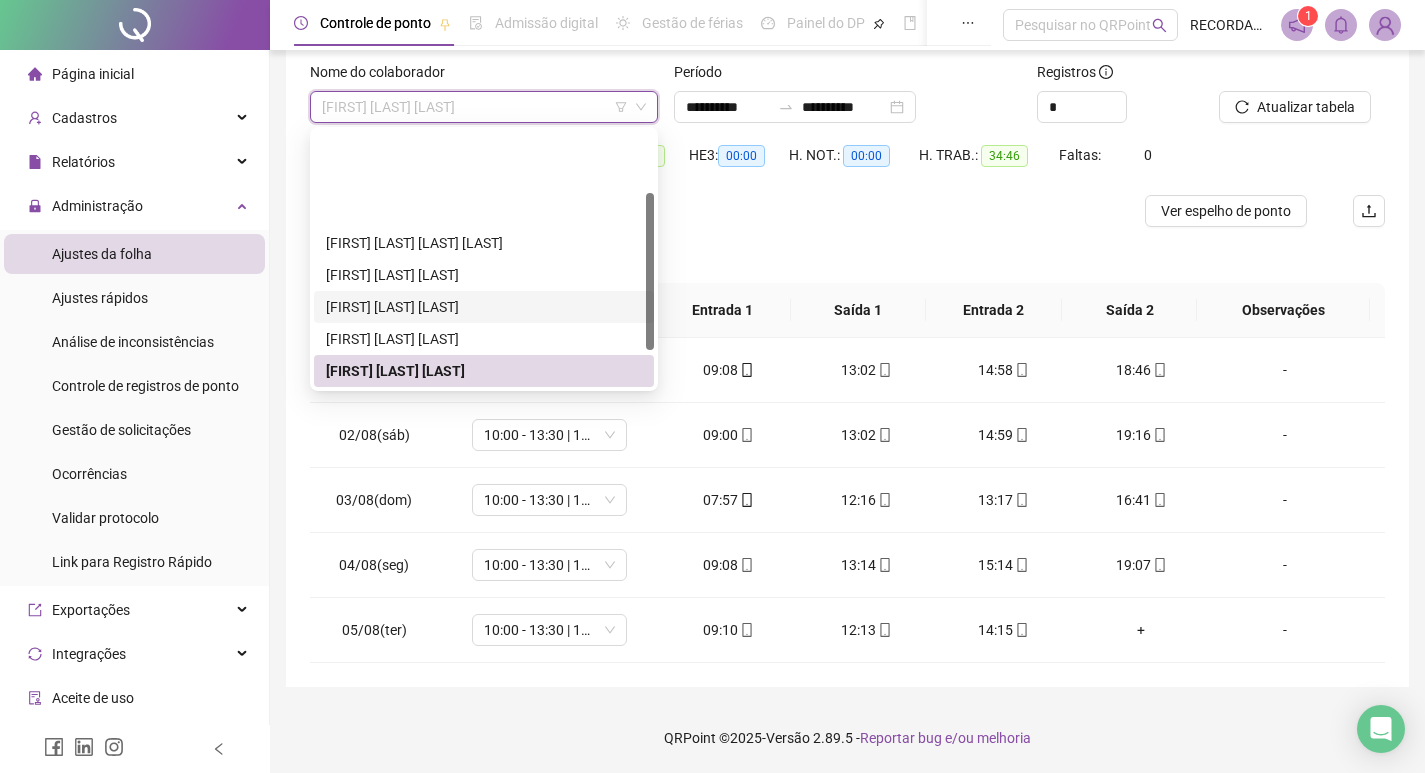 scroll, scrollTop: 160, scrollLeft: 0, axis: vertical 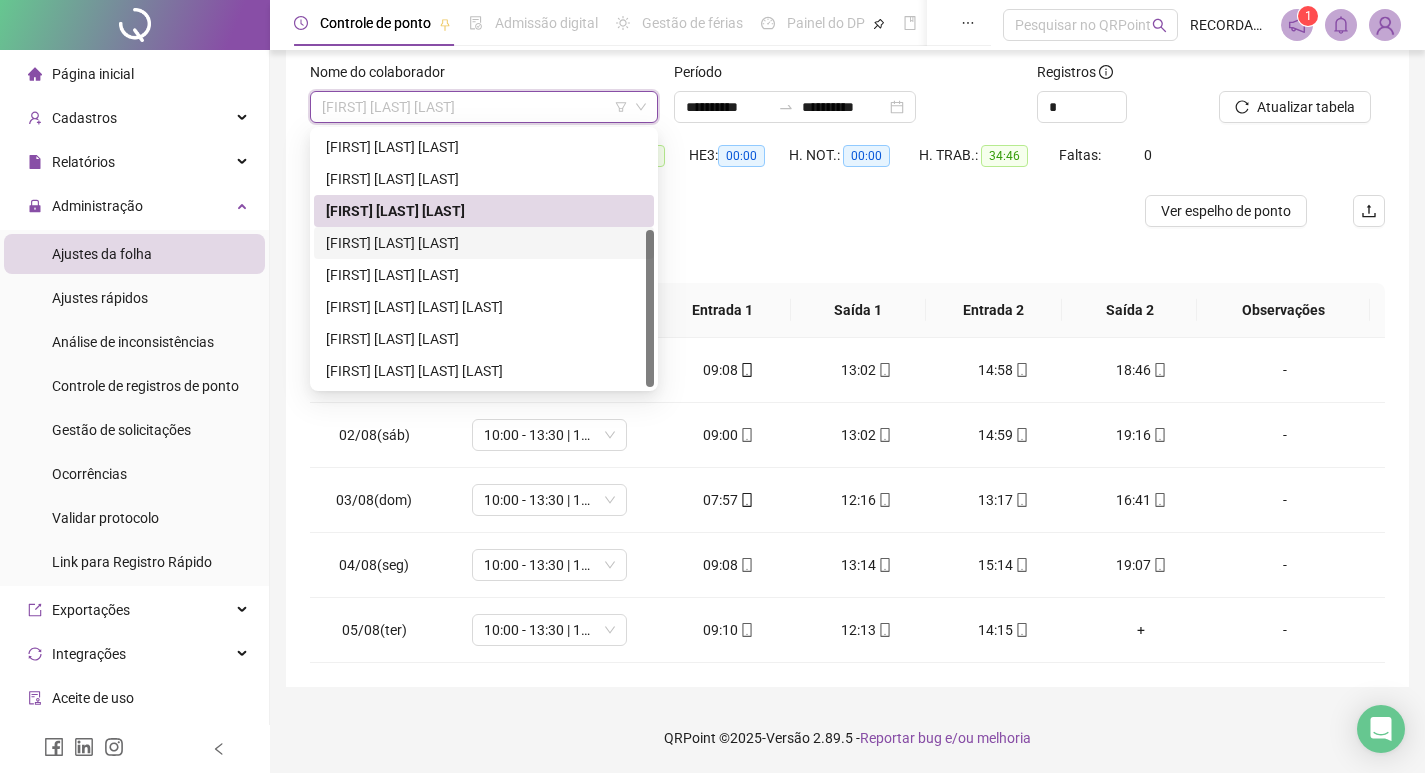 click on "[FIRST] [LAST] [LAST]" at bounding box center [484, 243] 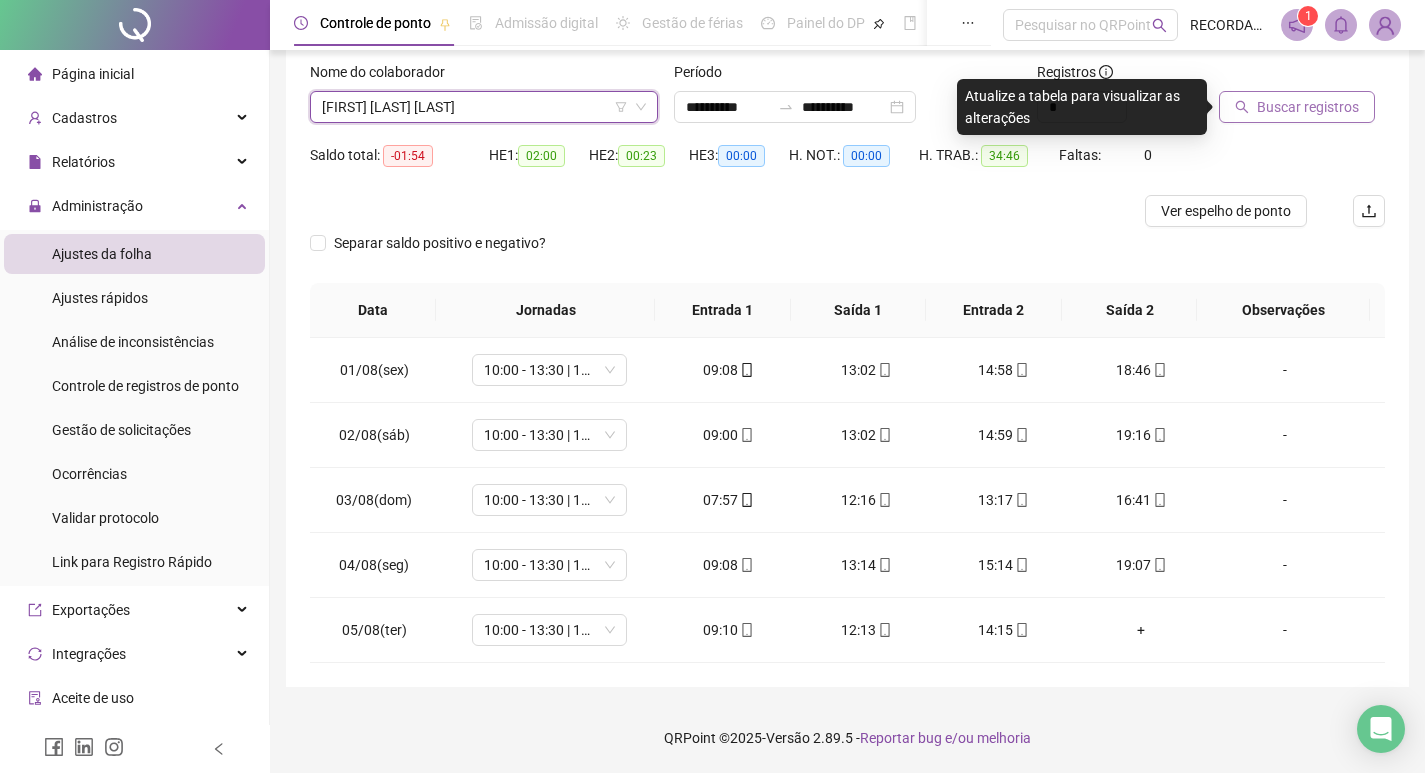 click on "Buscar registros" at bounding box center [1308, 107] 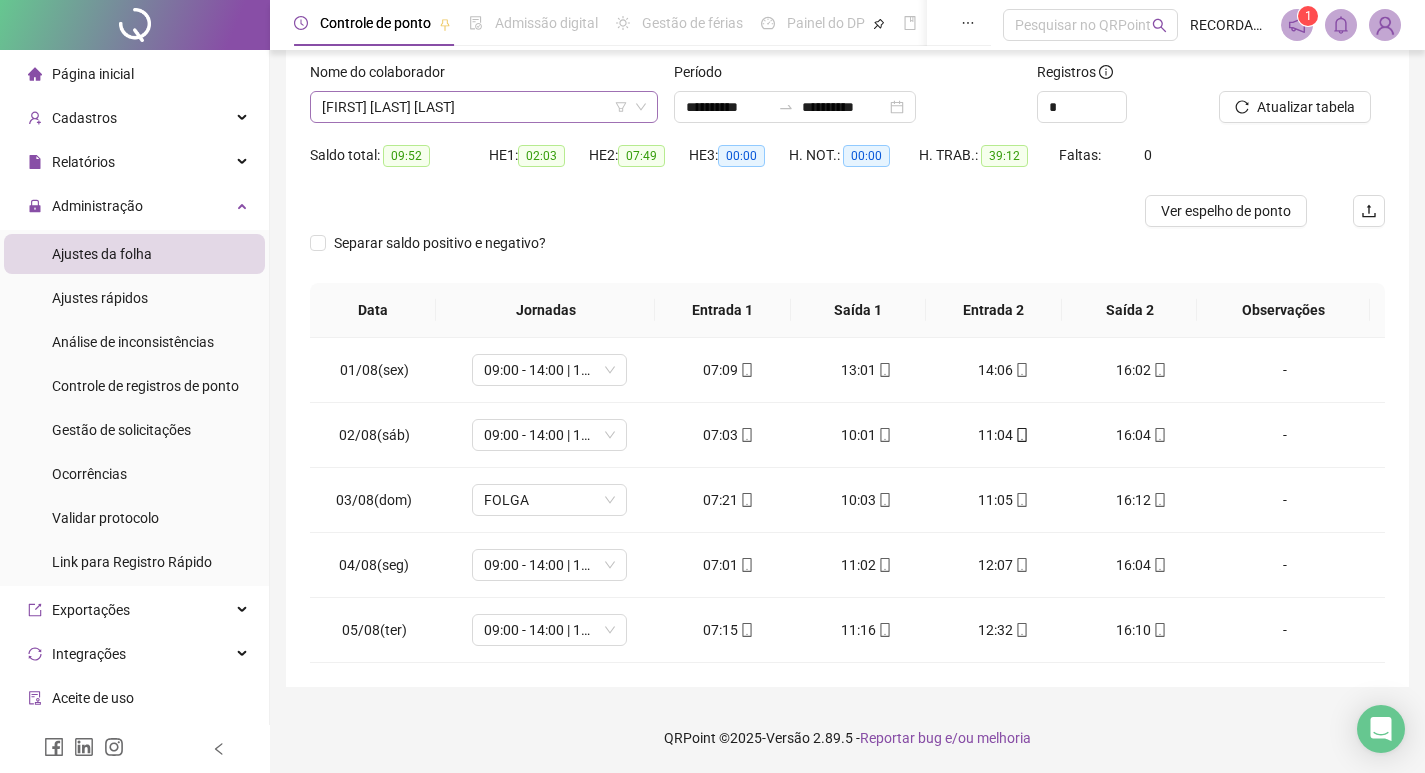 click on "[FIRST] [LAST] [LAST]" at bounding box center (484, 107) 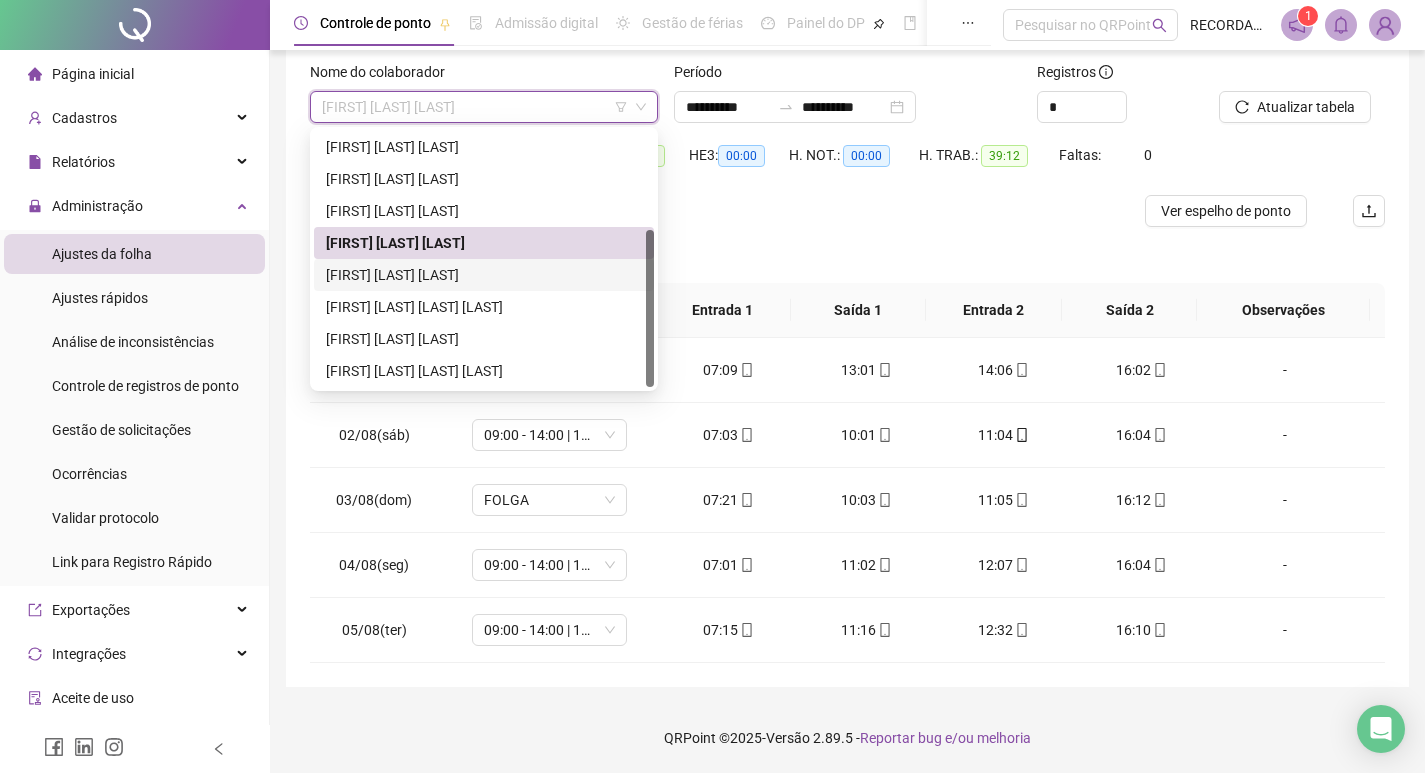 click on "[FIRST] [LAST] [LAST]" at bounding box center [484, 275] 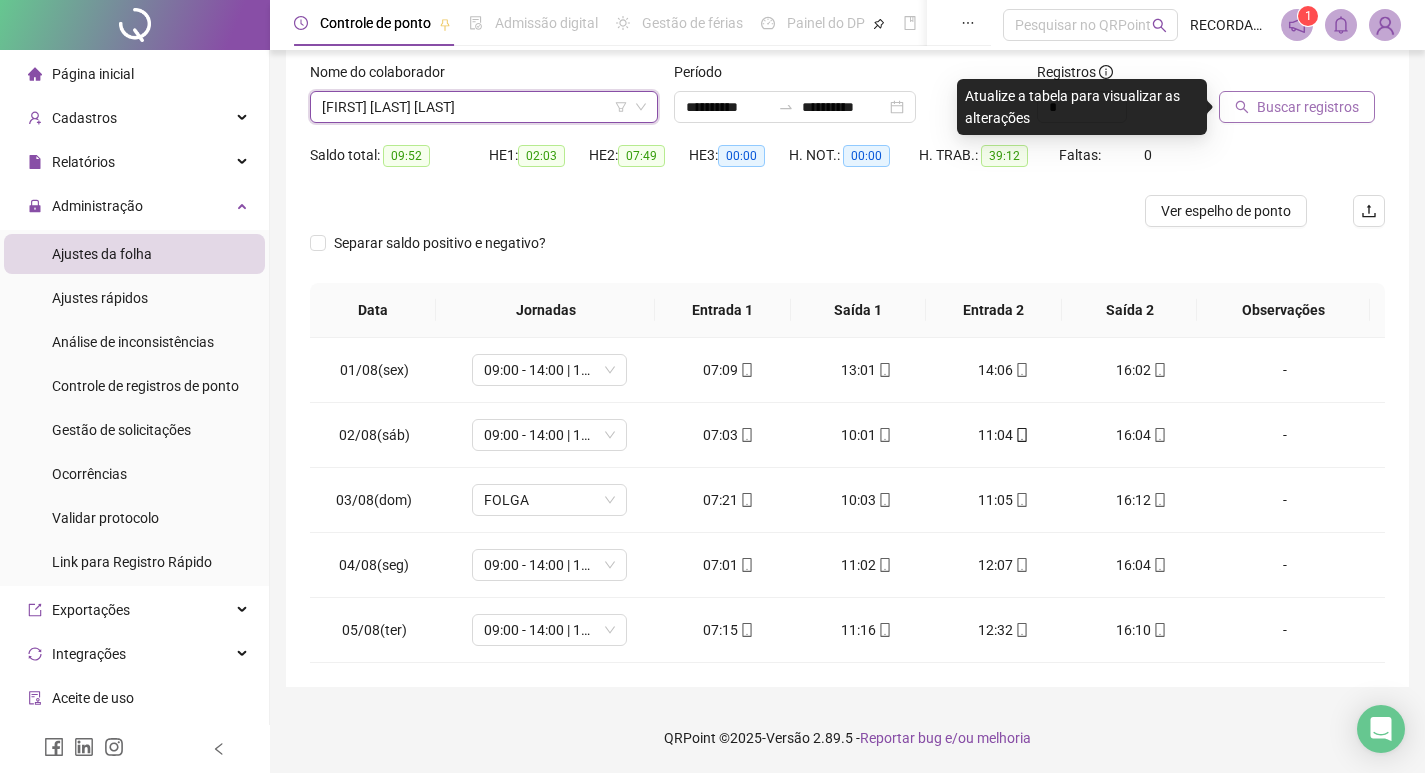 click on "Buscar registros" at bounding box center [1308, 107] 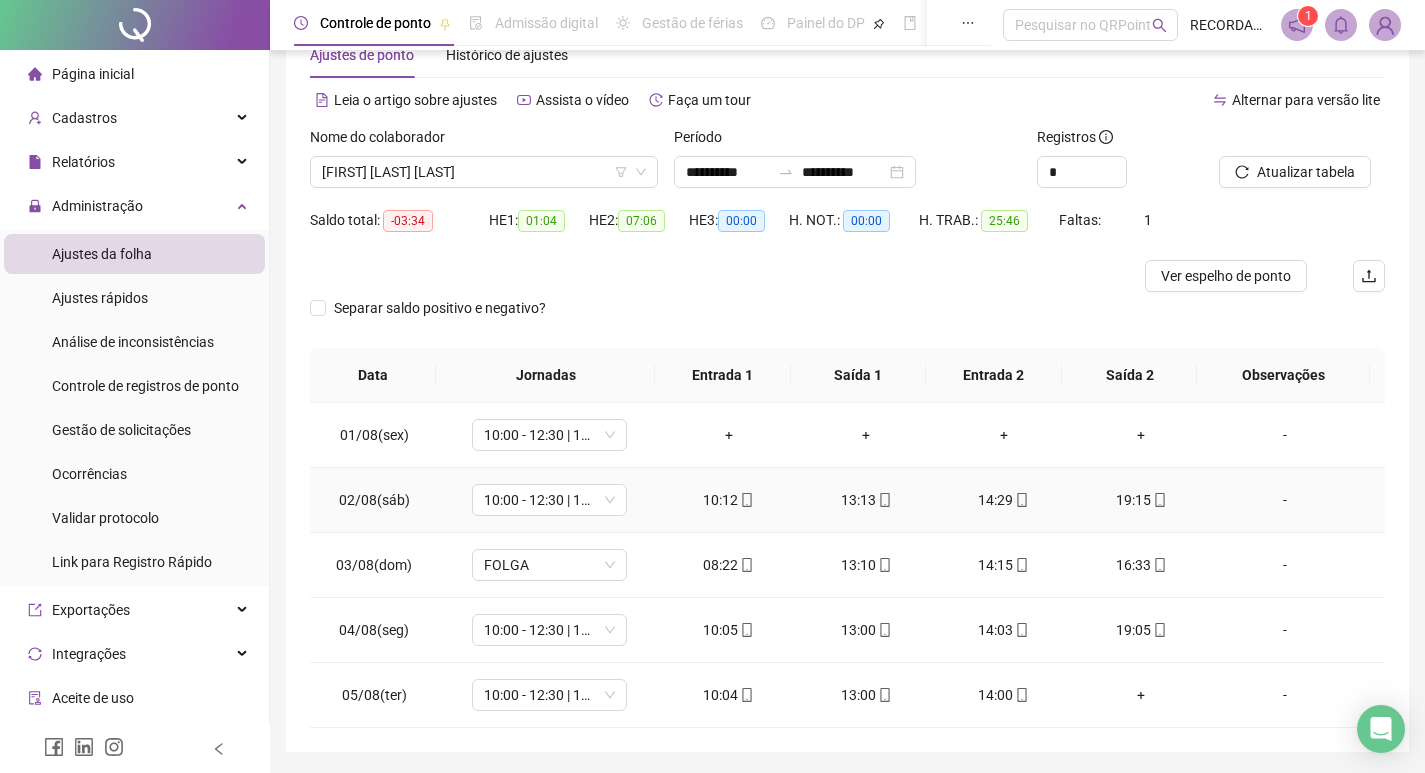 scroll, scrollTop: 23, scrollLeft: 0, axis: vertical 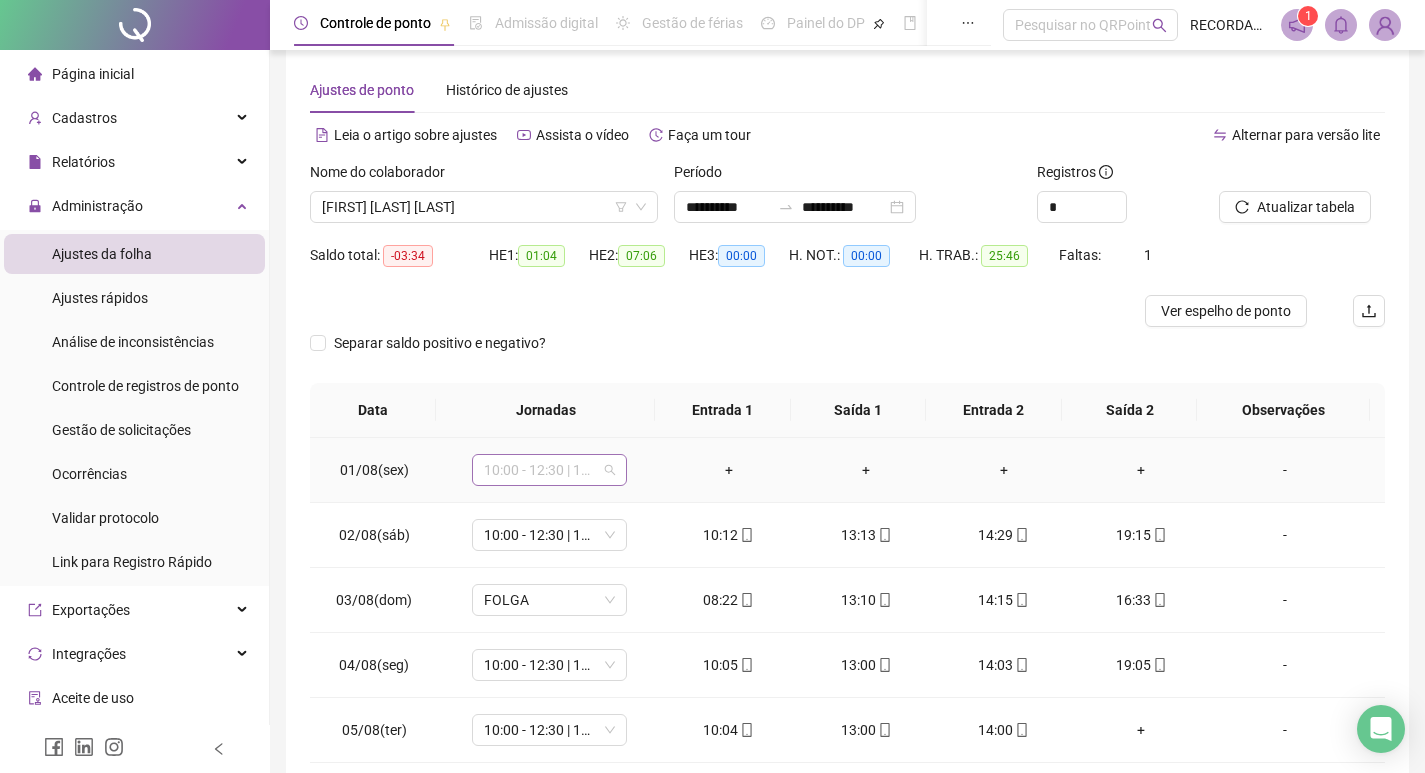 click on "10:00 - 12:30 | 13:30 - 18:20" at bounding box center [549, 470] 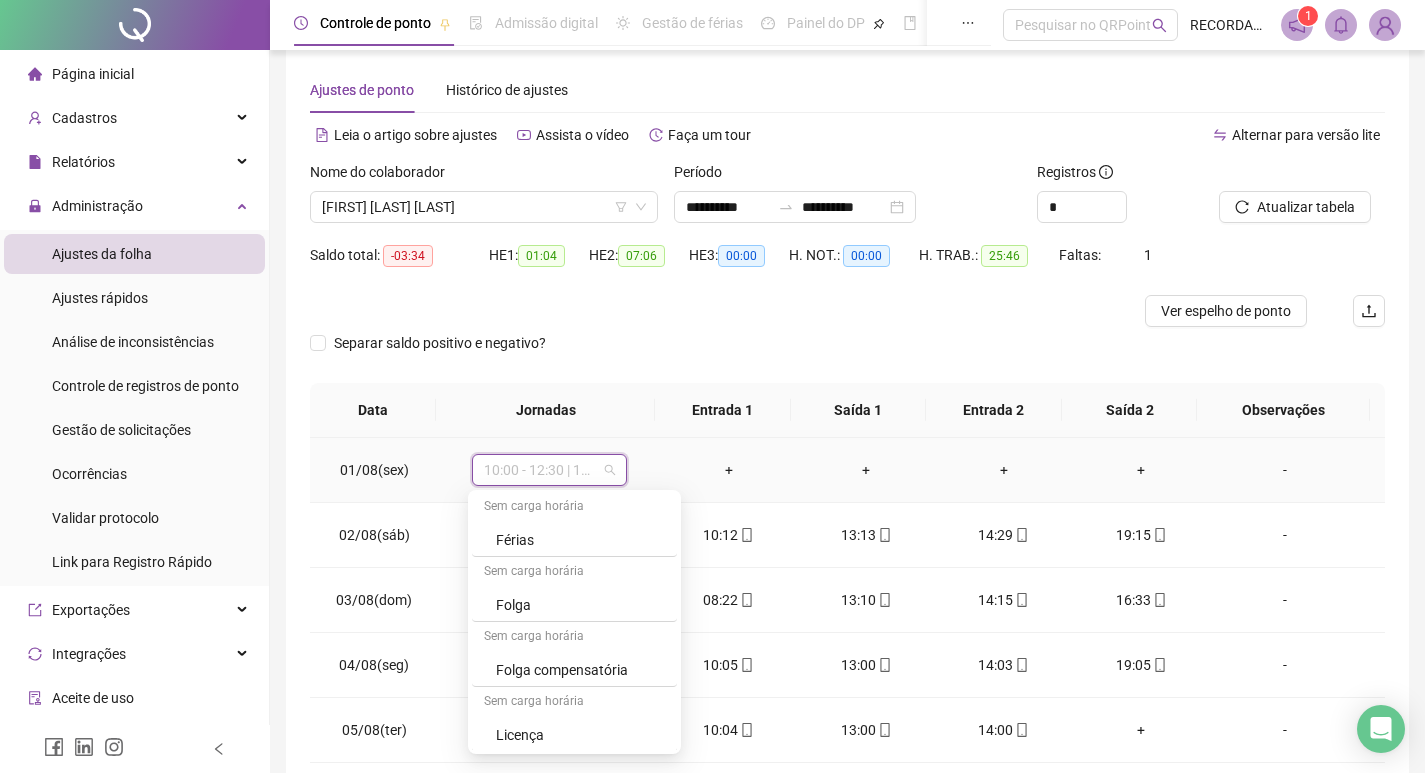 scroll, scrollTop: 1044, scrollLeft: 0, axis: vertical 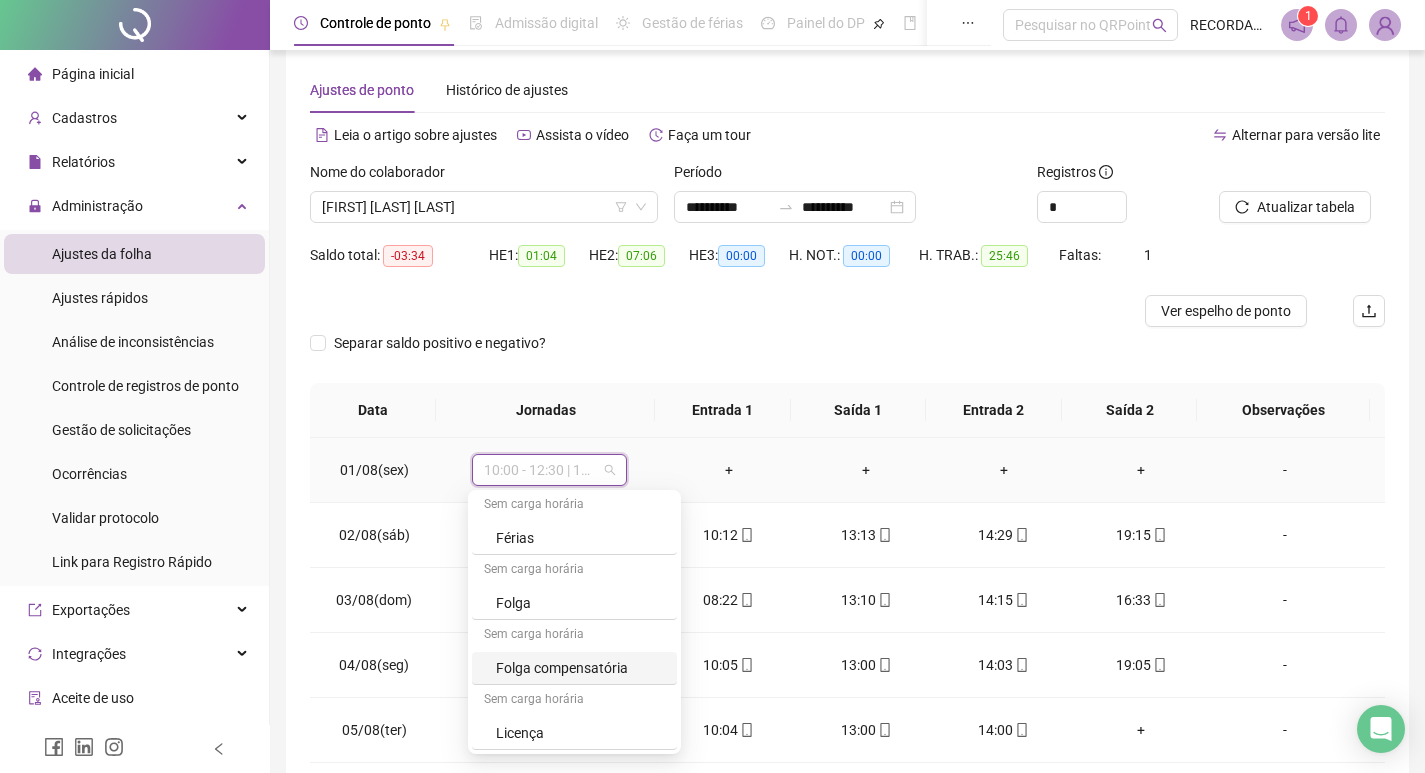 click on "Folga compensatória" at bounding box center [580, 668] 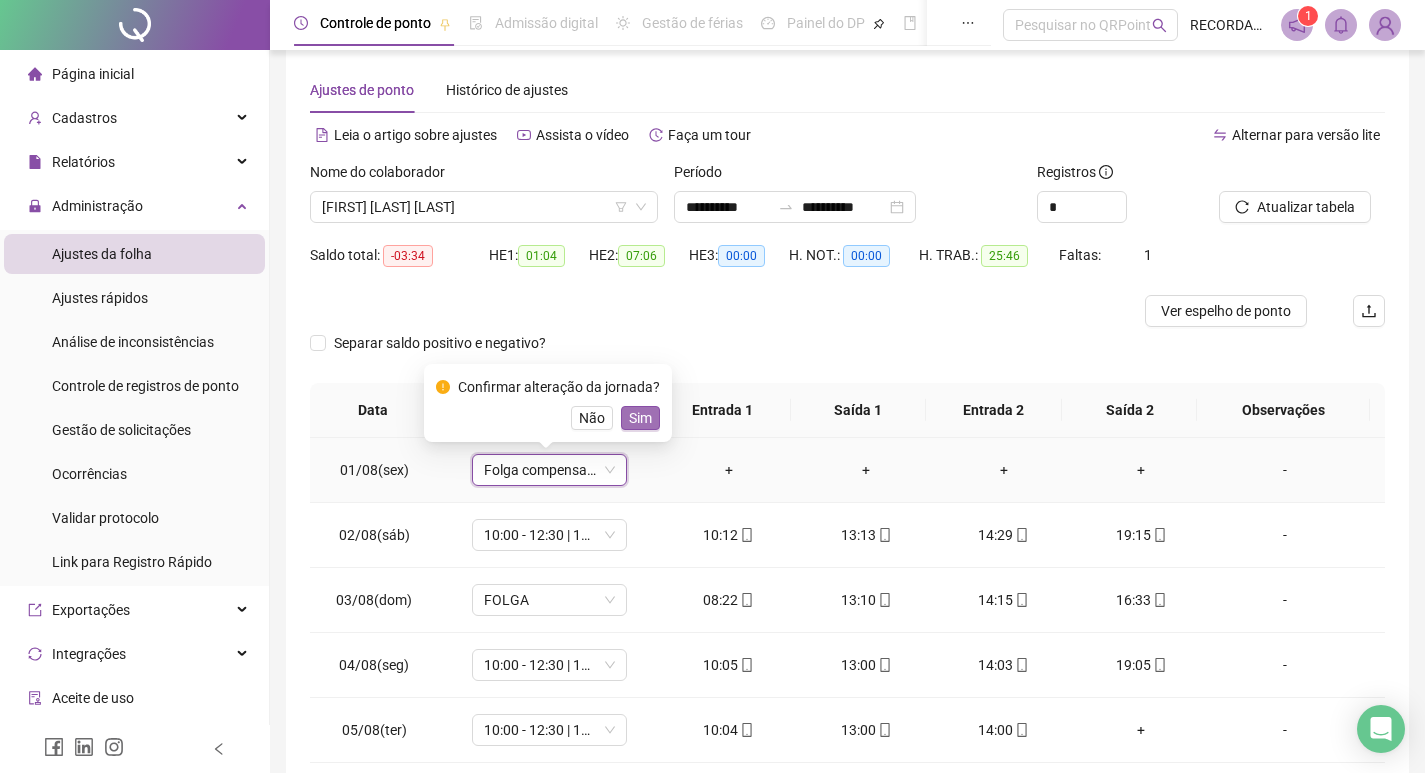 click on "Sim" at bounding box center (640, 418) 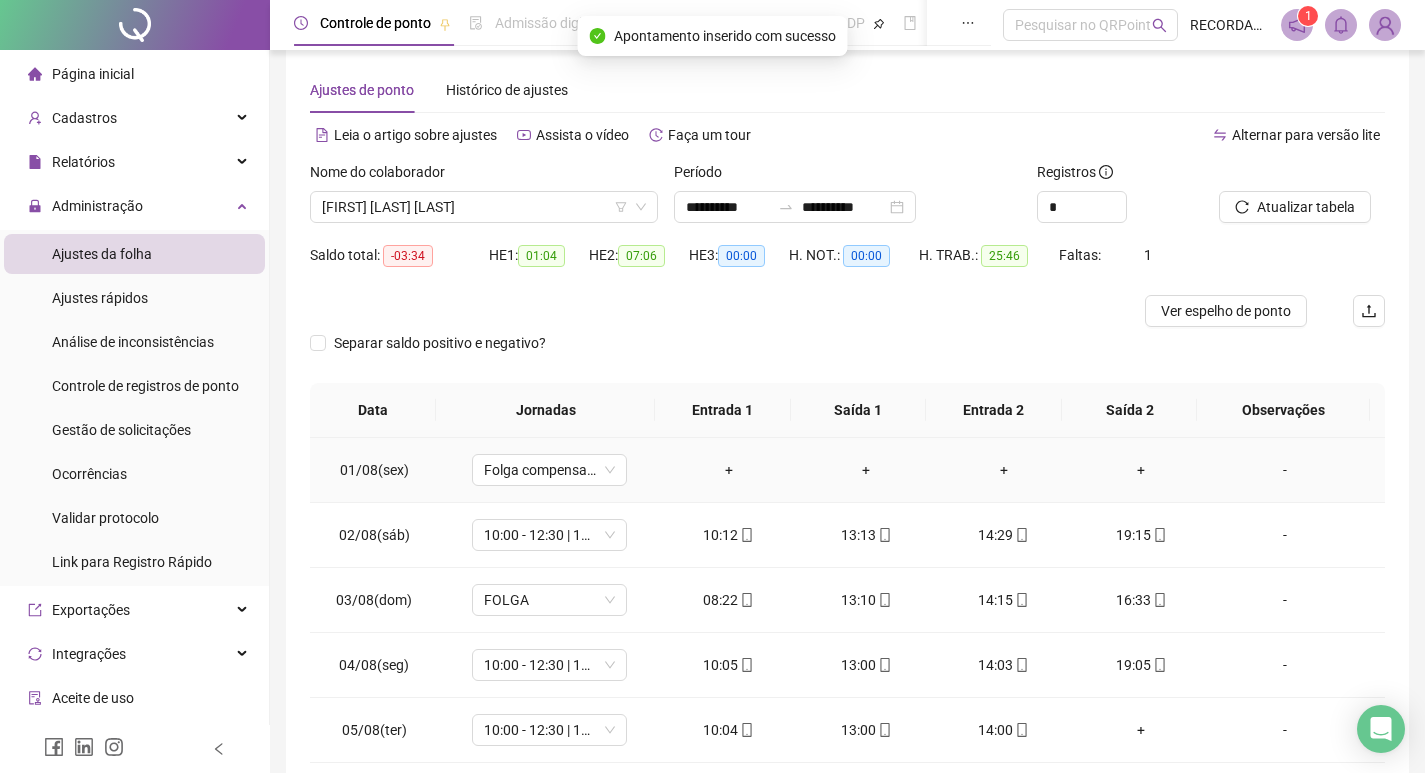 scroll, scrollTop: 123, scrollLeft: 0, axis: vertical 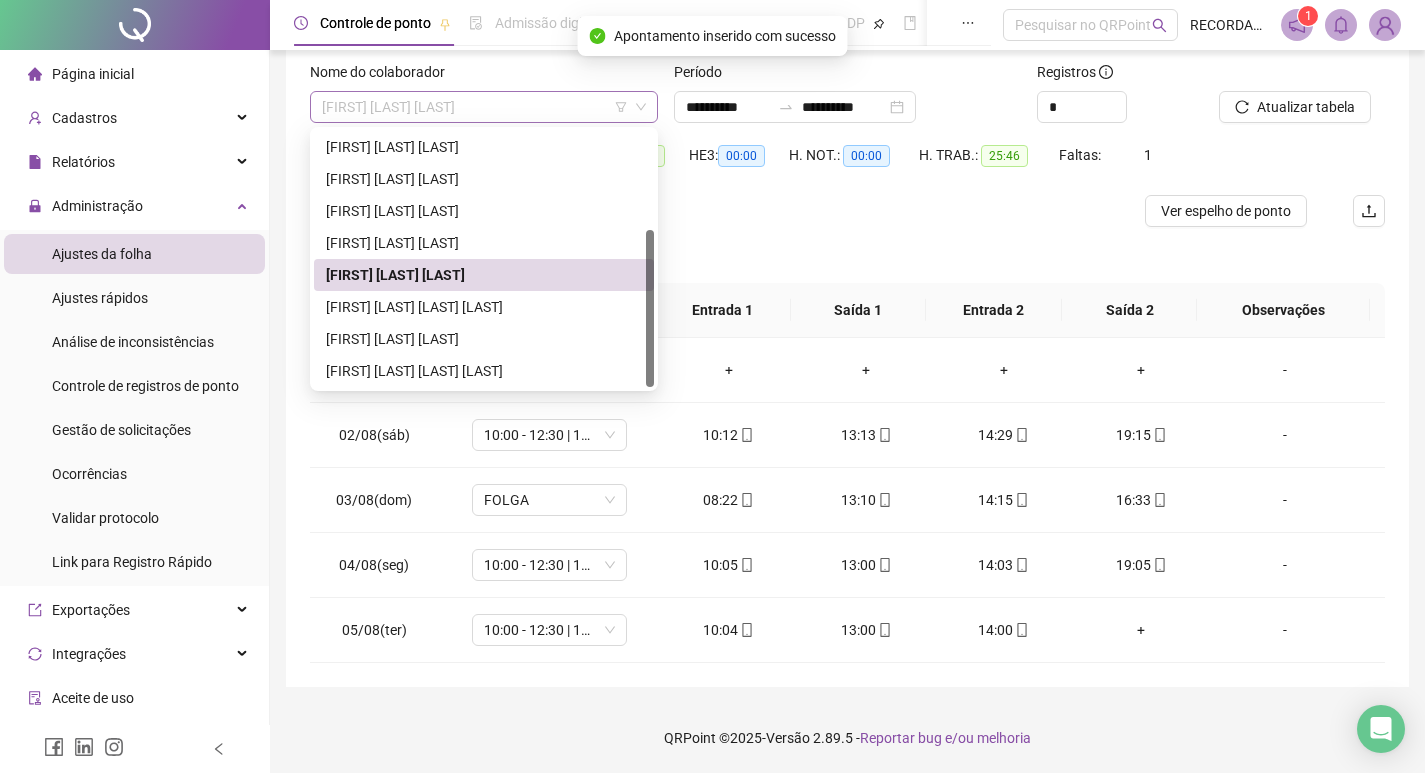 click on "[FIRST] [LAST] [LAST]" at bounding box center (484, 107) 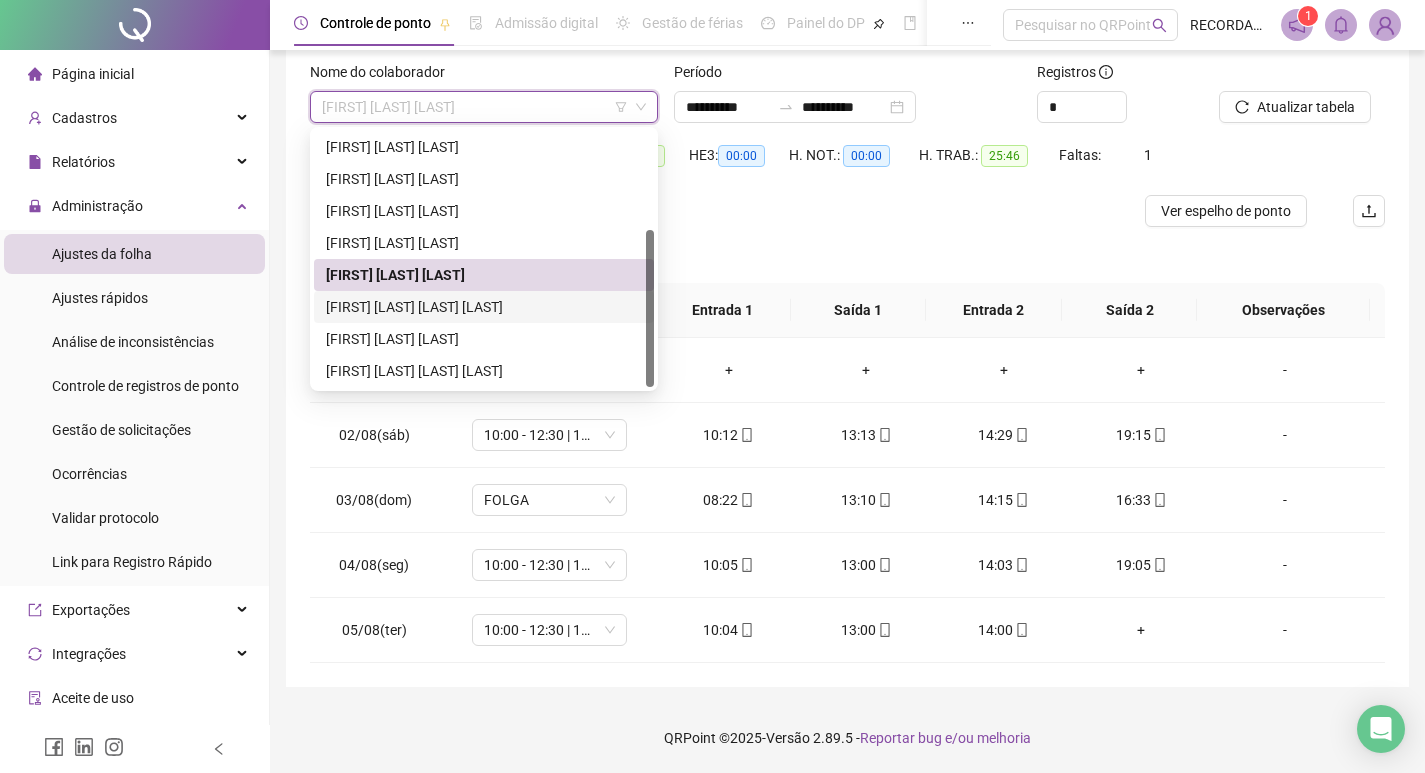 click on "[FIRST] [LAST] [LAST] [LAST]" at bounding box center [484, 307] 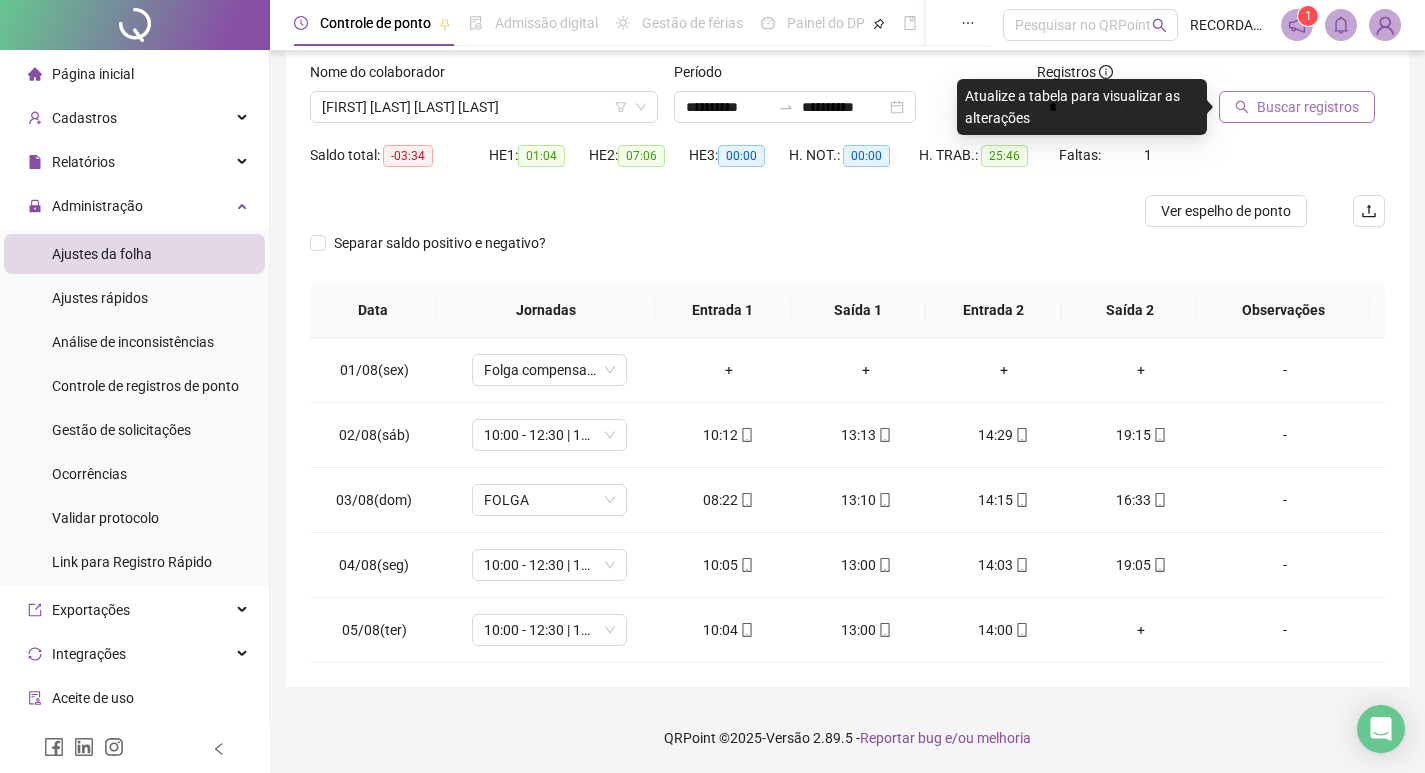 click on "Buscar registros" at bounding box center [1297, 107] 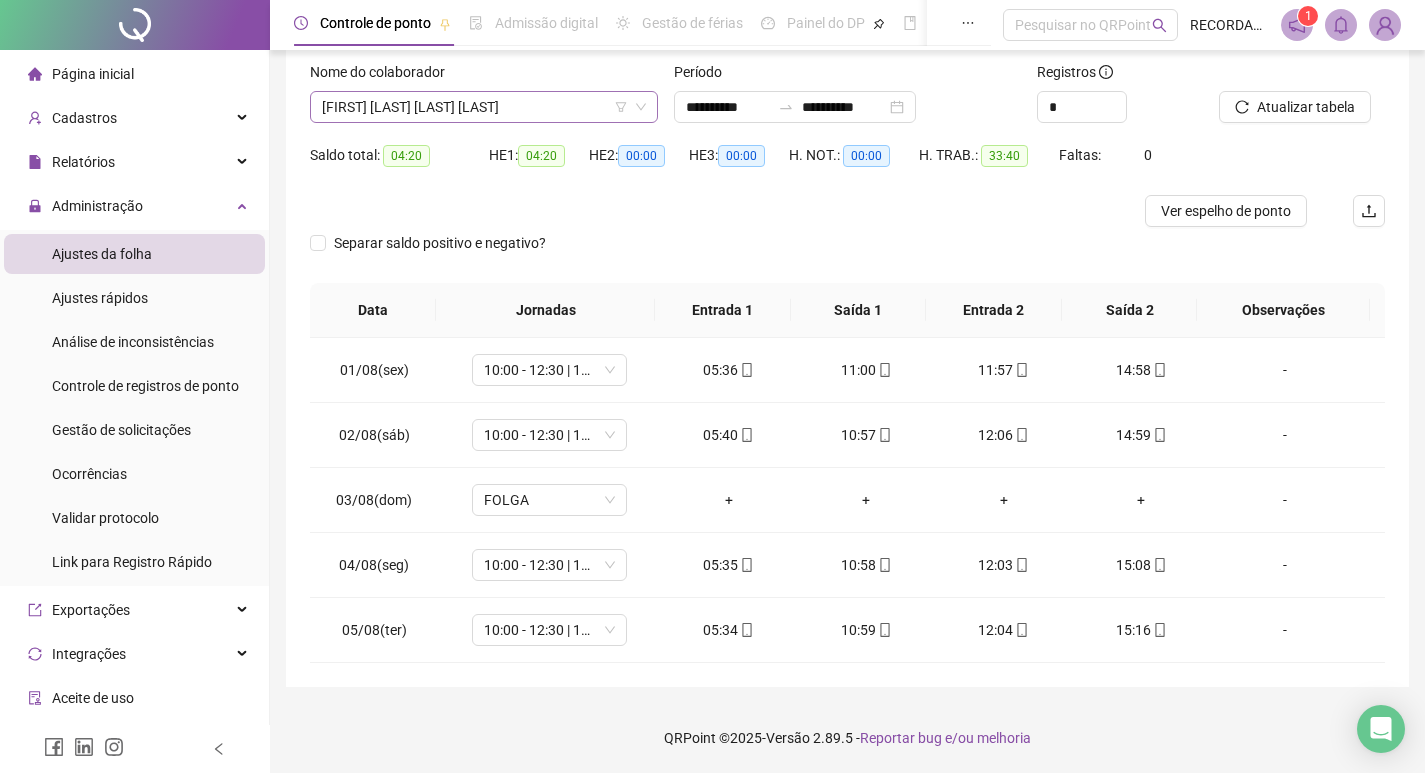 click on "[FIRST] [LAST] [LAST] [LAST]" at bounding box center (484, 107) 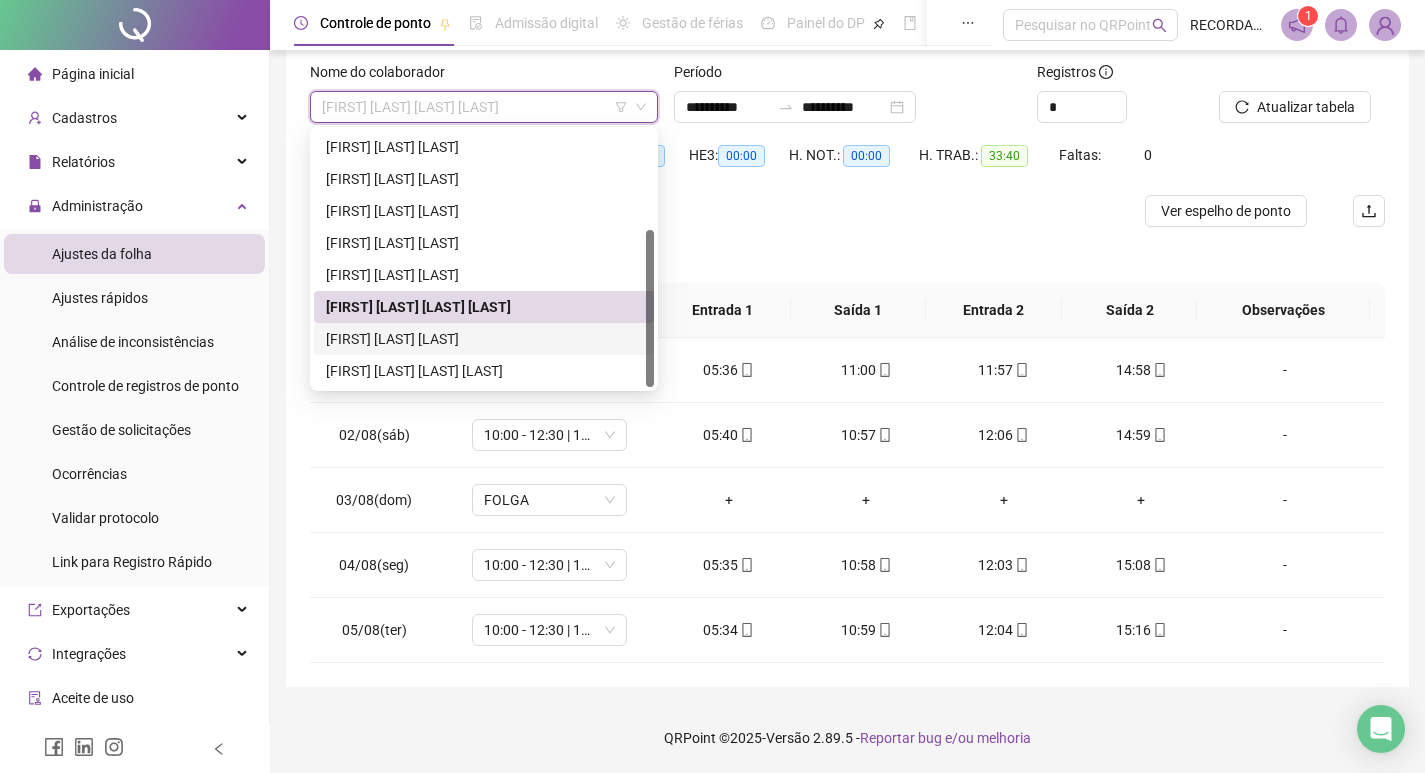 click on "[FIRST] [LAST] [LAST]" at bounding box center (484, 339) 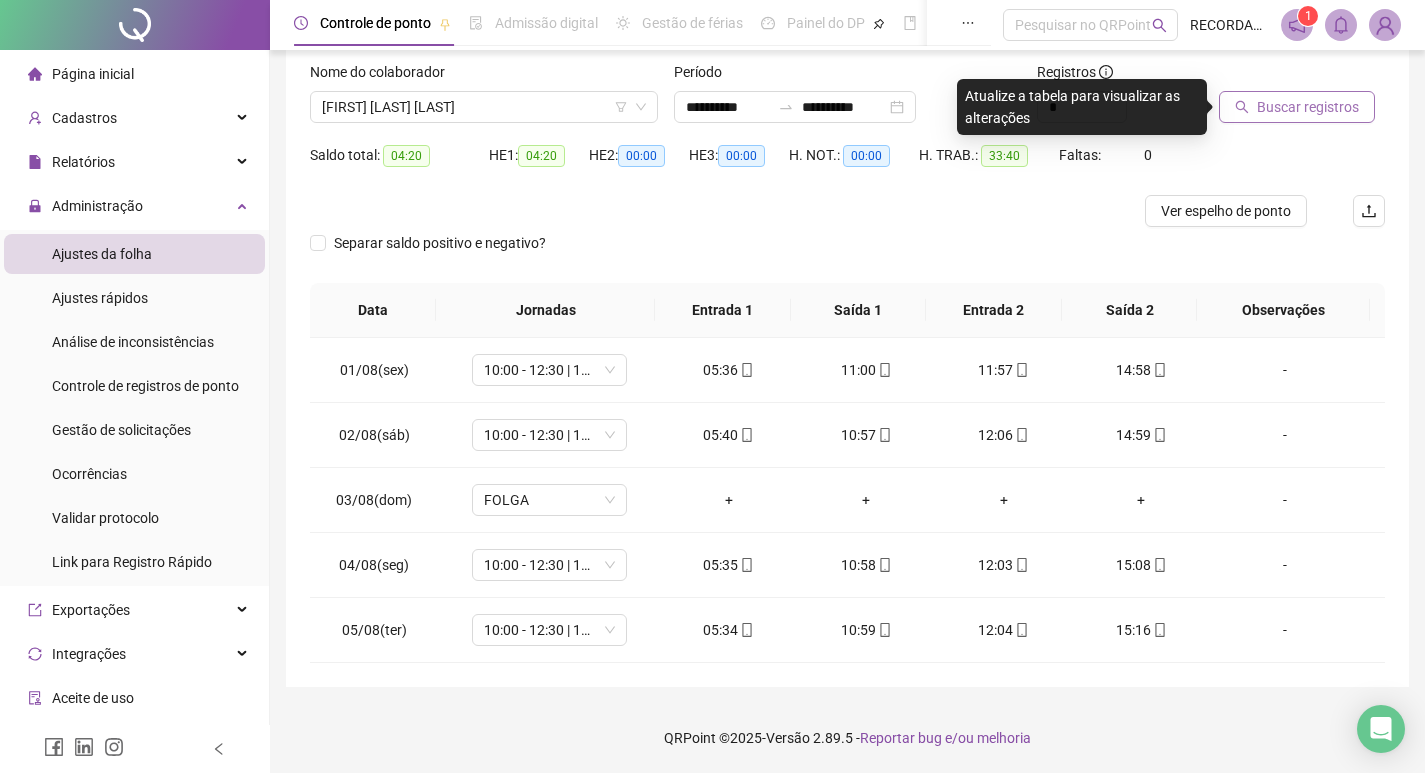 click on "Buscar registros" at bounding box center (1308, 107) 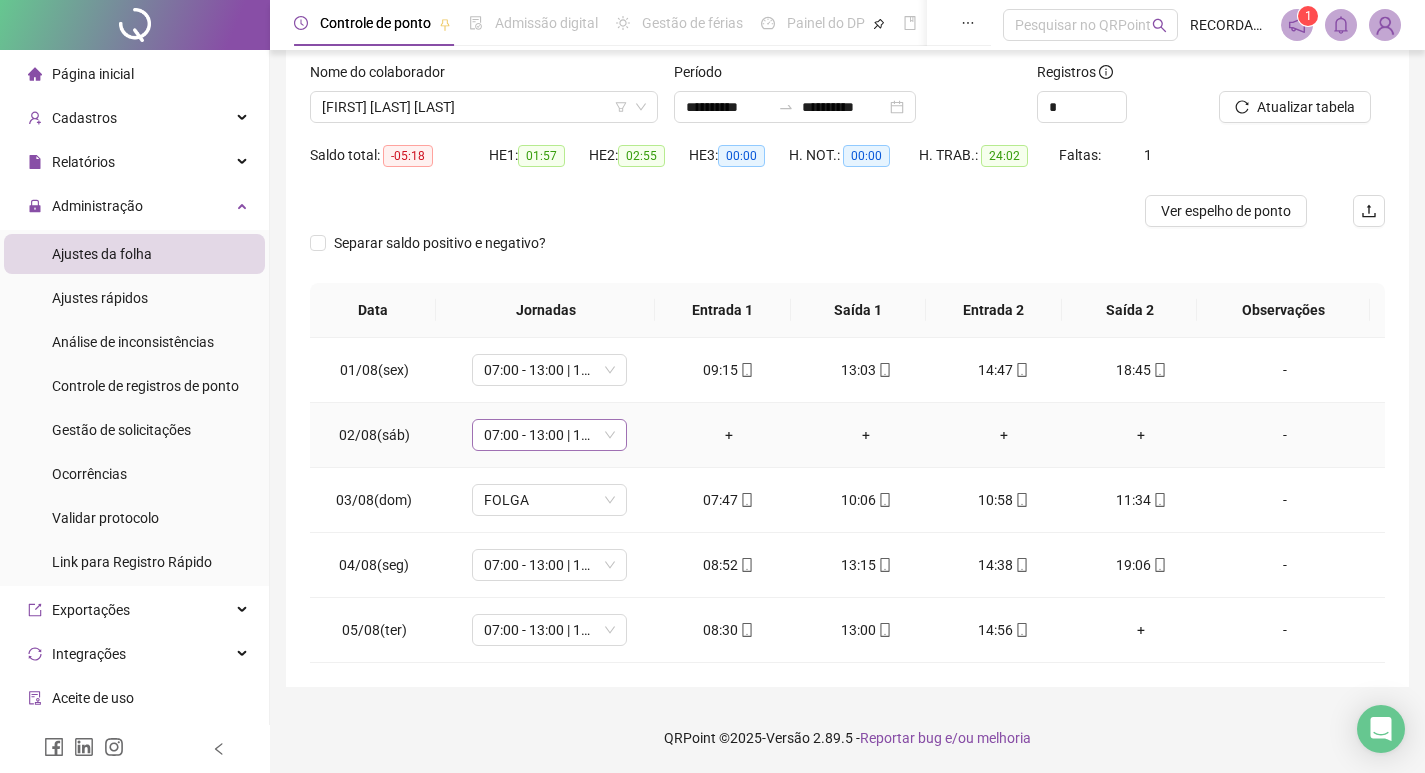 click on "07:00 - 13:00 | 14:00 - 15:20" at bounding box center [549, 435] 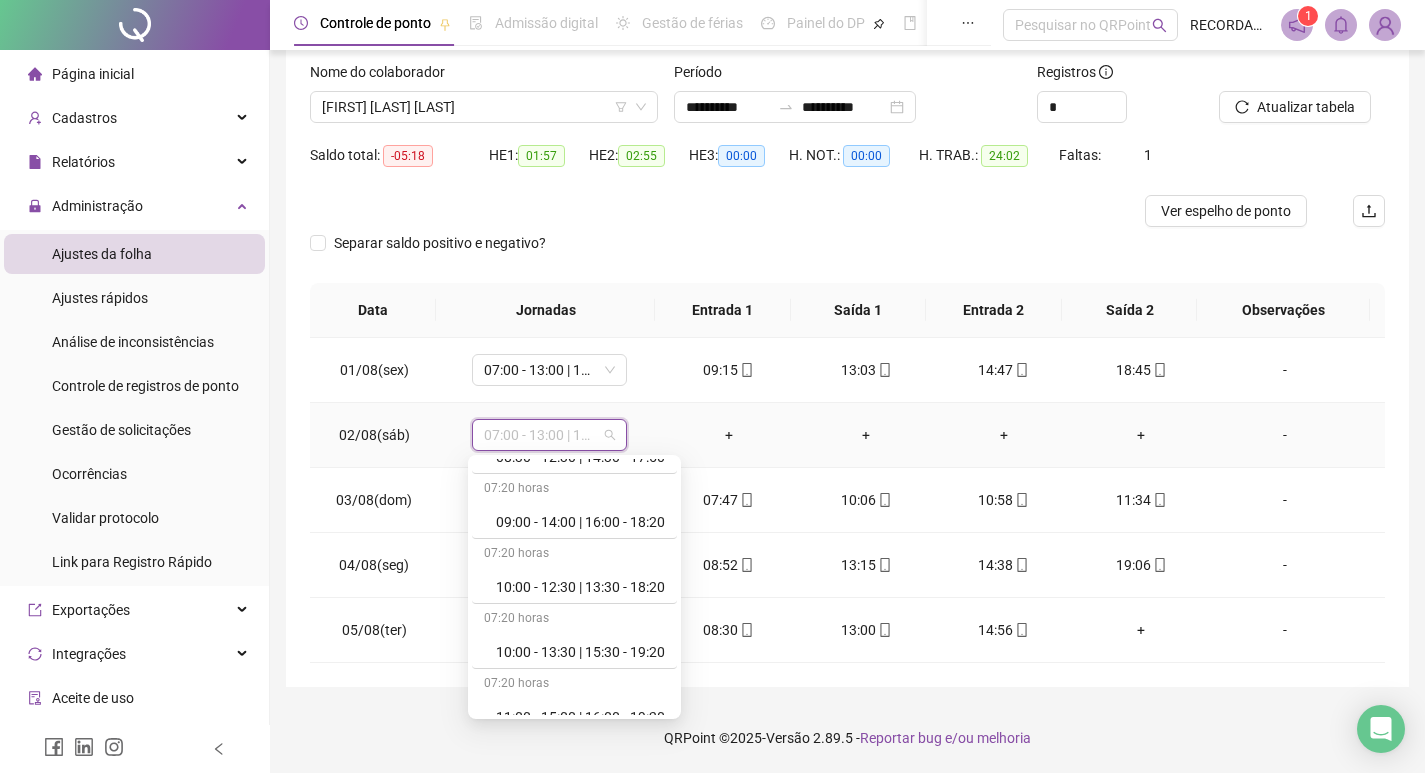 scroll, scrollTop: 1000, scrollLeft: 0, axis: vertical 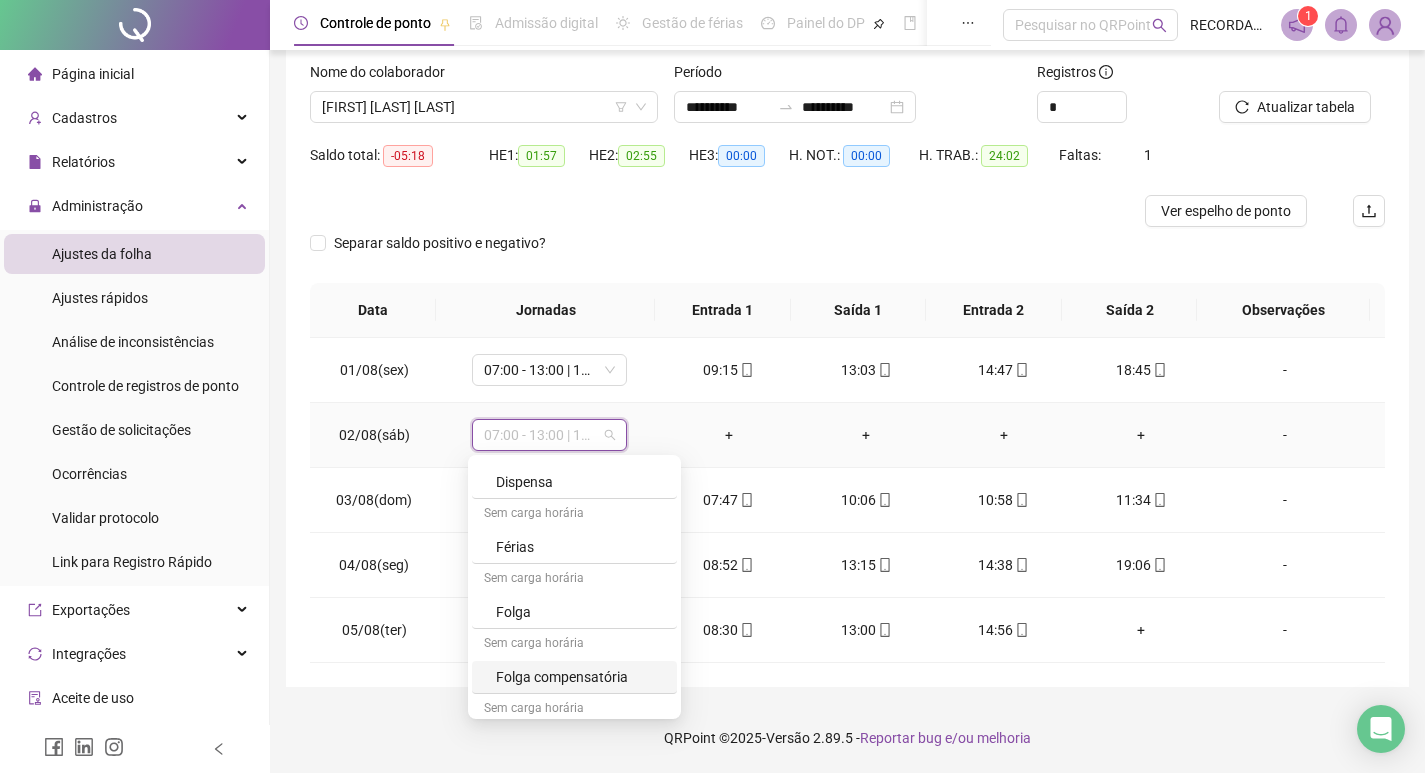 click on "Folga compensatória" at bounding box center (580, 677) 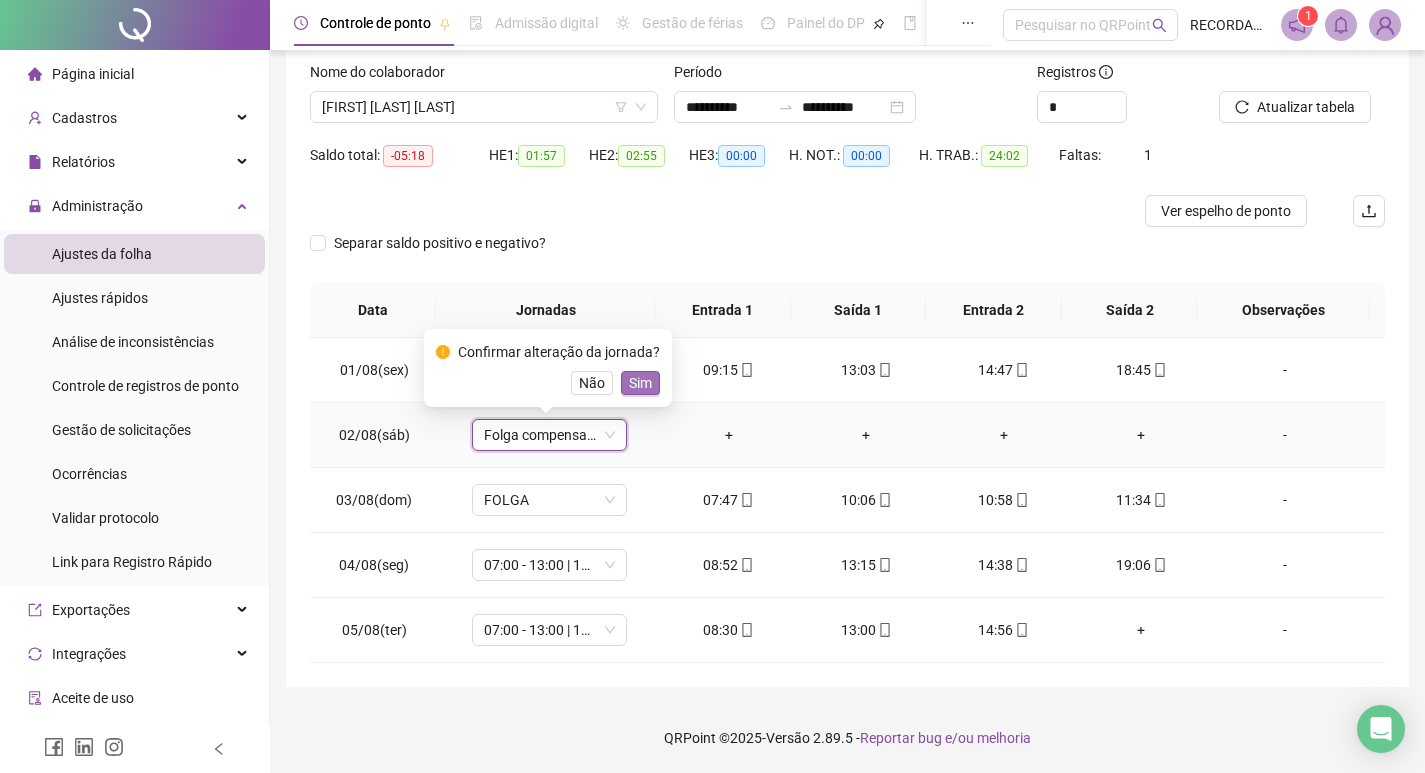 click on "Sim" at bounding box center (640, 383) 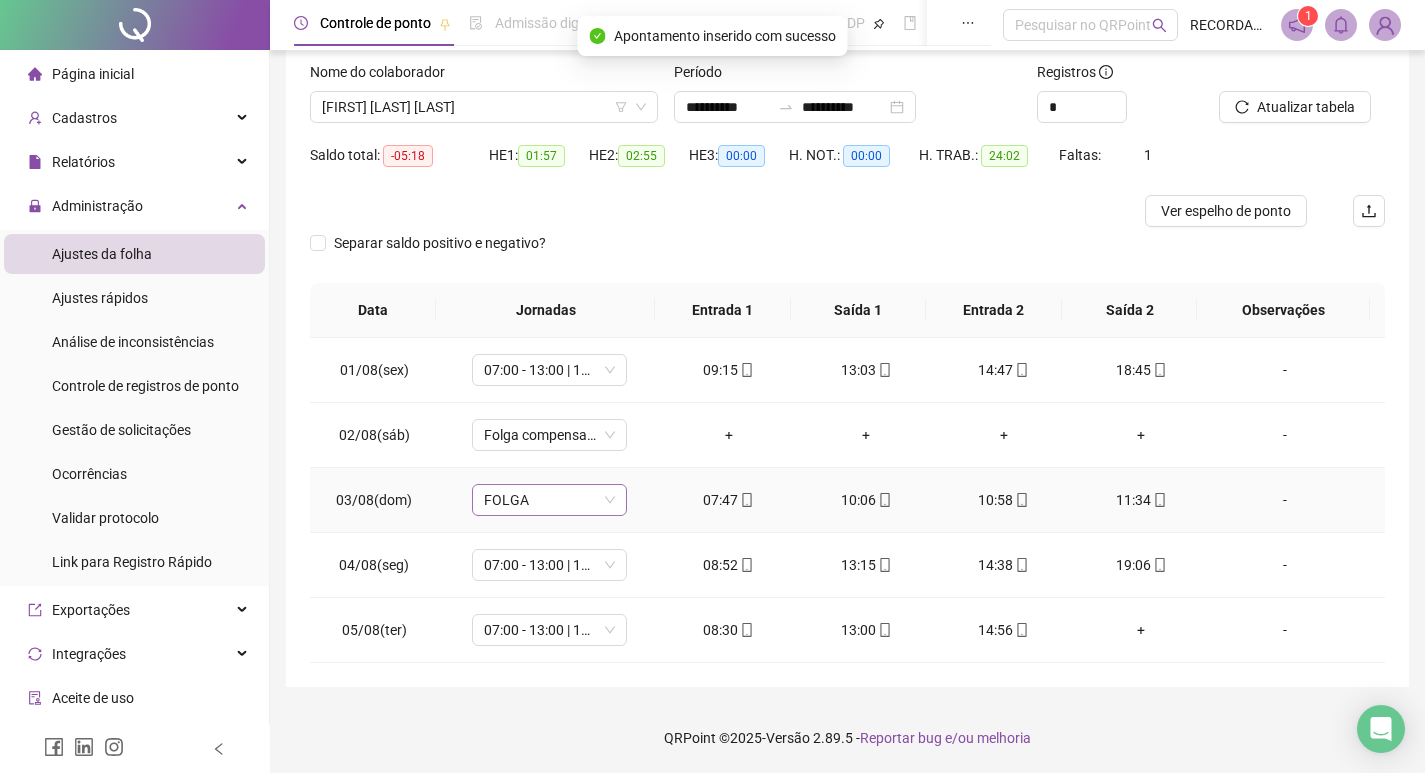 click on "FOLGA" at bounding box center (549, 500) 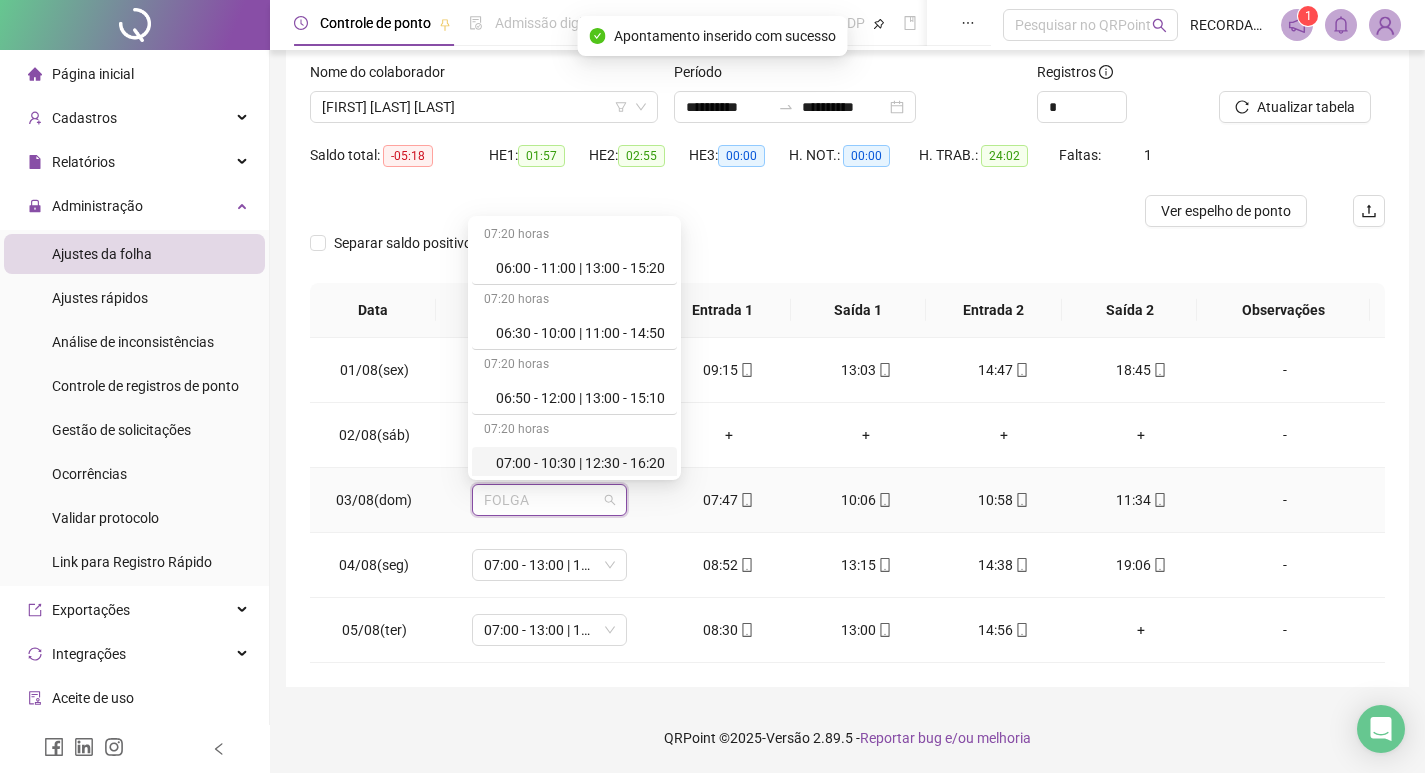 click on "07:00 - 10:30 | 12:30 - 16:20" at bounding box center [580, 463] 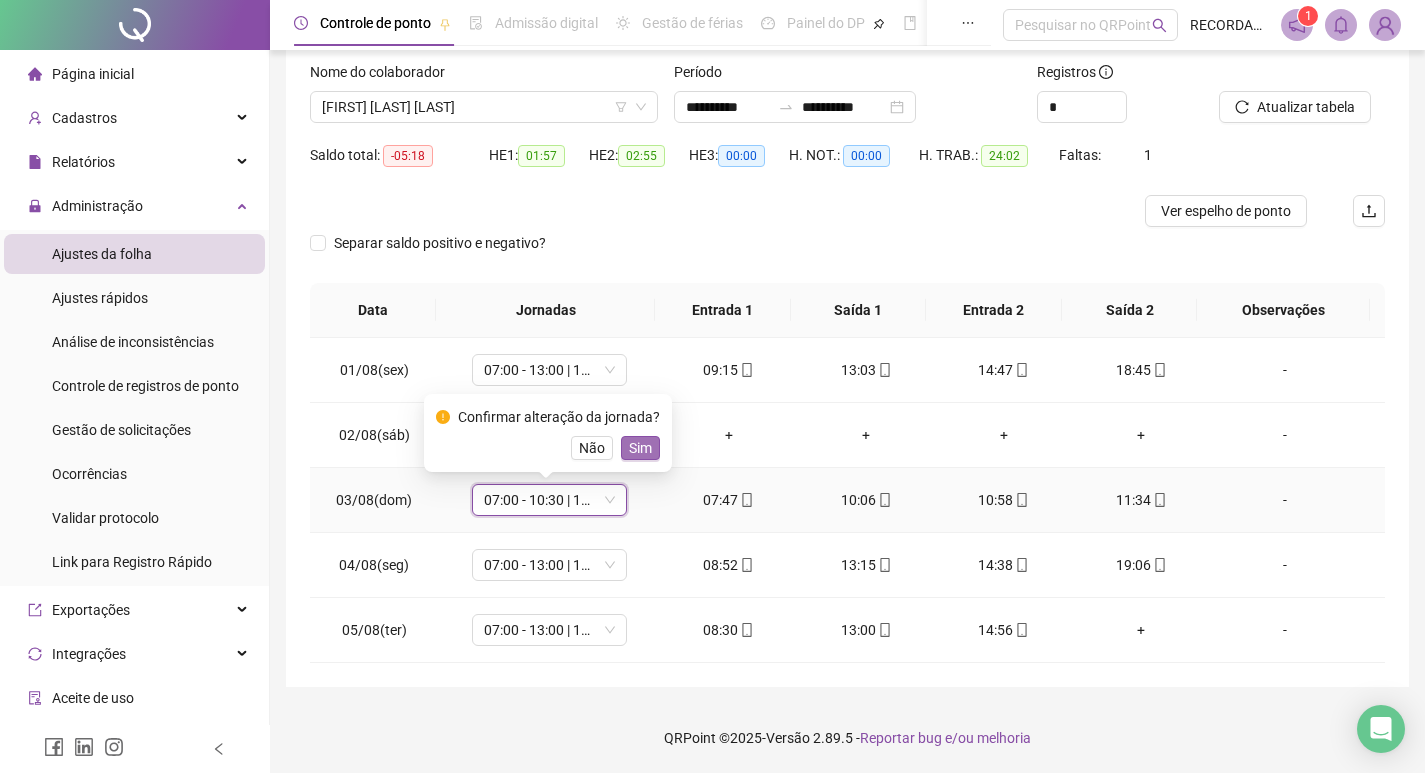 click on "Sim" at bounding box center (640, 448) 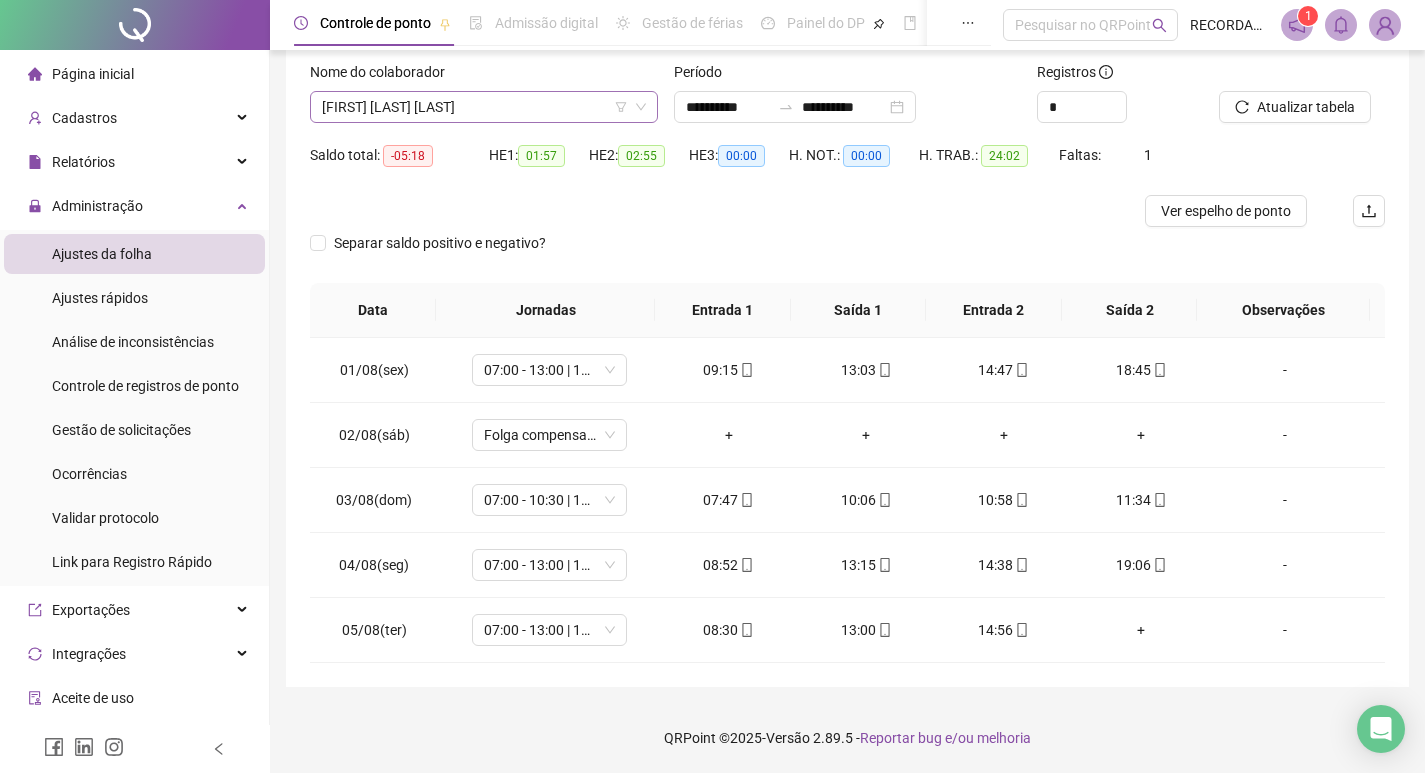click on "[FIRST] [LAST] [LAST]" at bounding box center (484, 107) 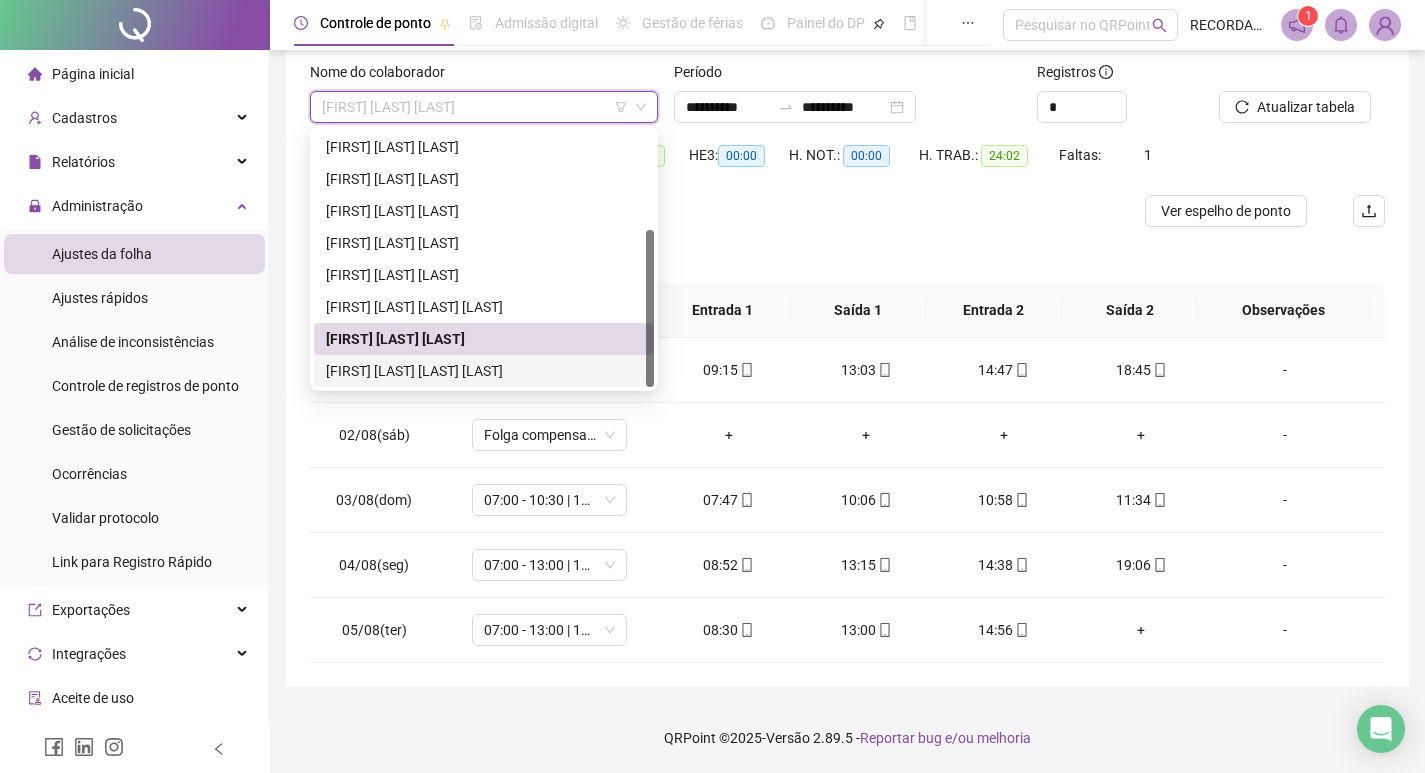 click on "[FIRST] [LAST] [LAST] [LAST]" at bounding box center (484, 371) 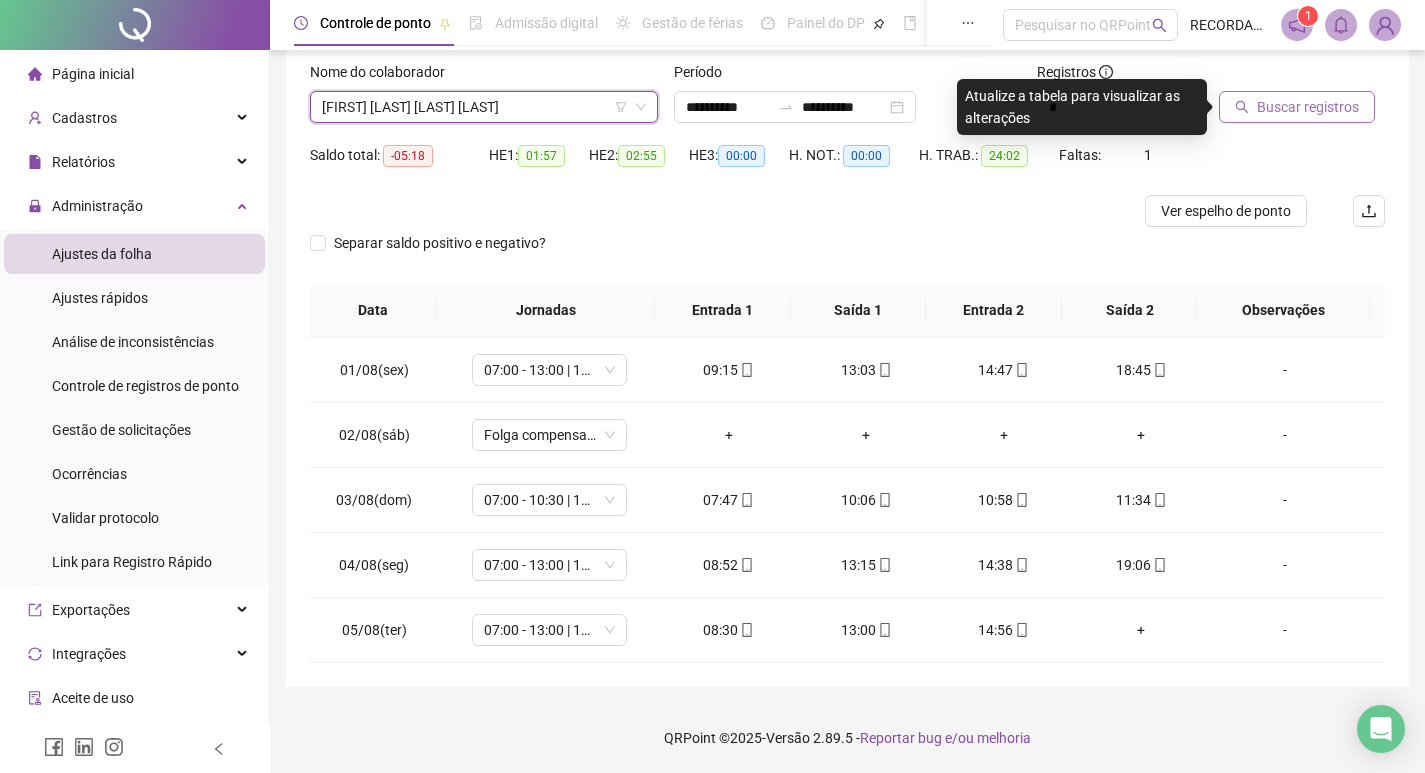 click on "Buscar registros" at bounding box center [1308, 107] 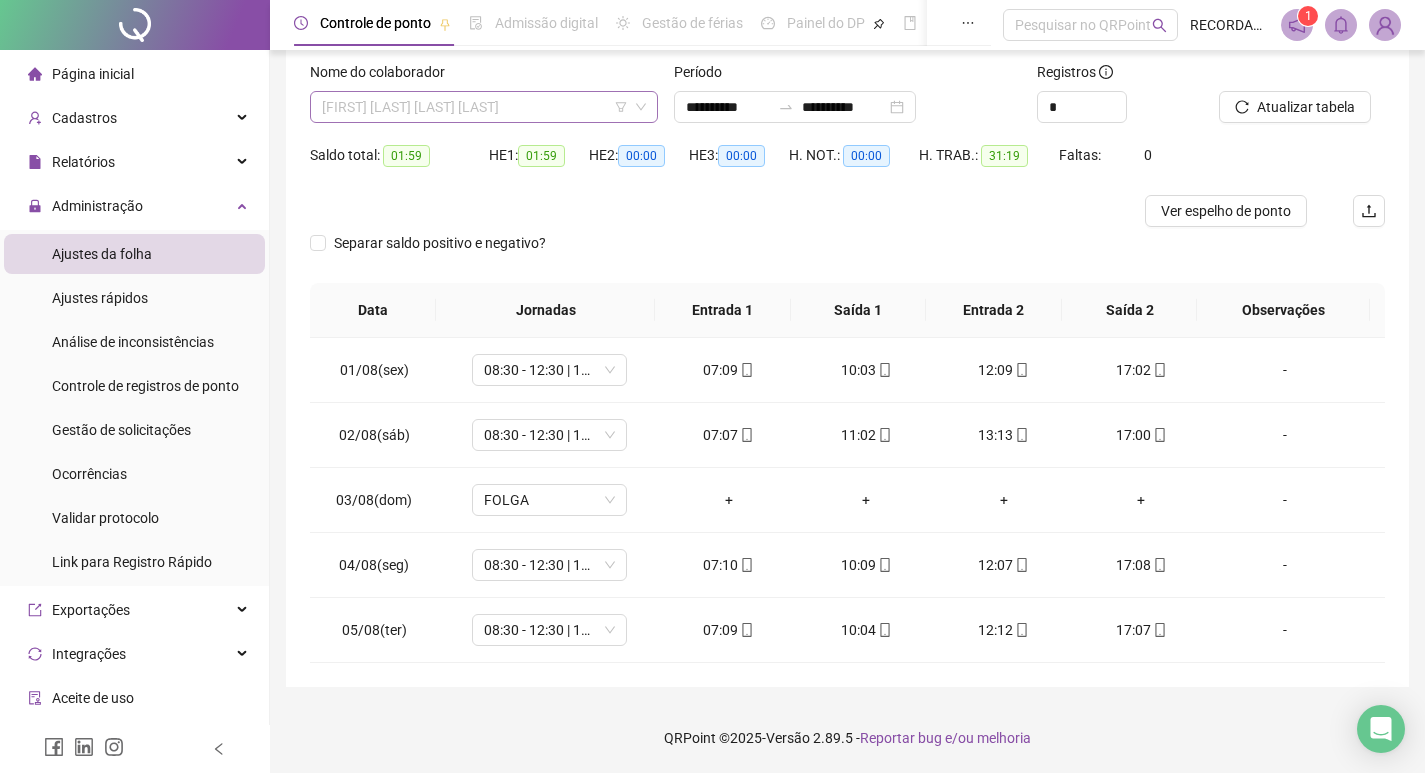 click on "[FIRST] [LAST] [LAST] [LAST]" at bounding box center (484, 107) 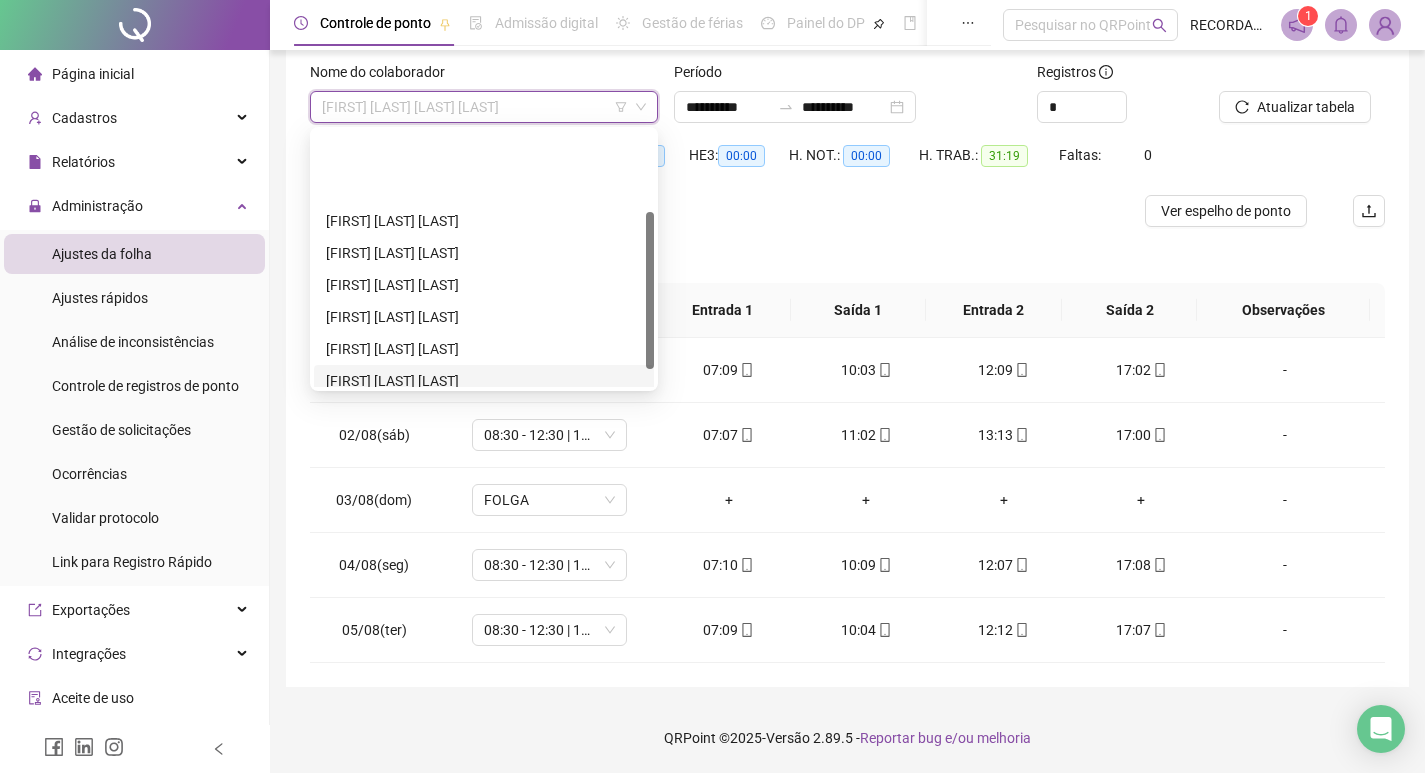 scroll, scrollTop: 0, scrollLeft: 0, axis: both 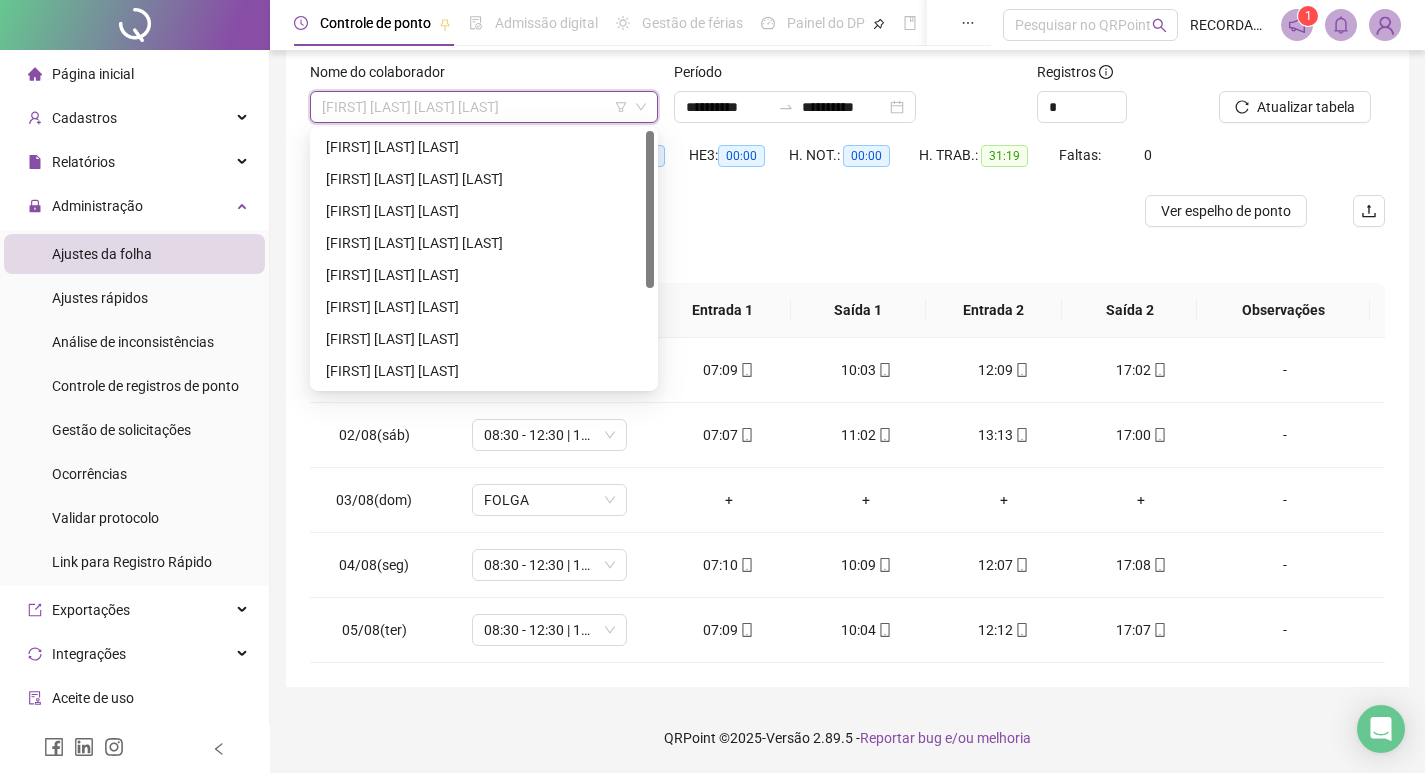 drag, startPoint x: 650, startPoint y: 283, endPoint x: 1227, endPoint y: 523, distance: 624.9232 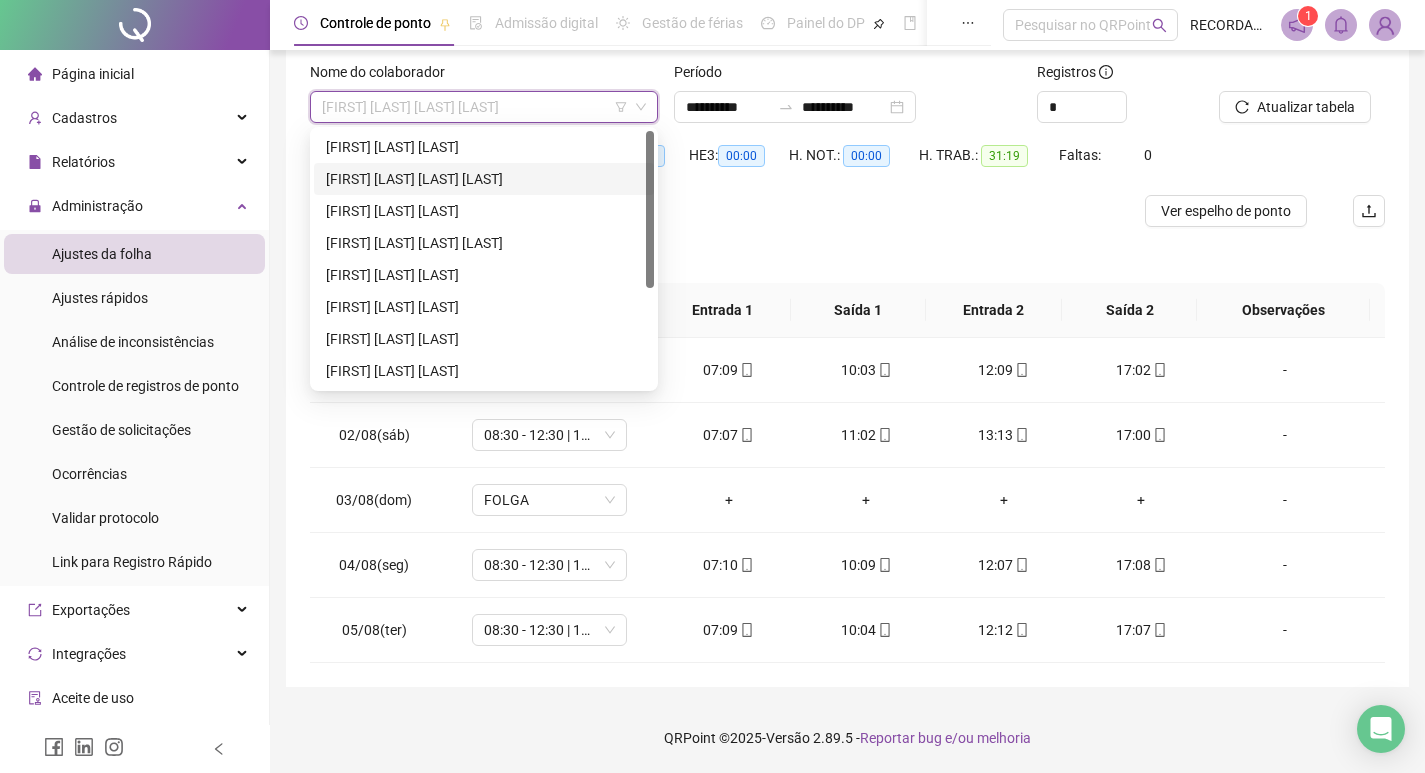 click on "Página inicial" at bounding box center (93, 74) 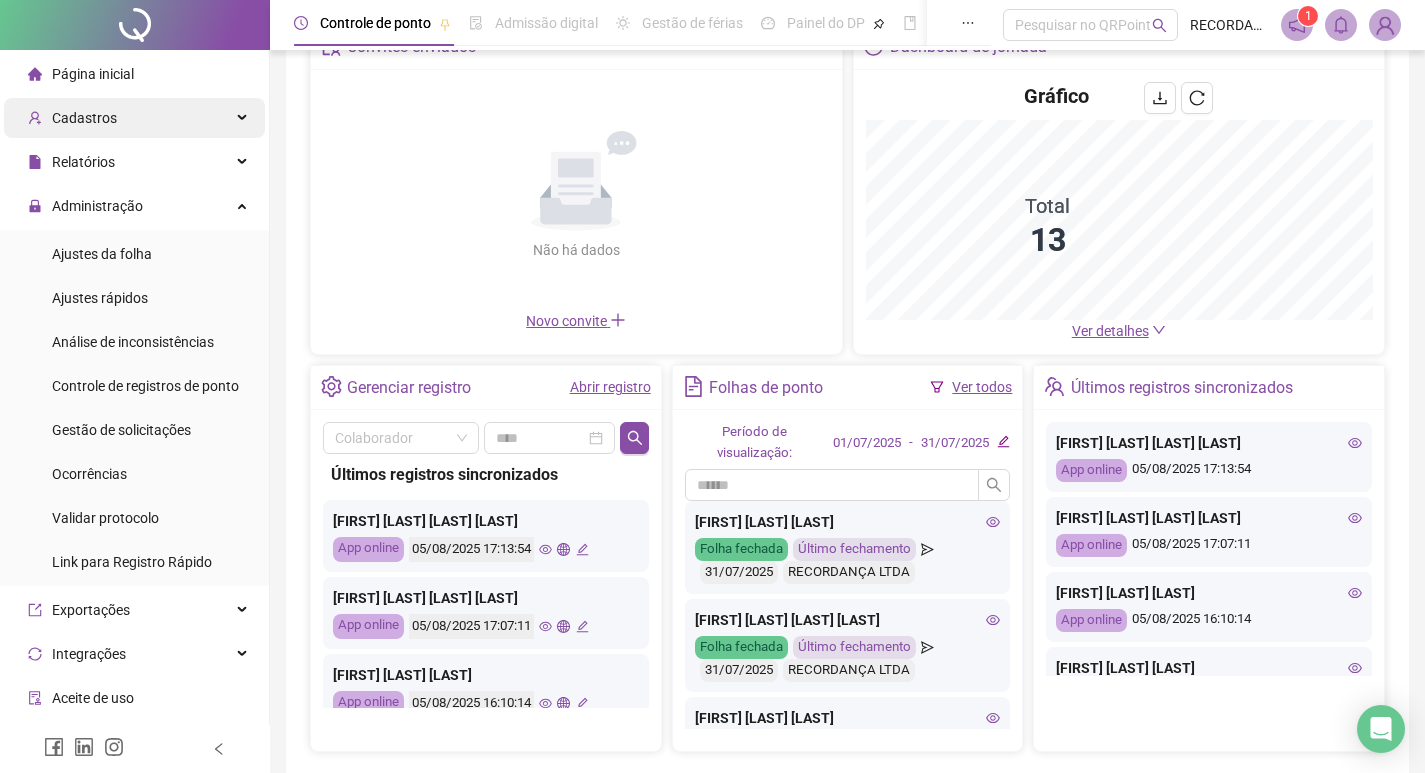 click on "Cadastros" at bounding box center (134, 118) 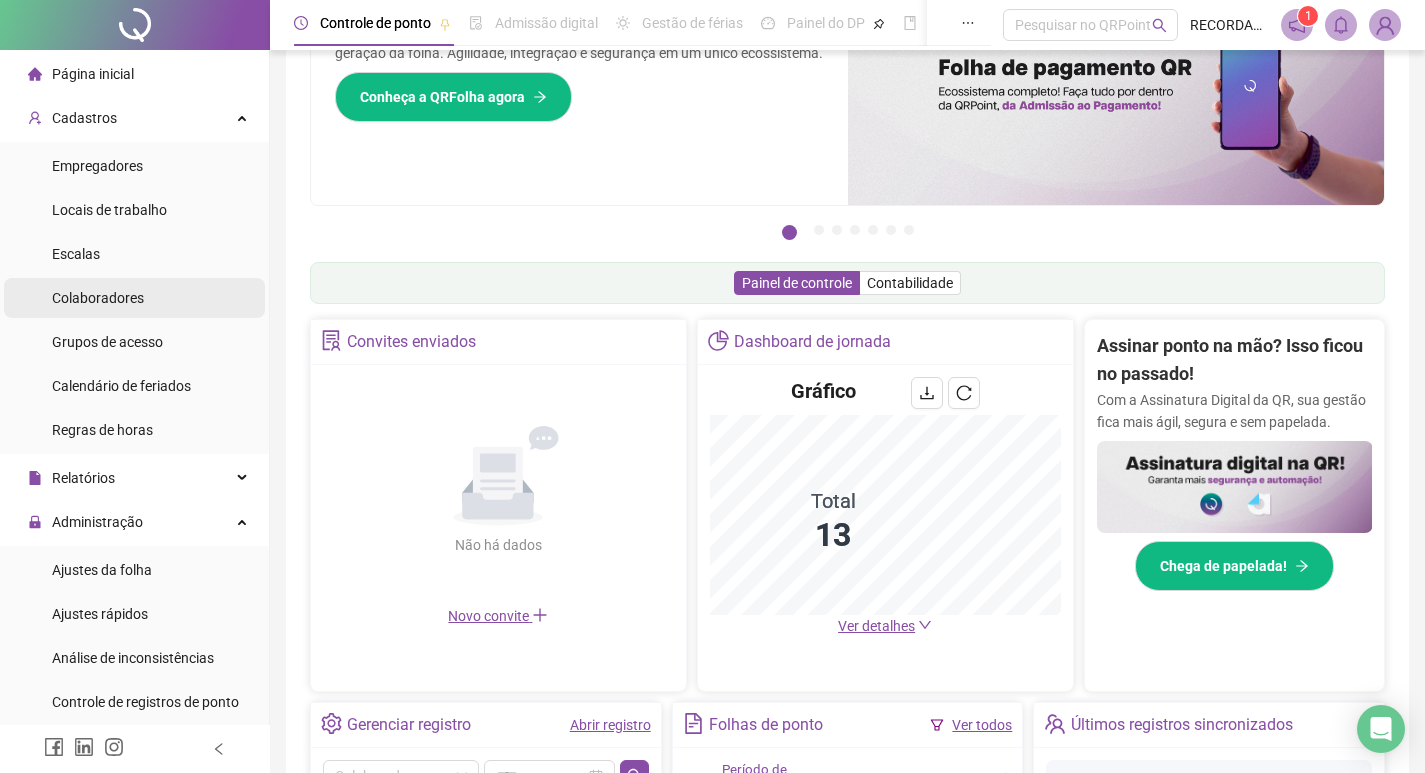 click on "Colaboradores" at bounding box center [98, 298] 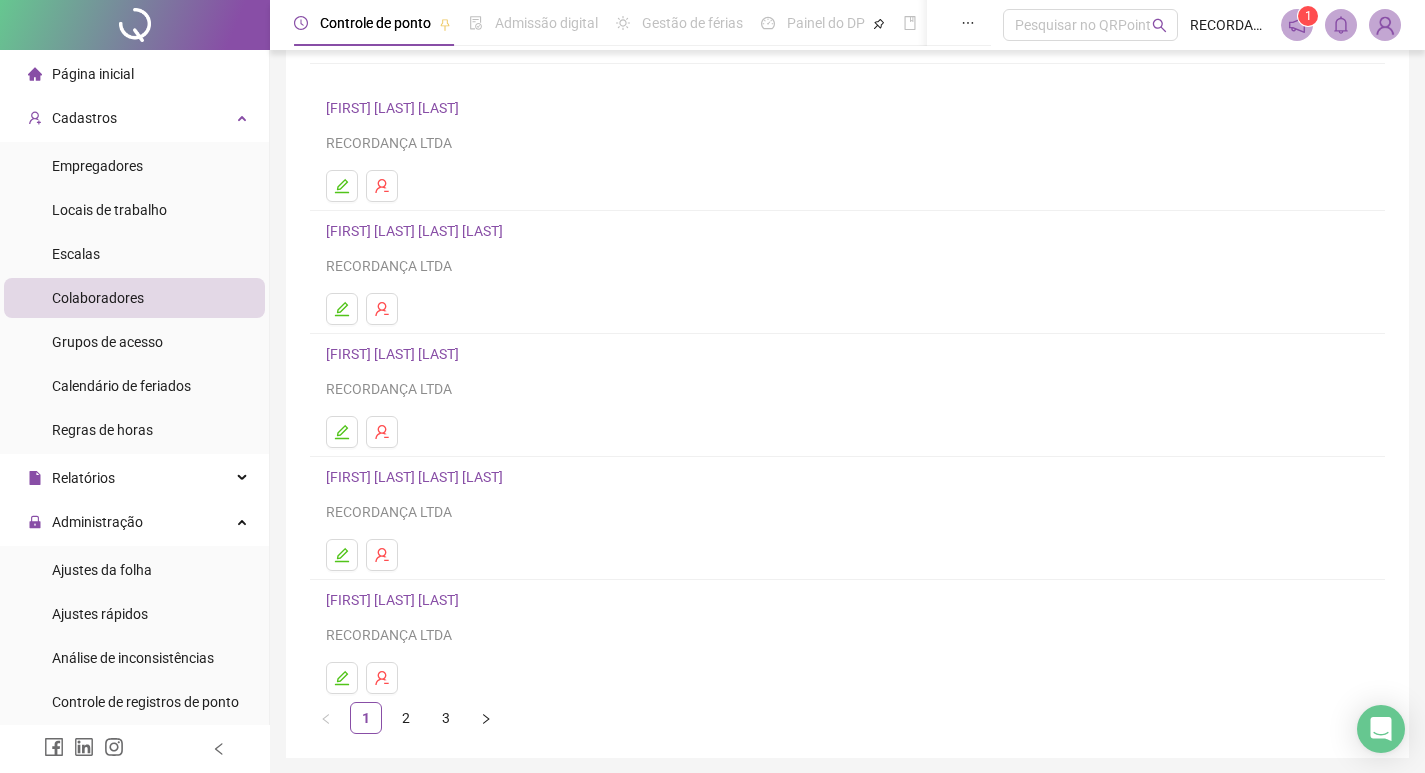 scroll, scrollTop: 194, scrollLeft: 0, axis: vertical 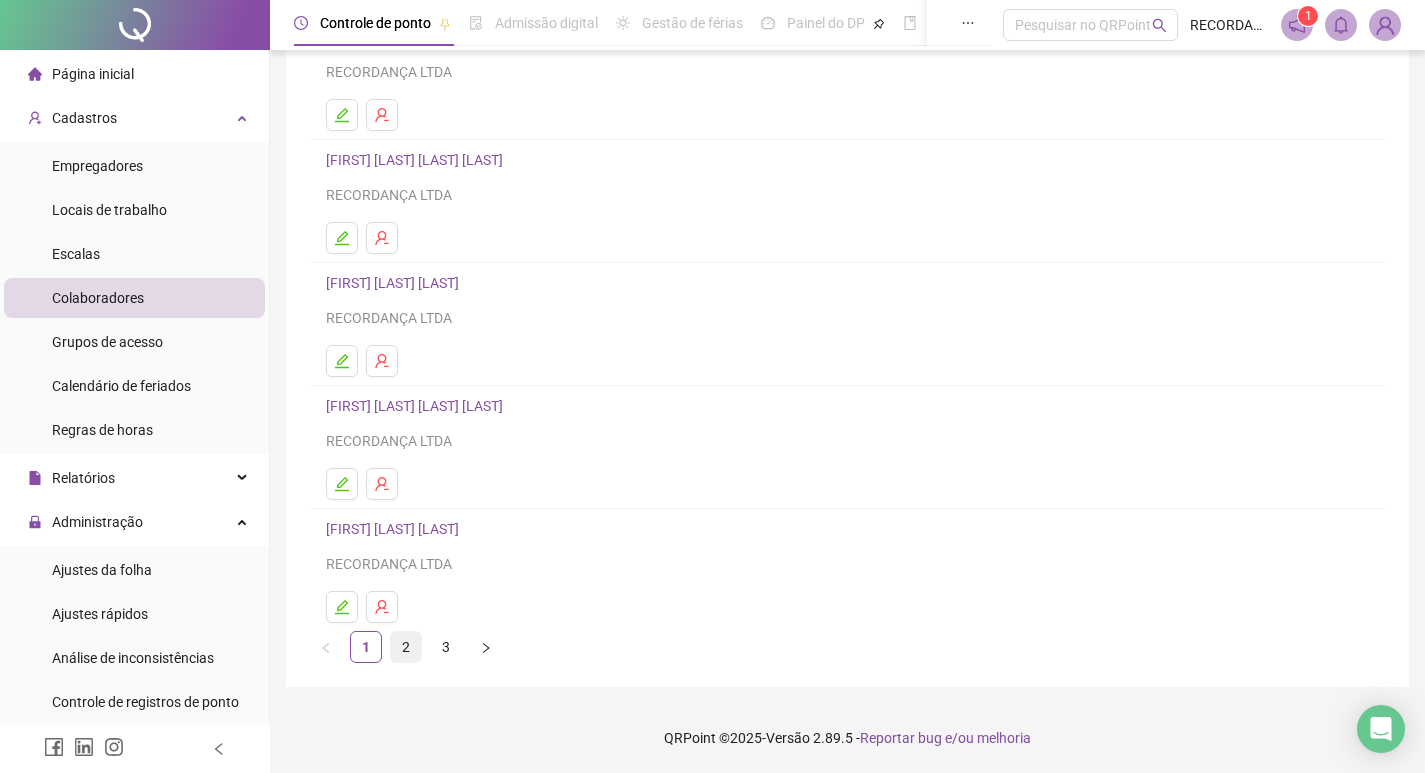 click on "2" at bounding box center (406, 647) 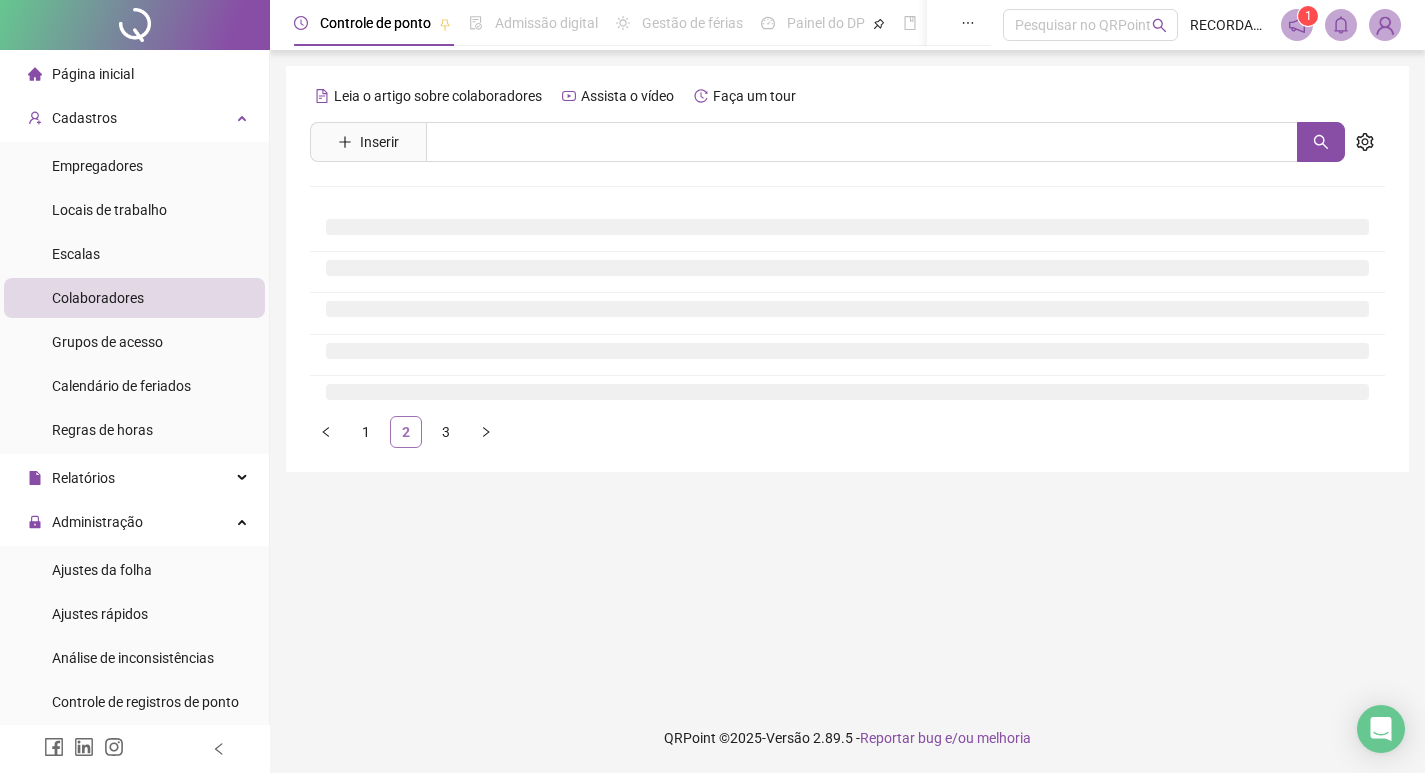 scroll, scrollTop: 0, scrollLeft: 0, axis: both 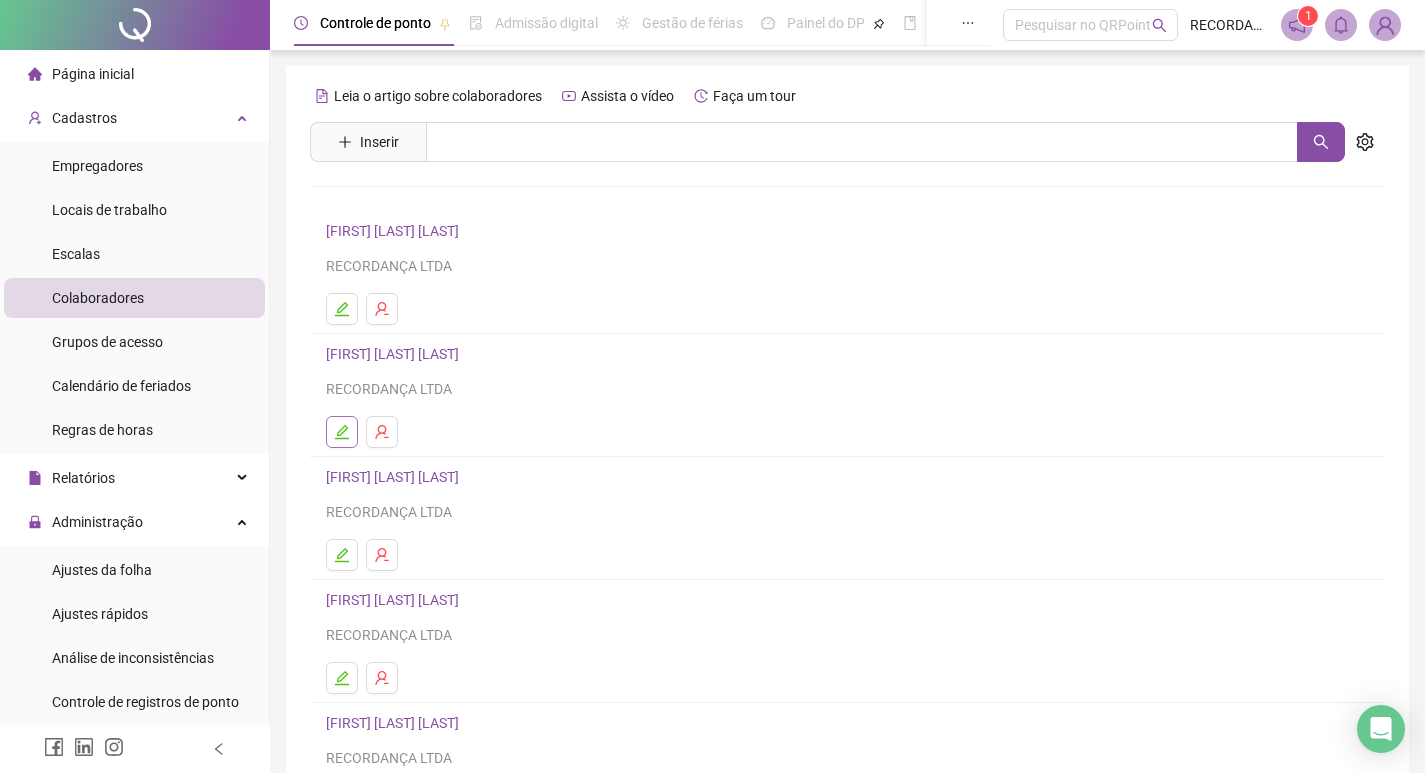 click at bounding box center (342, 432) 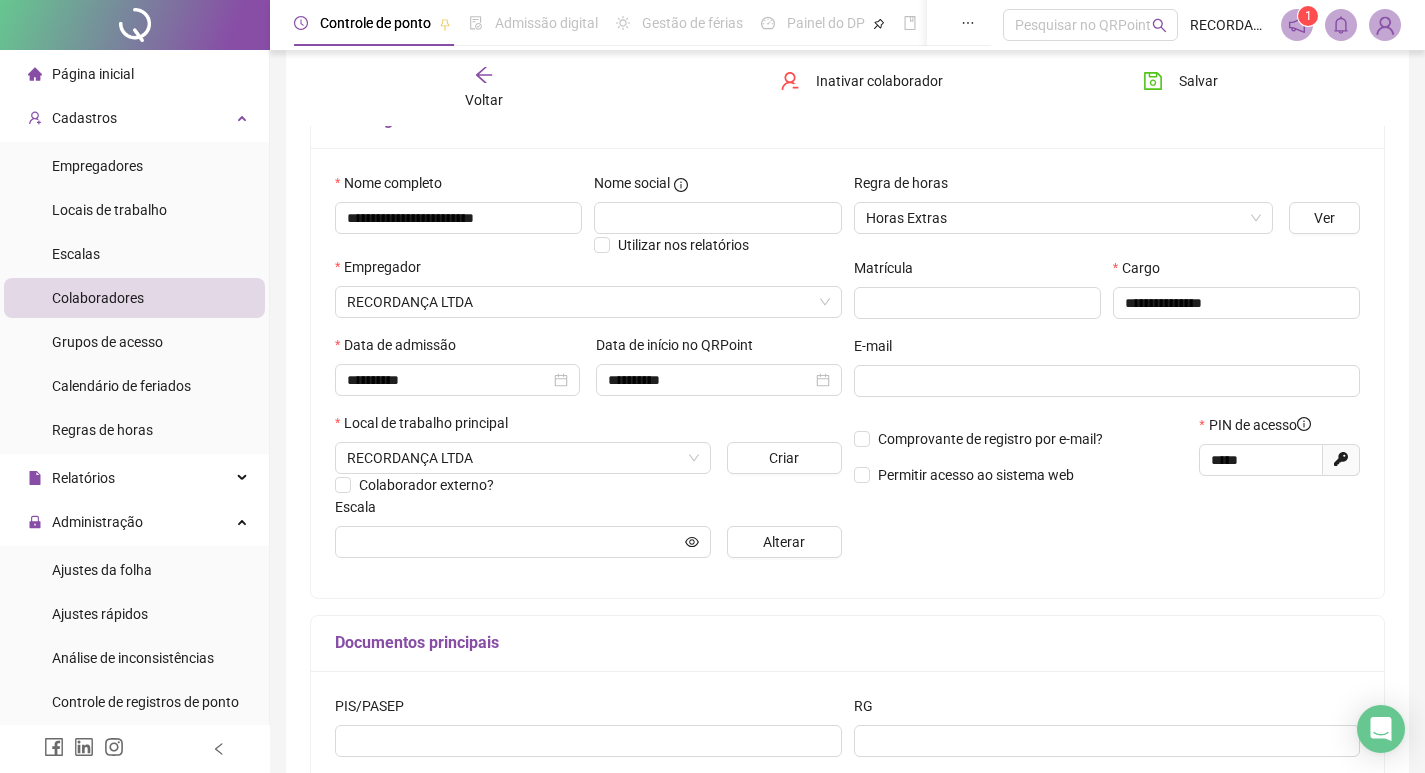 scroll, scrollTop: 200, scrollLeft: 0, axis: vertical 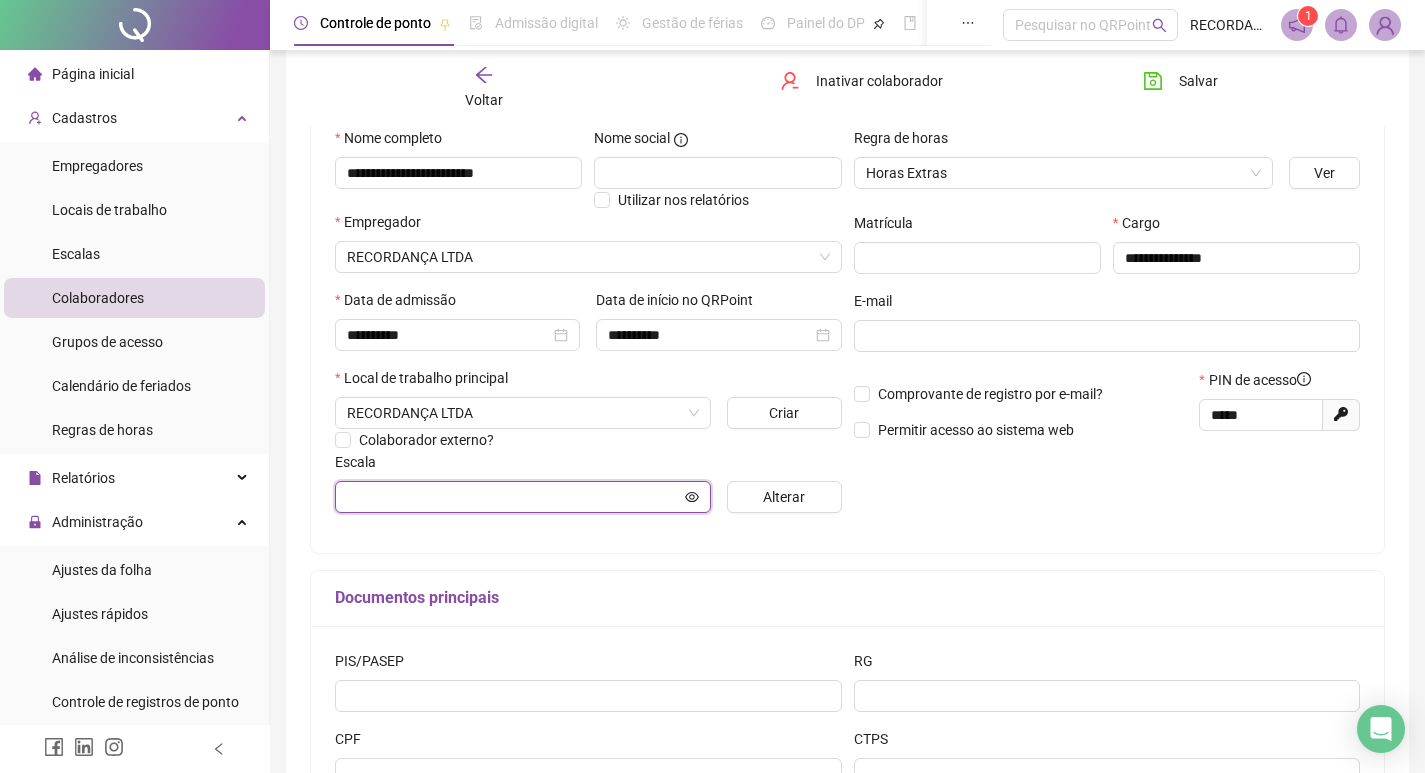 click 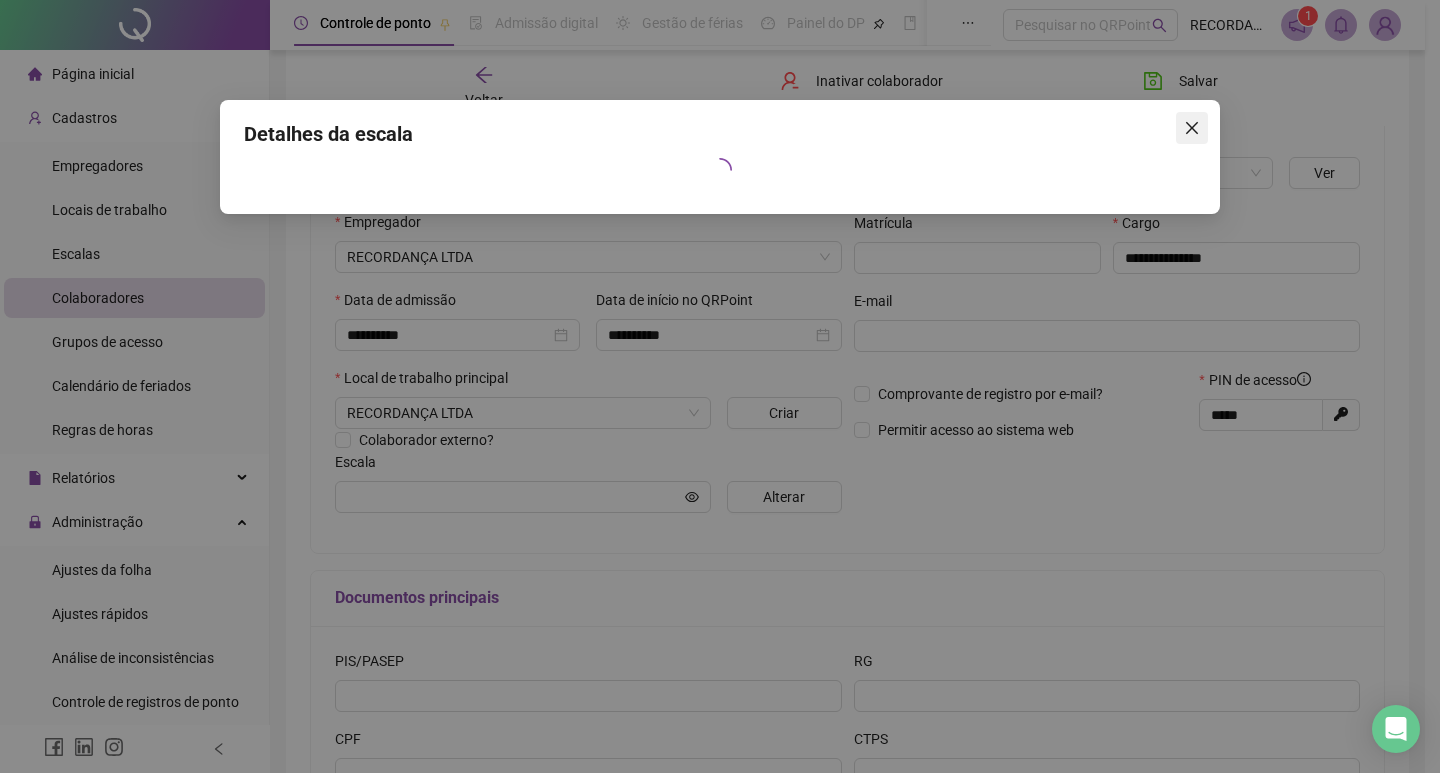click at bounding box center [1192, 128] 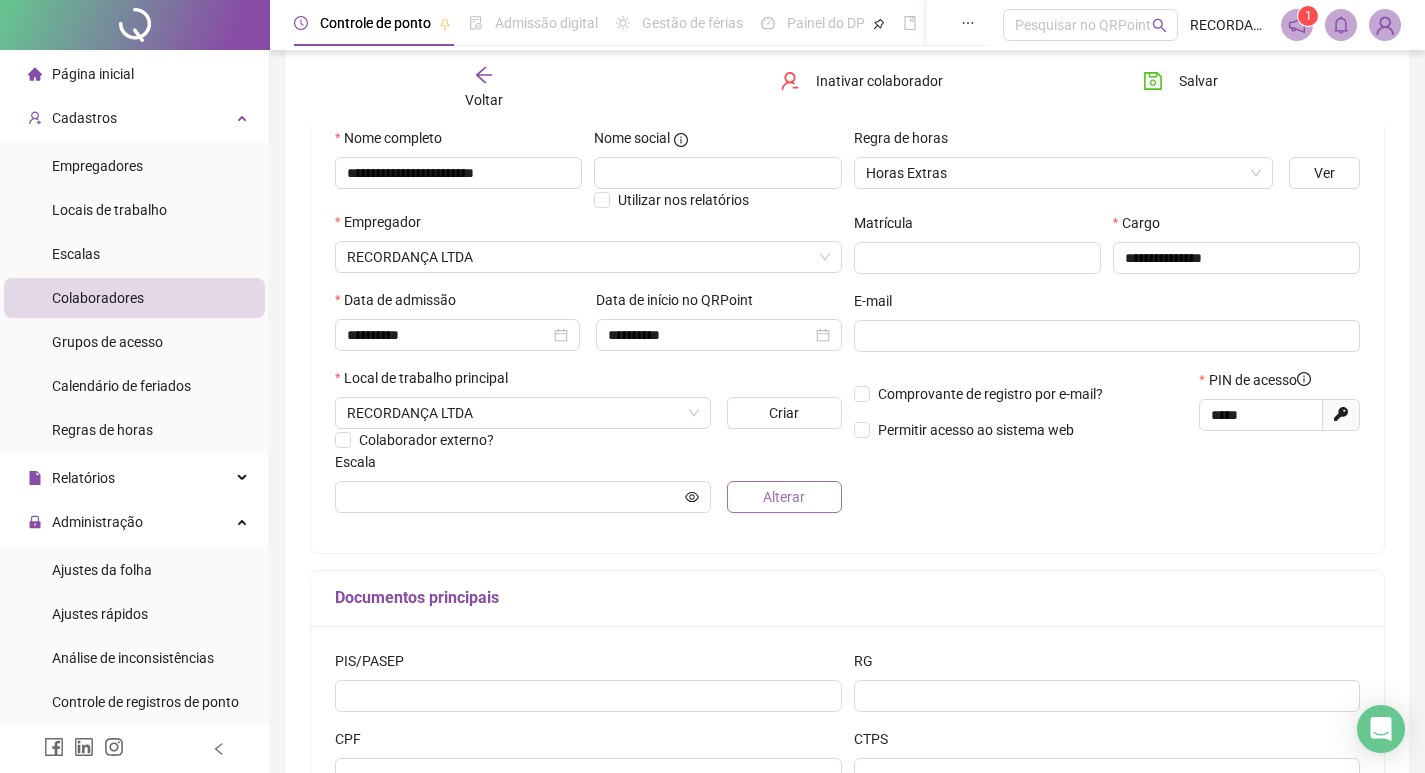 click on "Alterar" at bounding box center (784, 497) 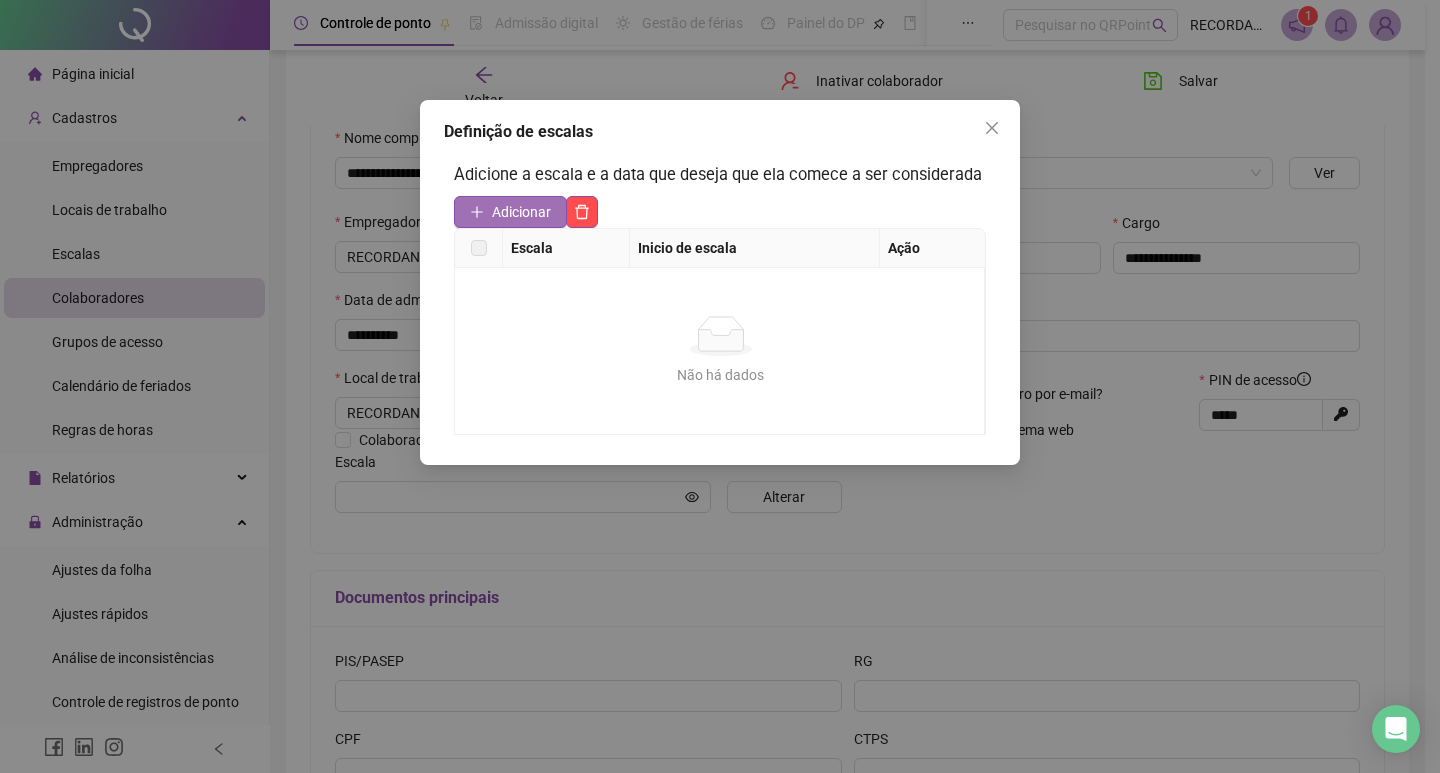 click on "Adicionar" at bounding box center (510, 212) 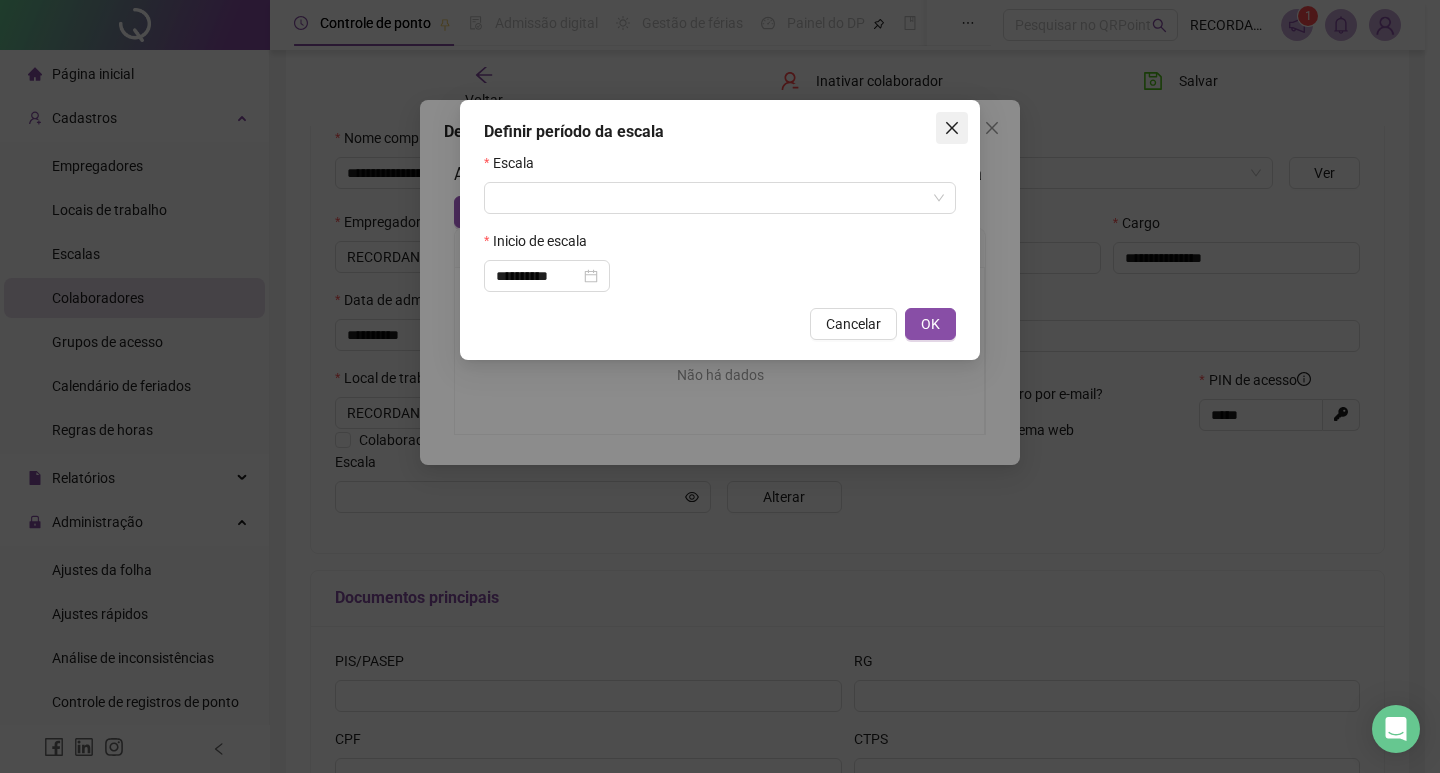 click 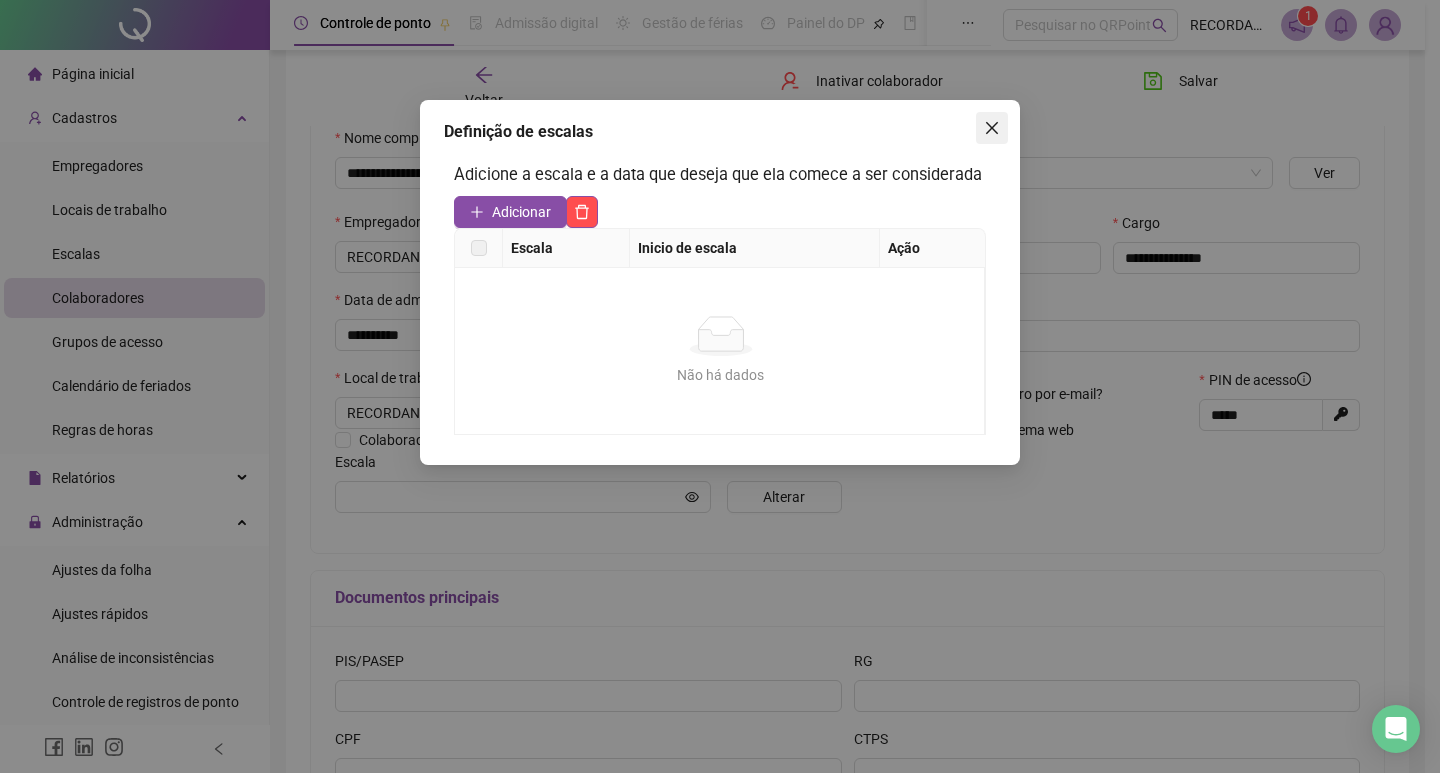 click 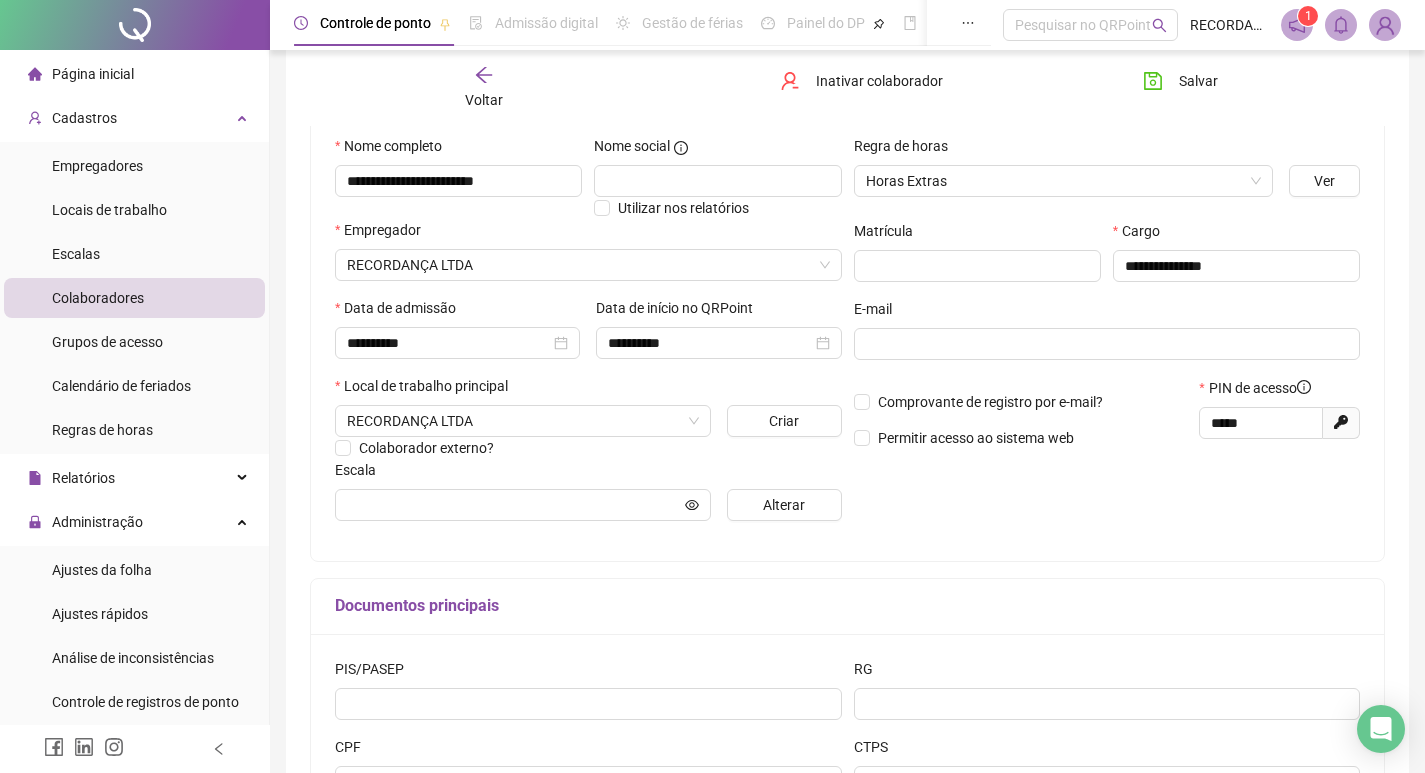 scroll, scrollTop: 168, scrollLeft: 0, axis: vertical 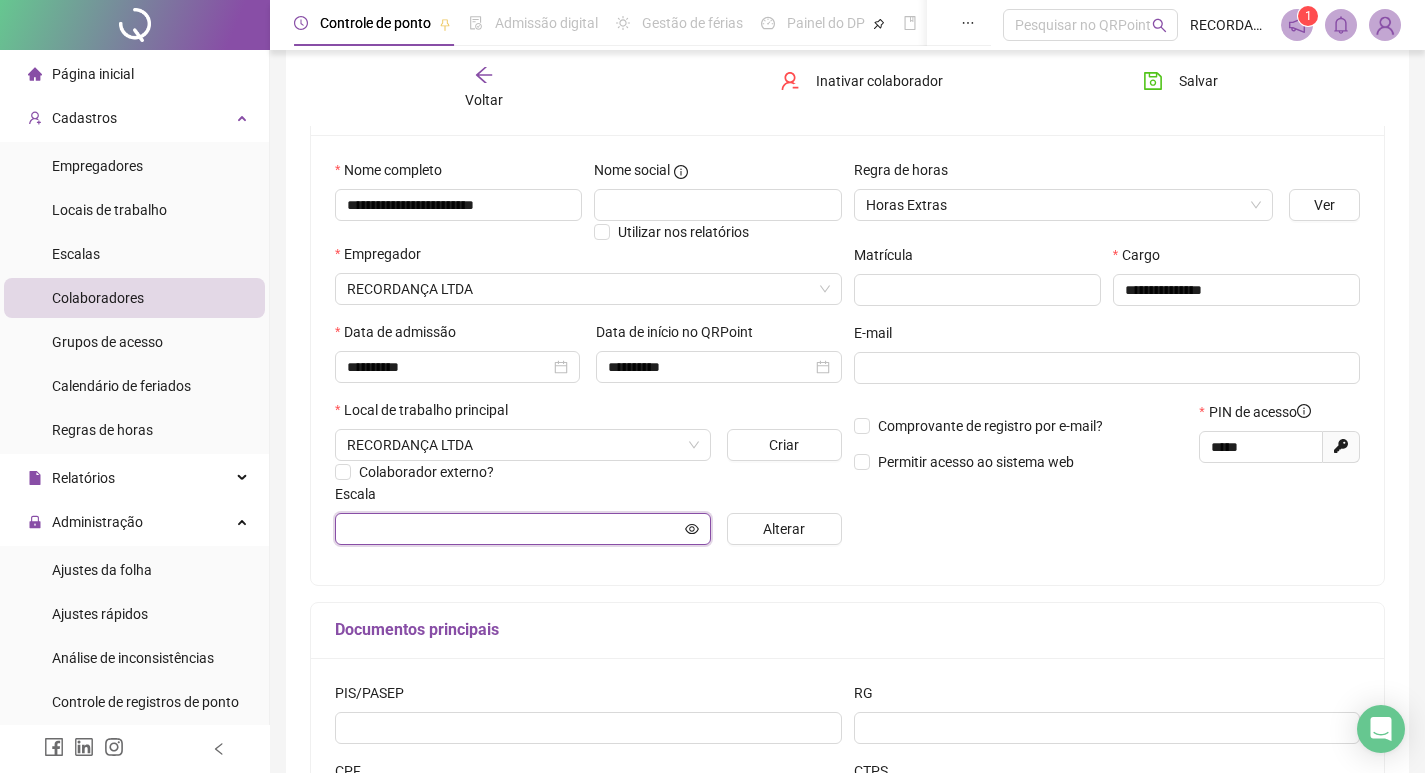 click 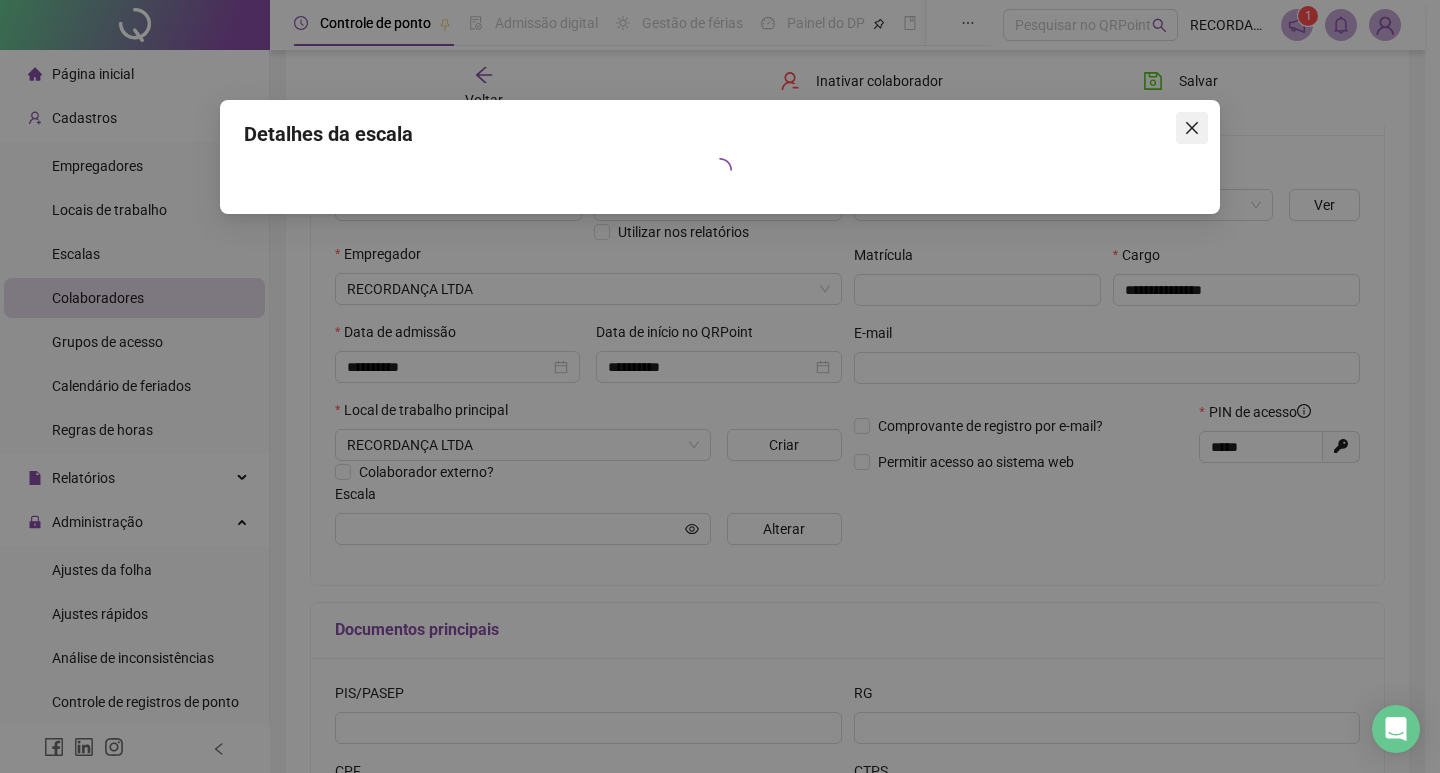 click 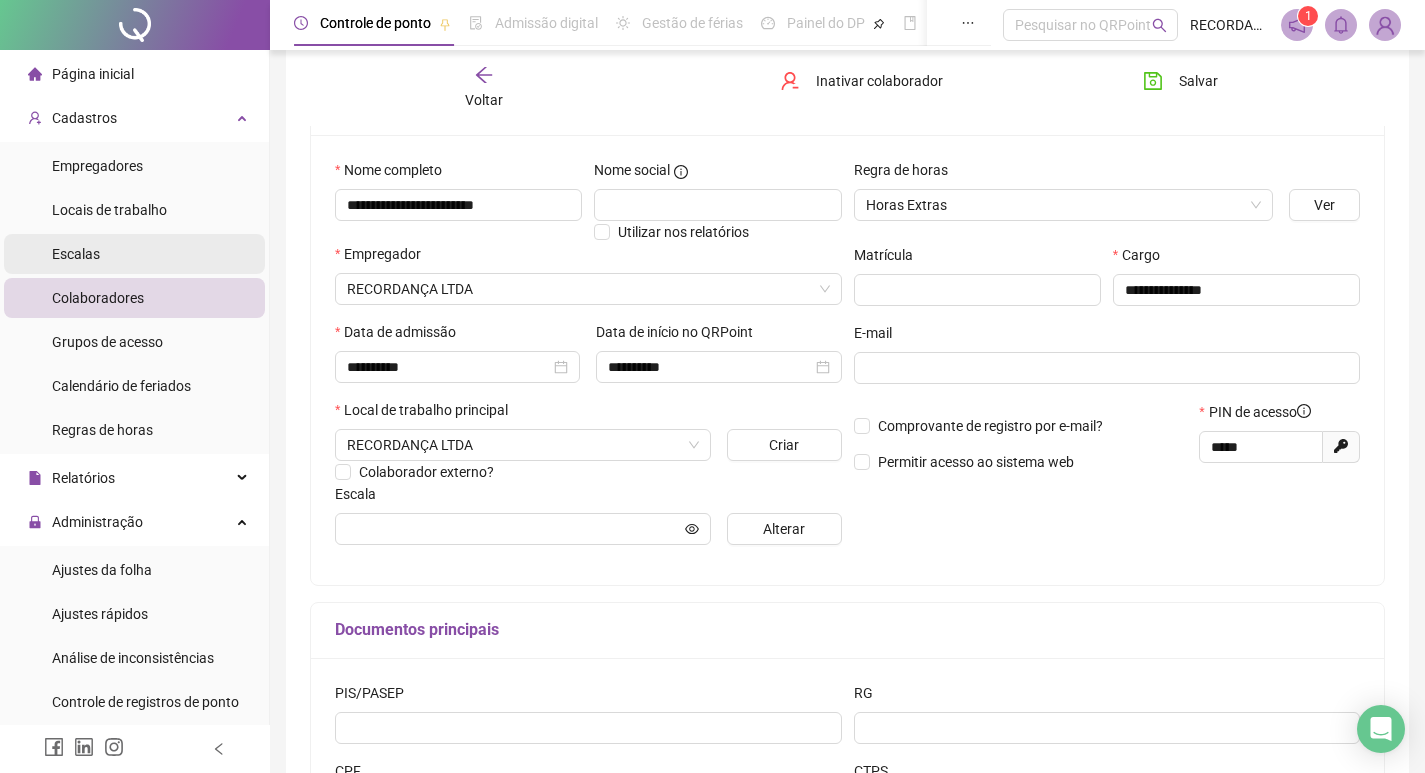 click on "Escalas" at bounding box center (76, 254) 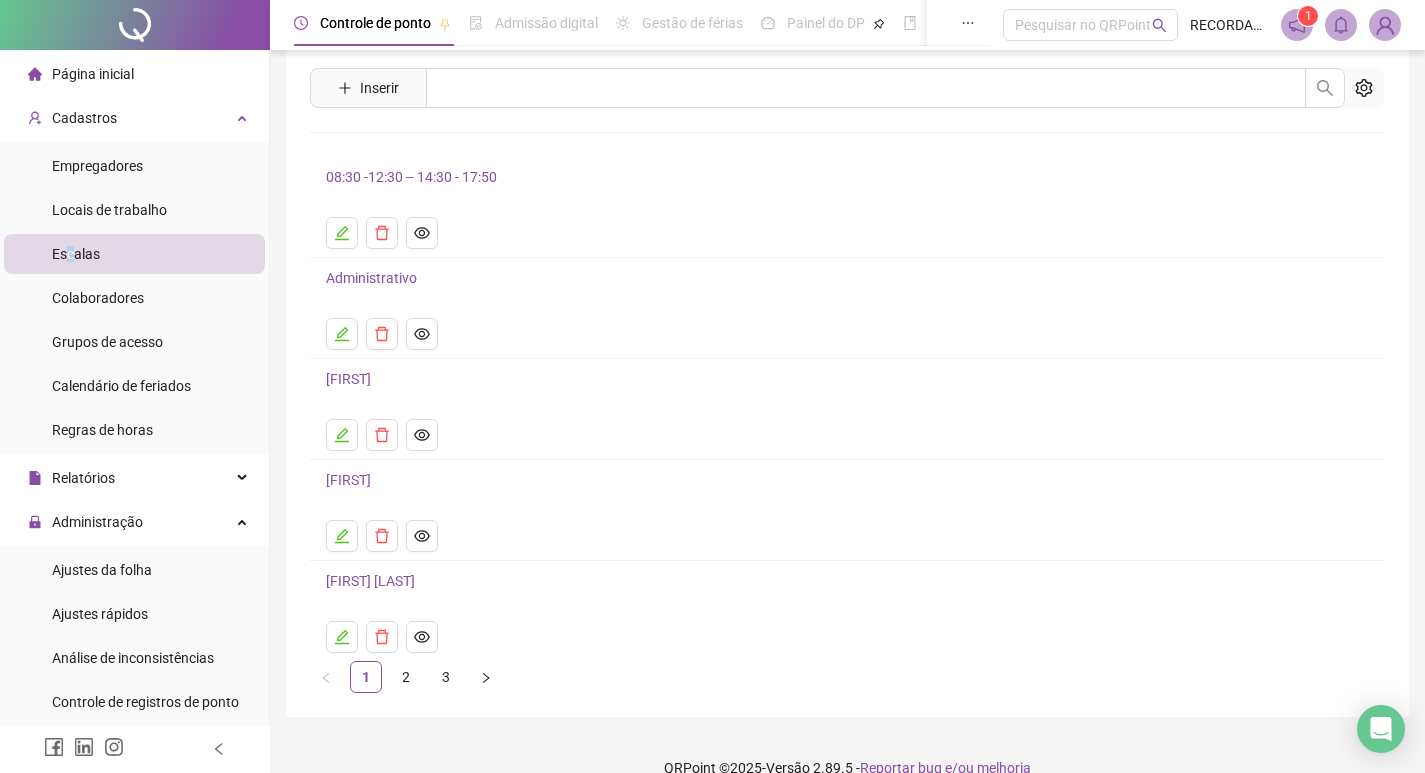 scroll, scrollTop: 84, scrollLeft: 0, axis: vertical 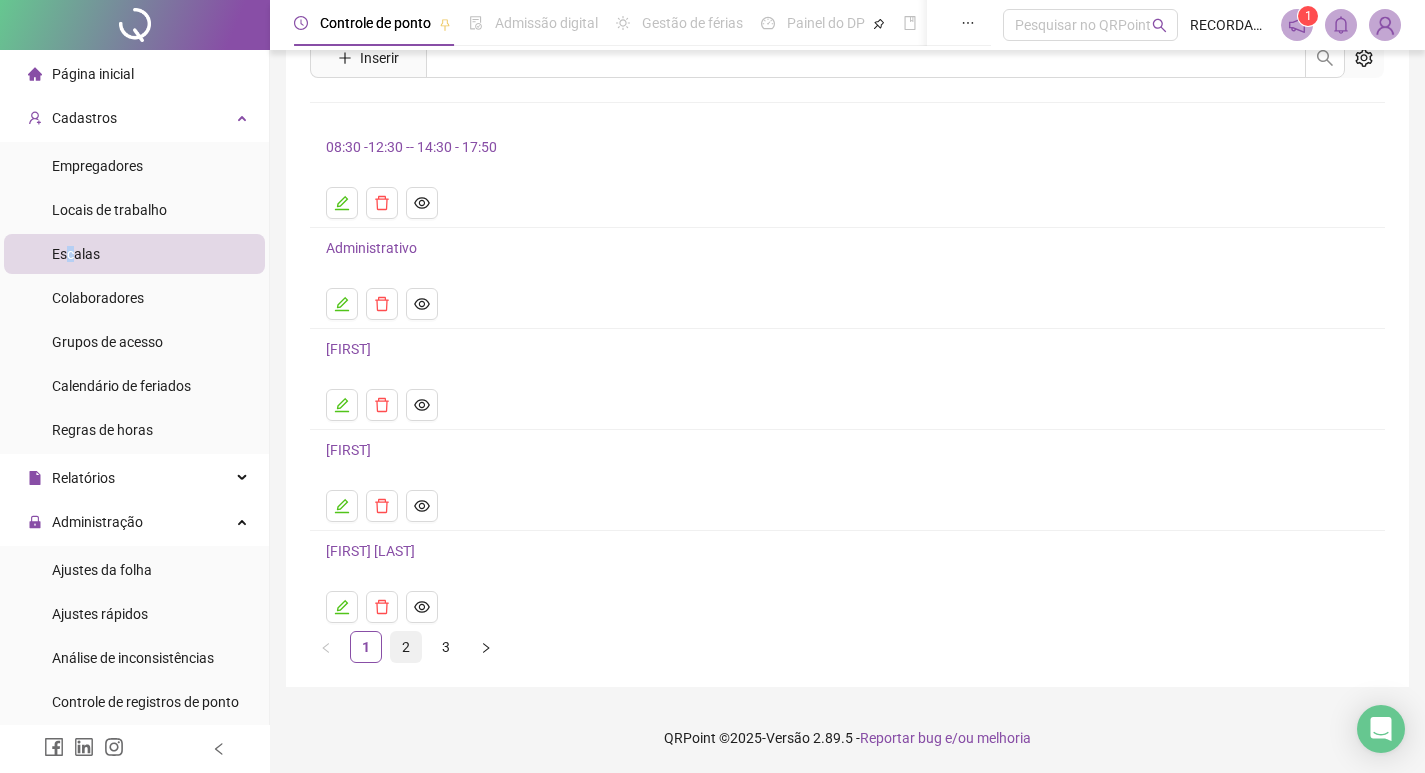 click on "2" at bounding box center (406, 647) 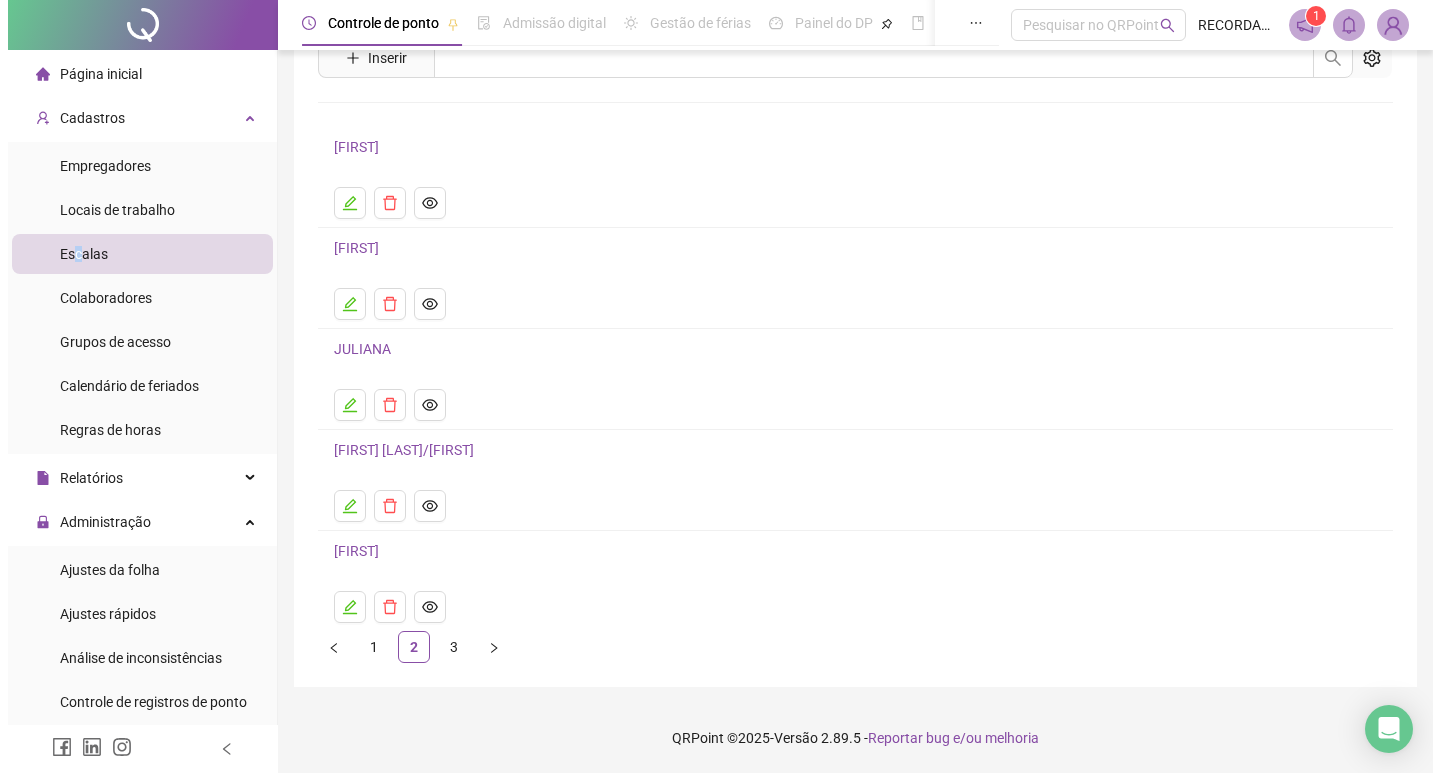 scroll, scrollTop: 0, scrollLeft: 0, axis: both 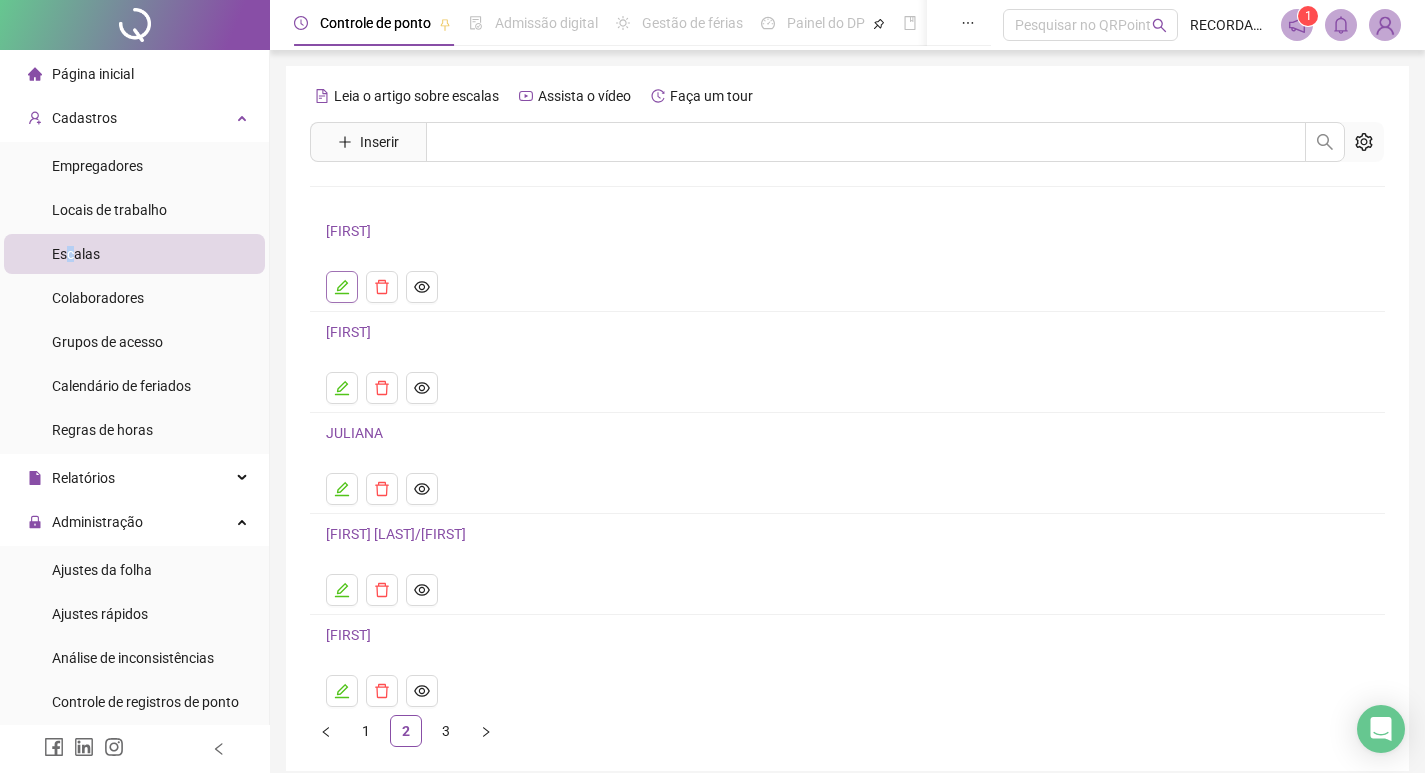 click 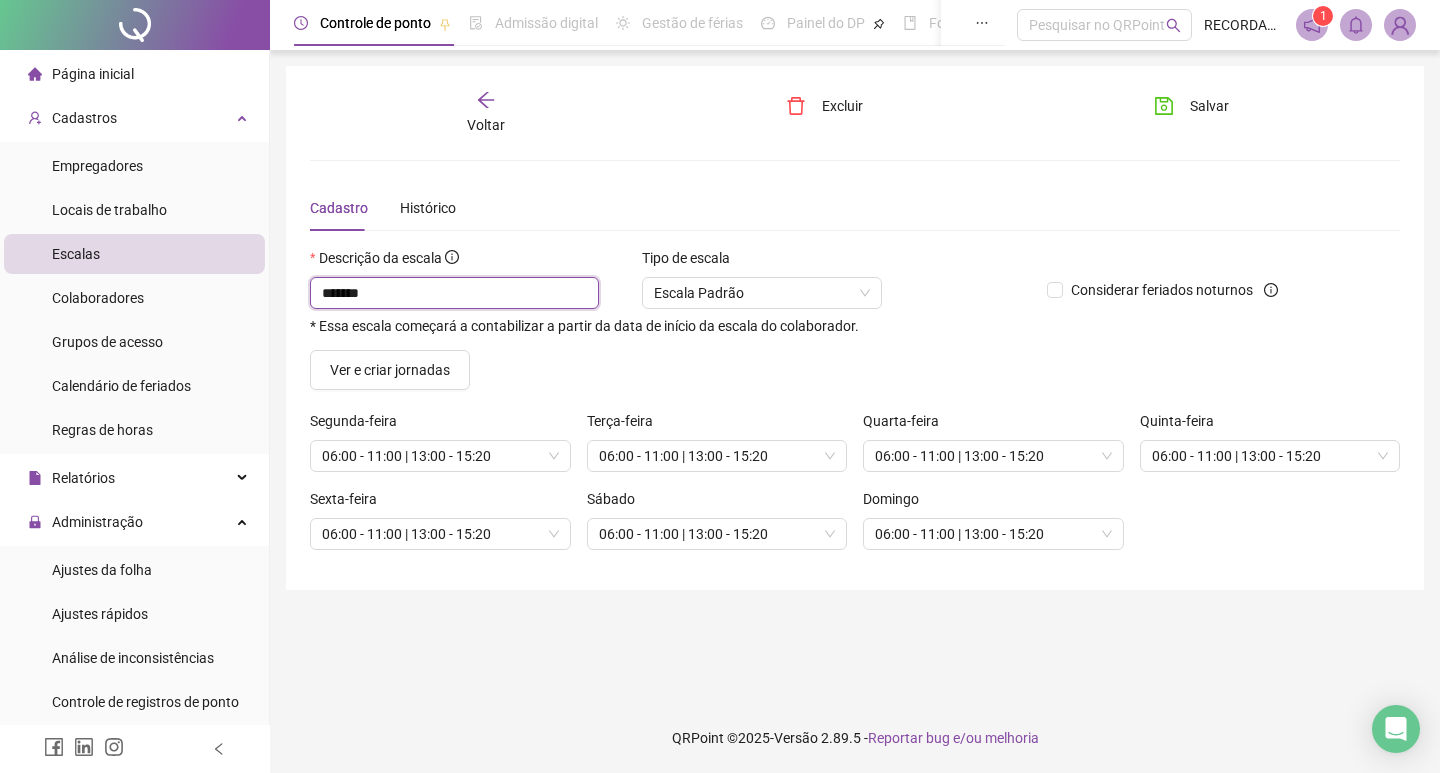 click on "*******" at bounding box center [454, 293] 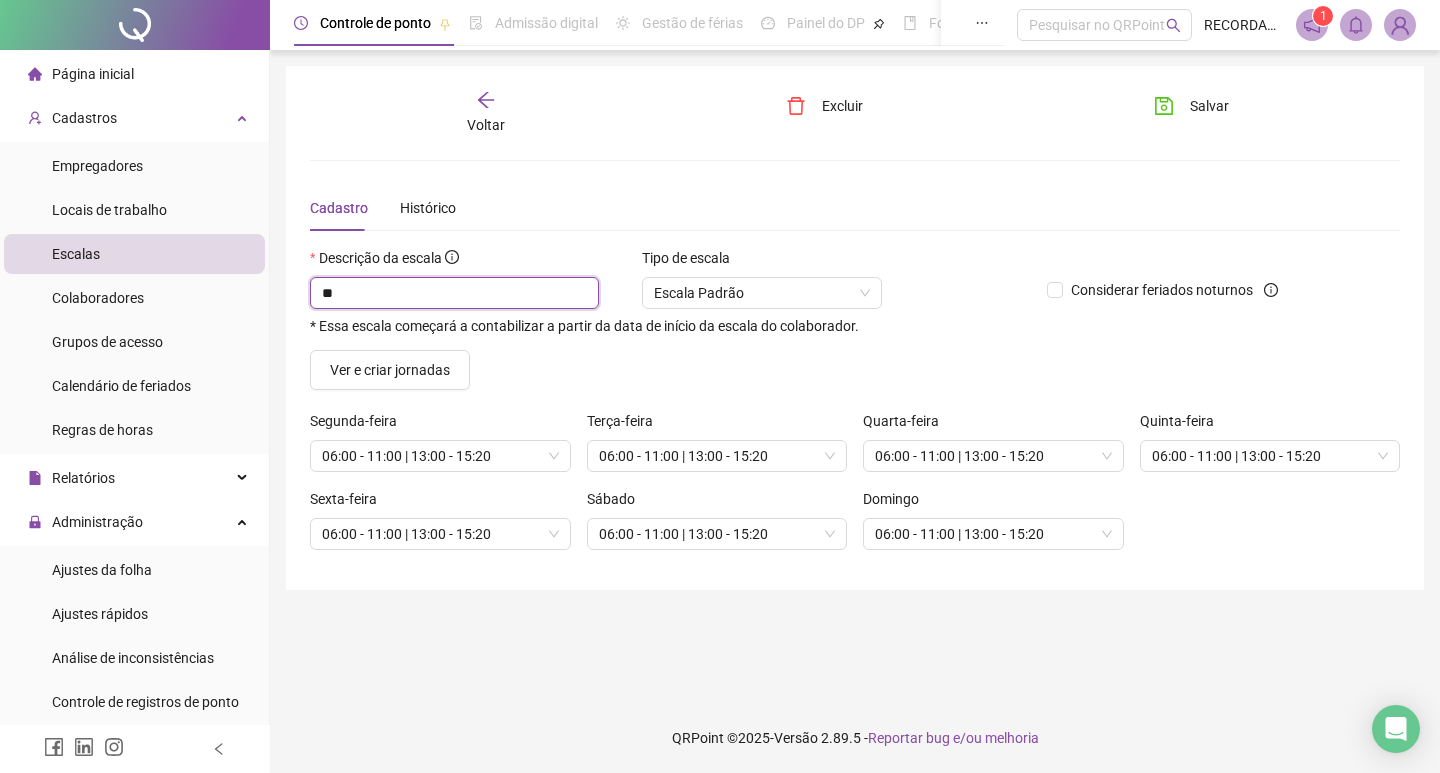 type on "*" 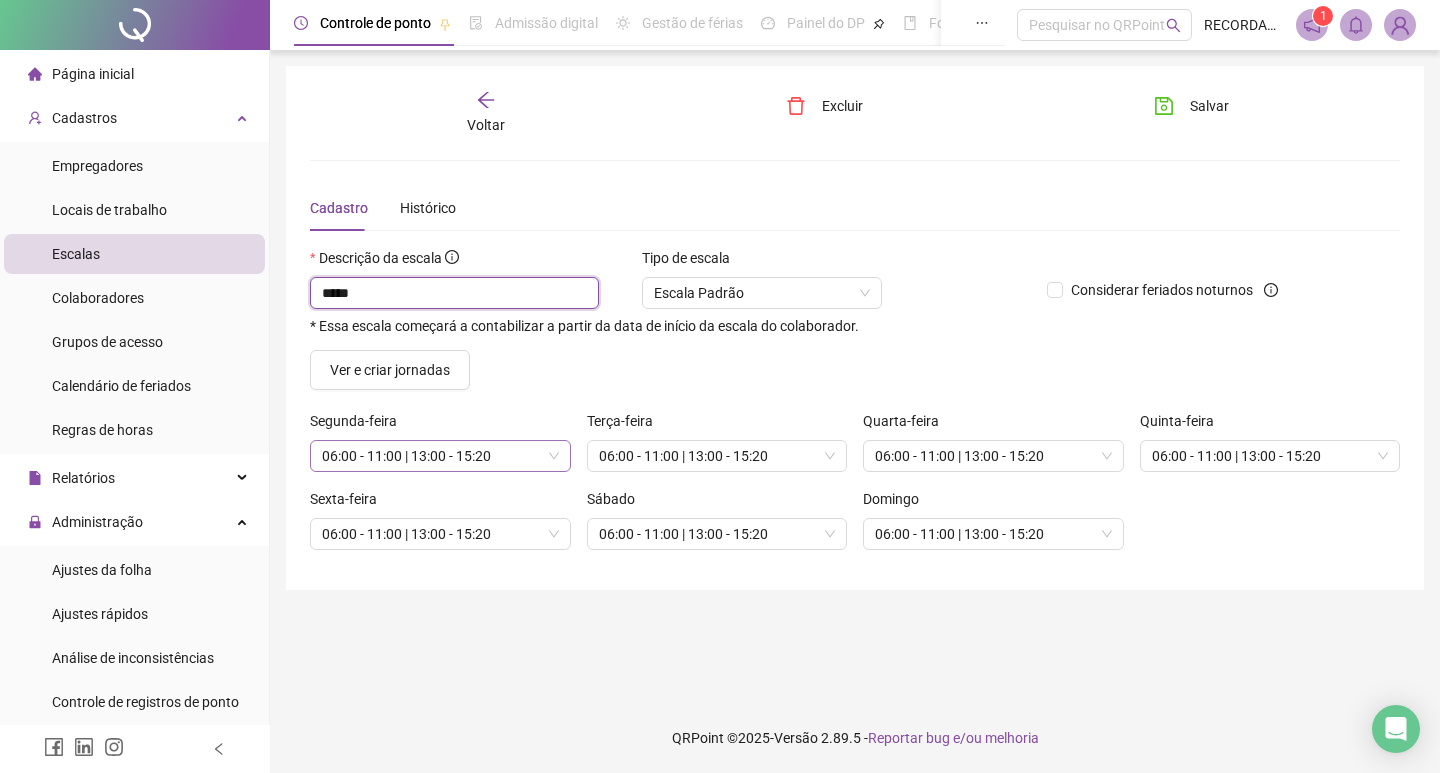 click on "06:00 - 11:00 | 13:00 - 15:20" at bounding box center [440, 456] 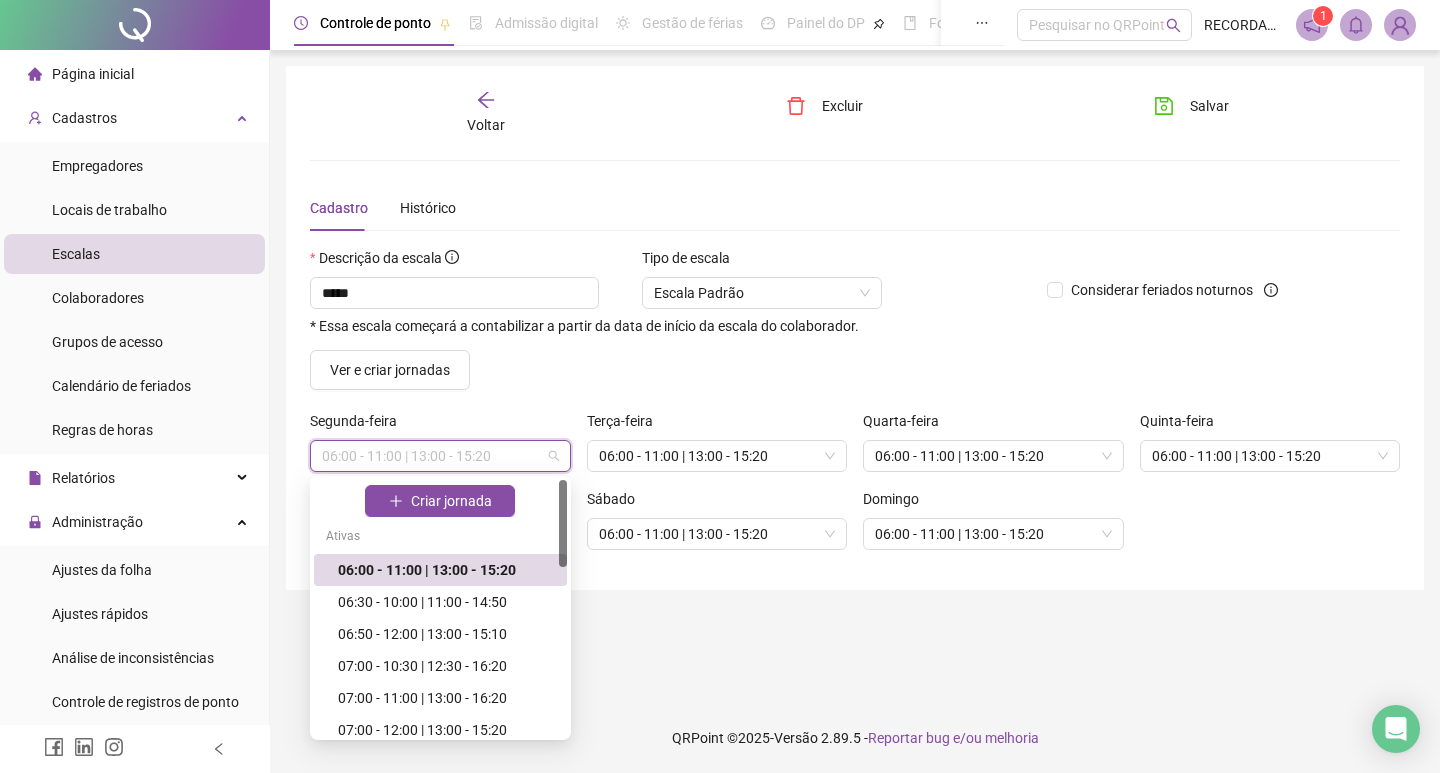 click on "06:00 - 11:00 | 13:00 - 15:20" at bounding box center (440, 456) 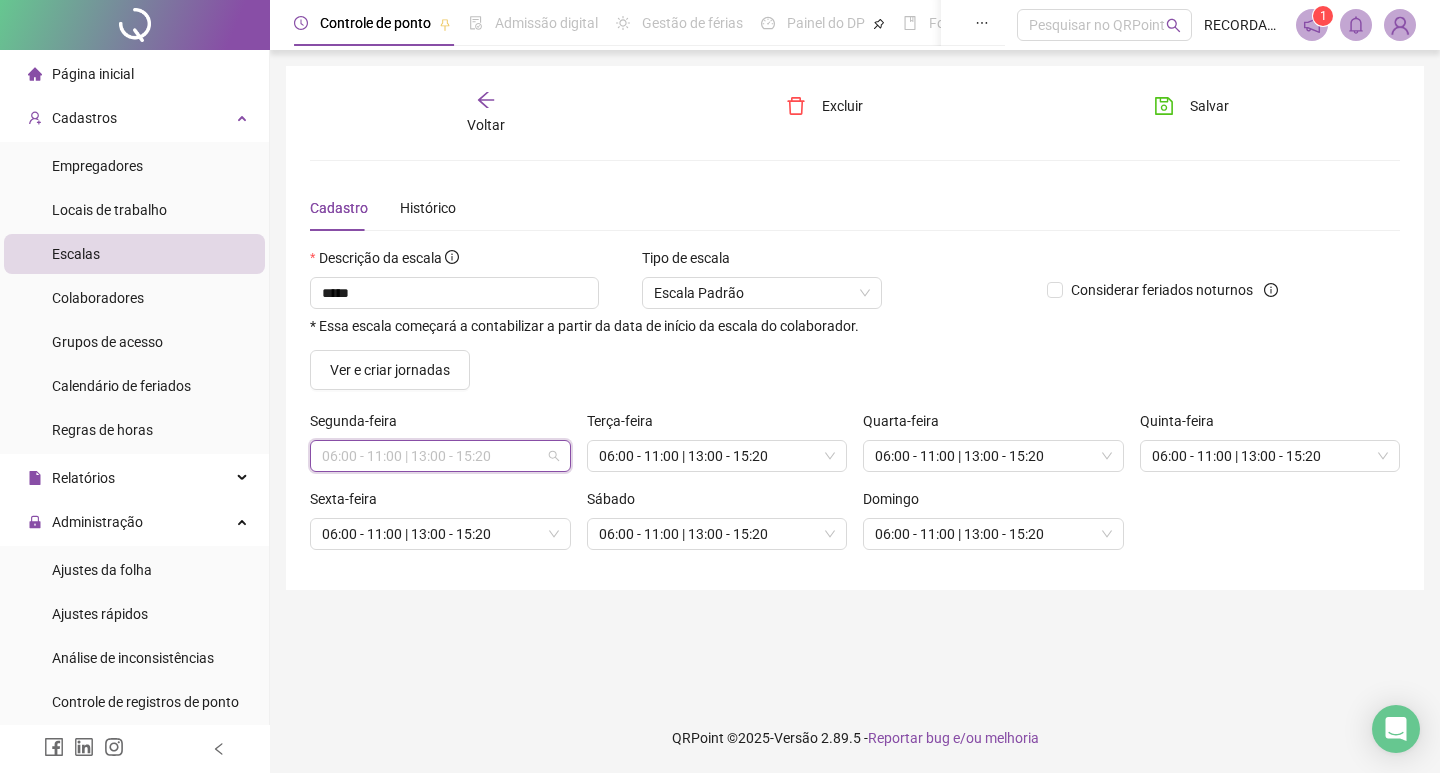 click on "06:00 - 11:00 | 13:00 - 15:20" at bounding box center (440, 456) 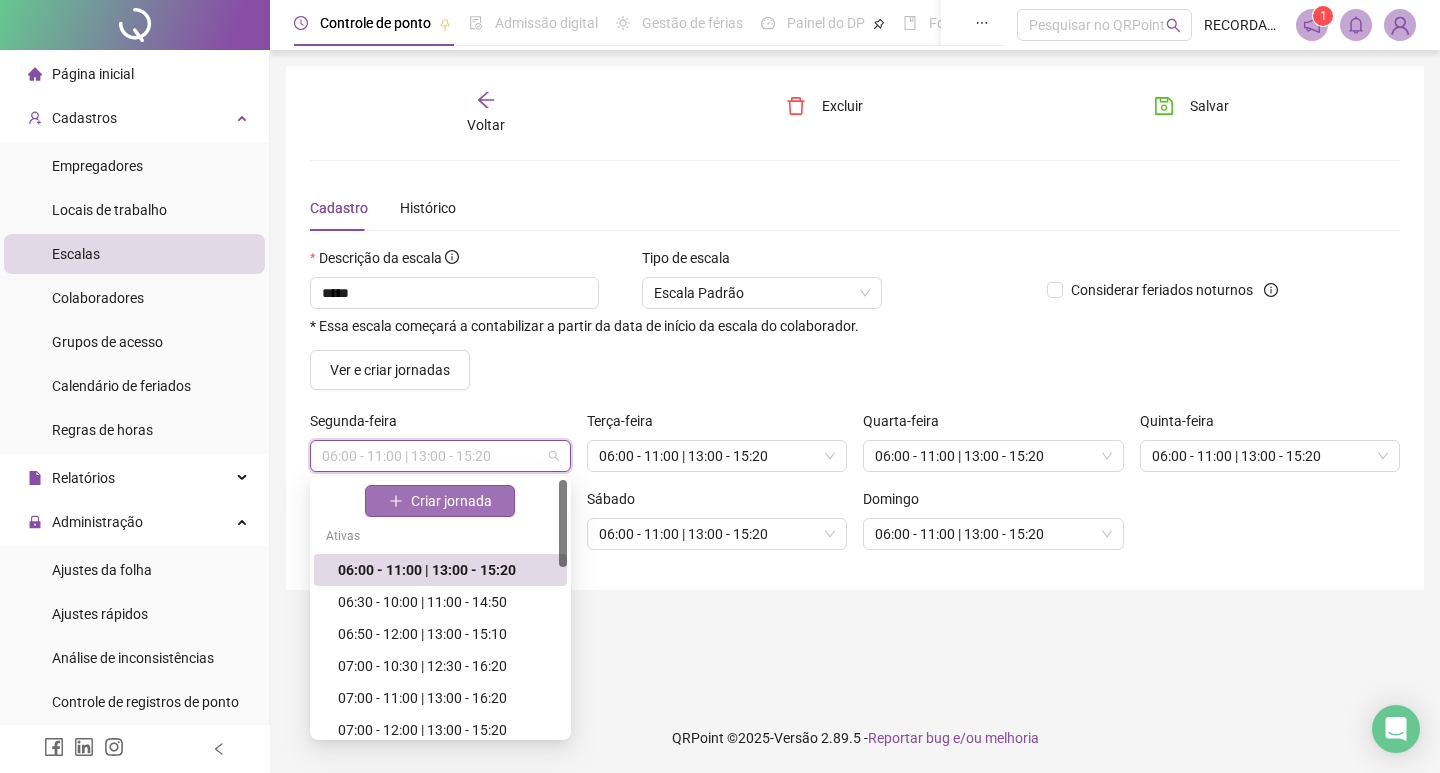 click on "Criar jornada" at bounding box center [451, 501] 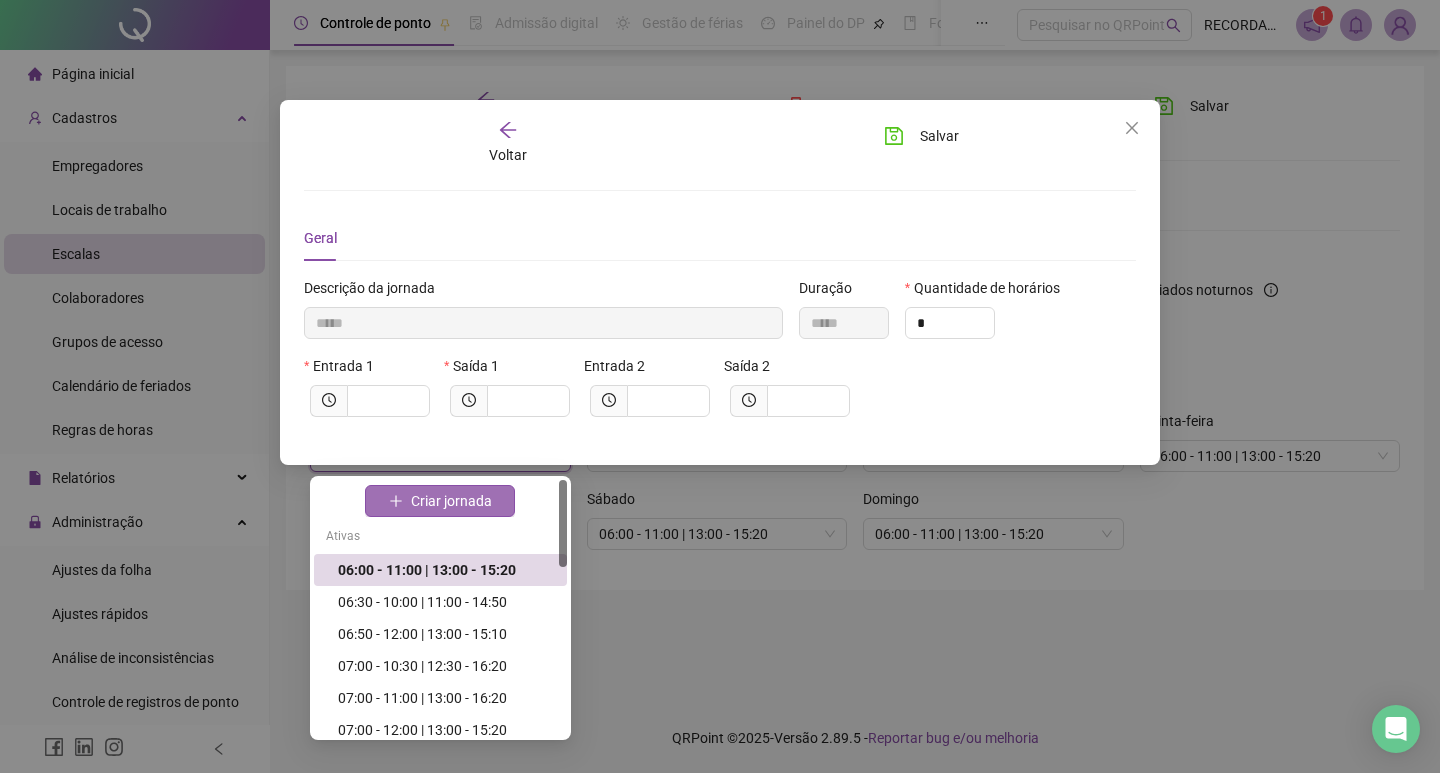 type 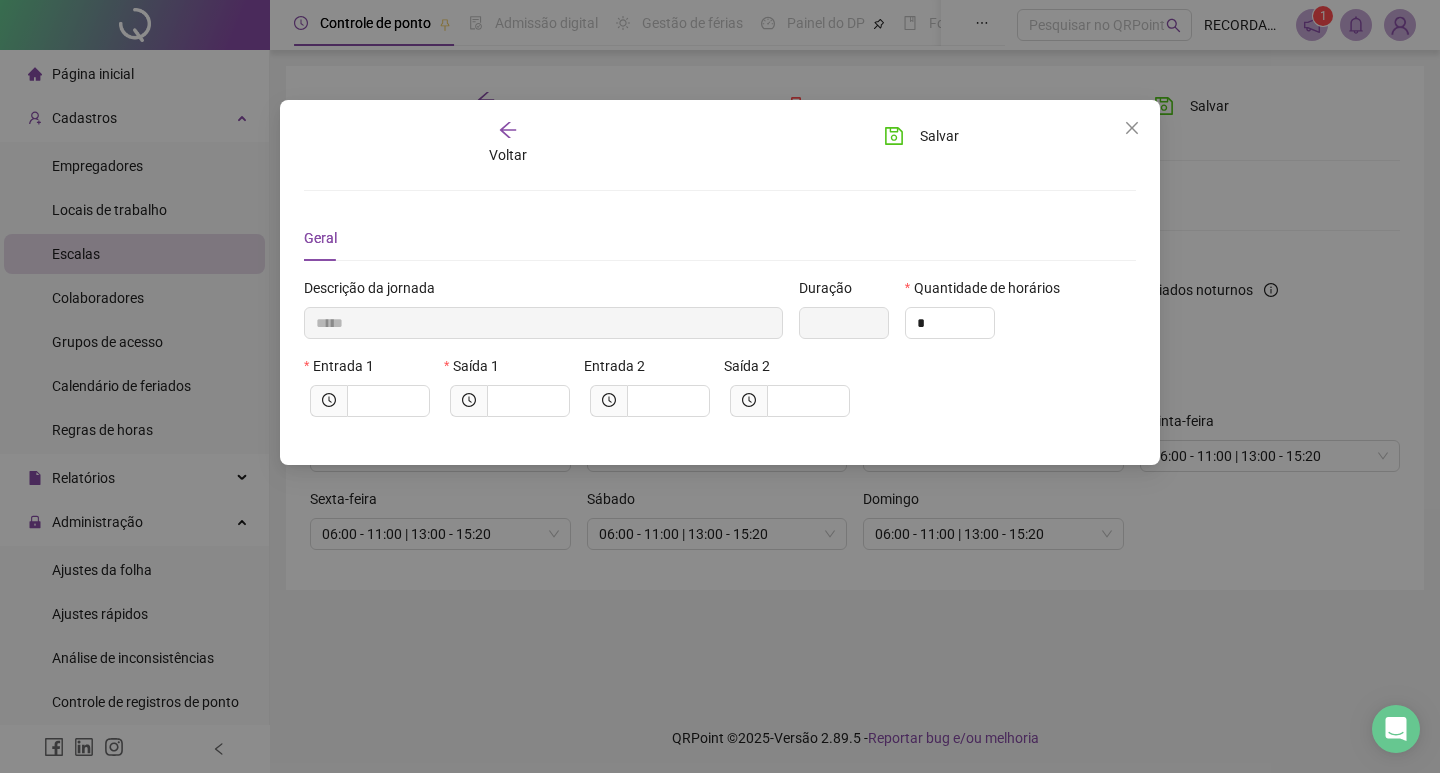 click 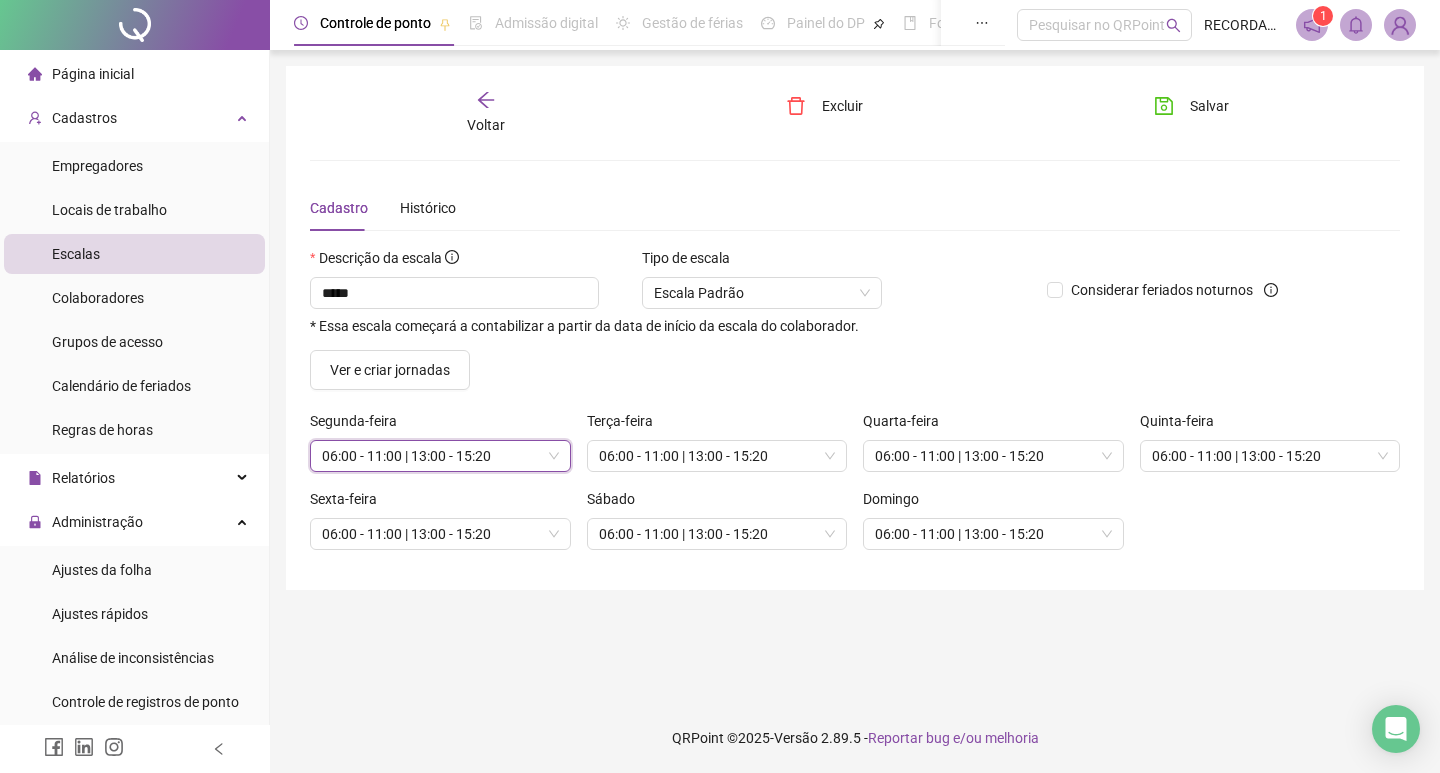 click on "06:00 - 11:00 | 13:00 - 15:20" at bounding box center (440, 456) 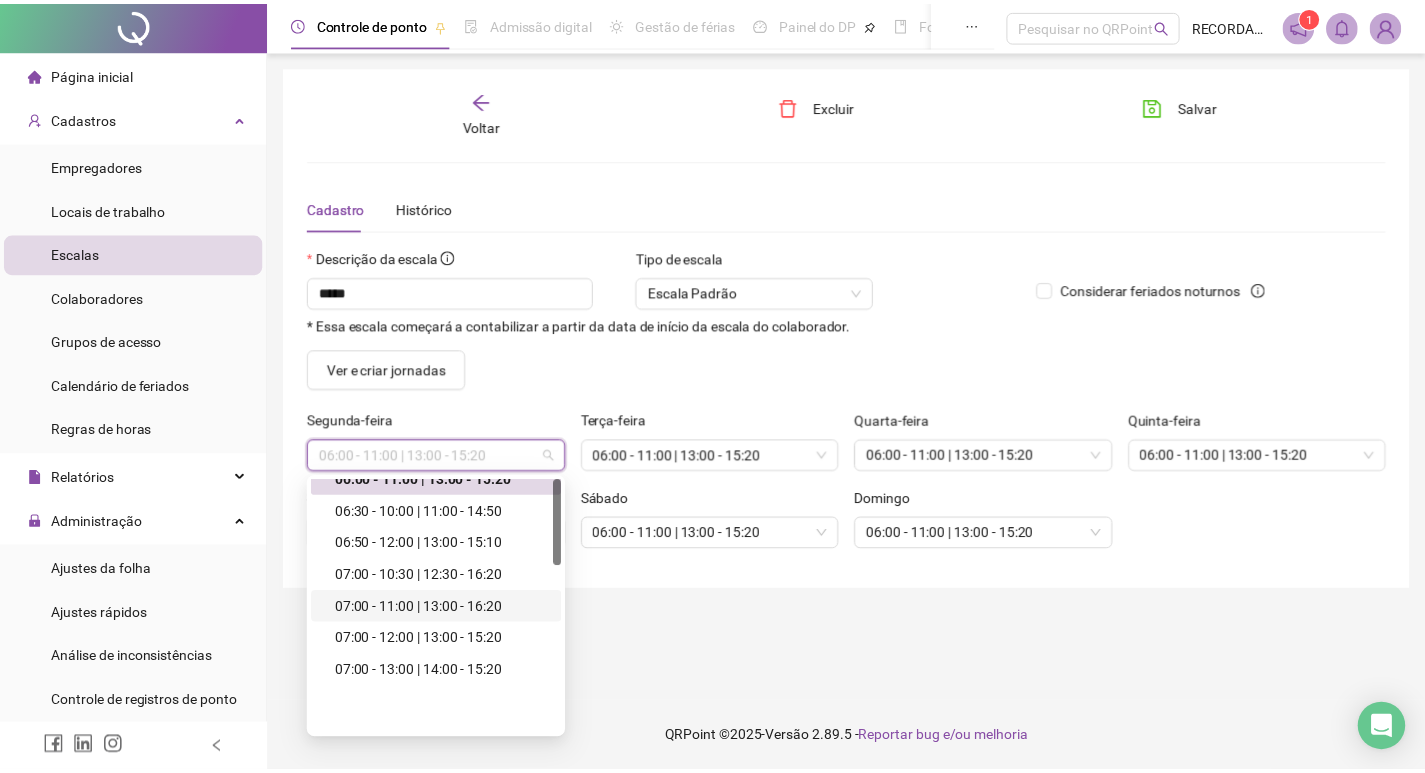 scroll, scrollTop: 0, scrollLeft: 0, axis: both 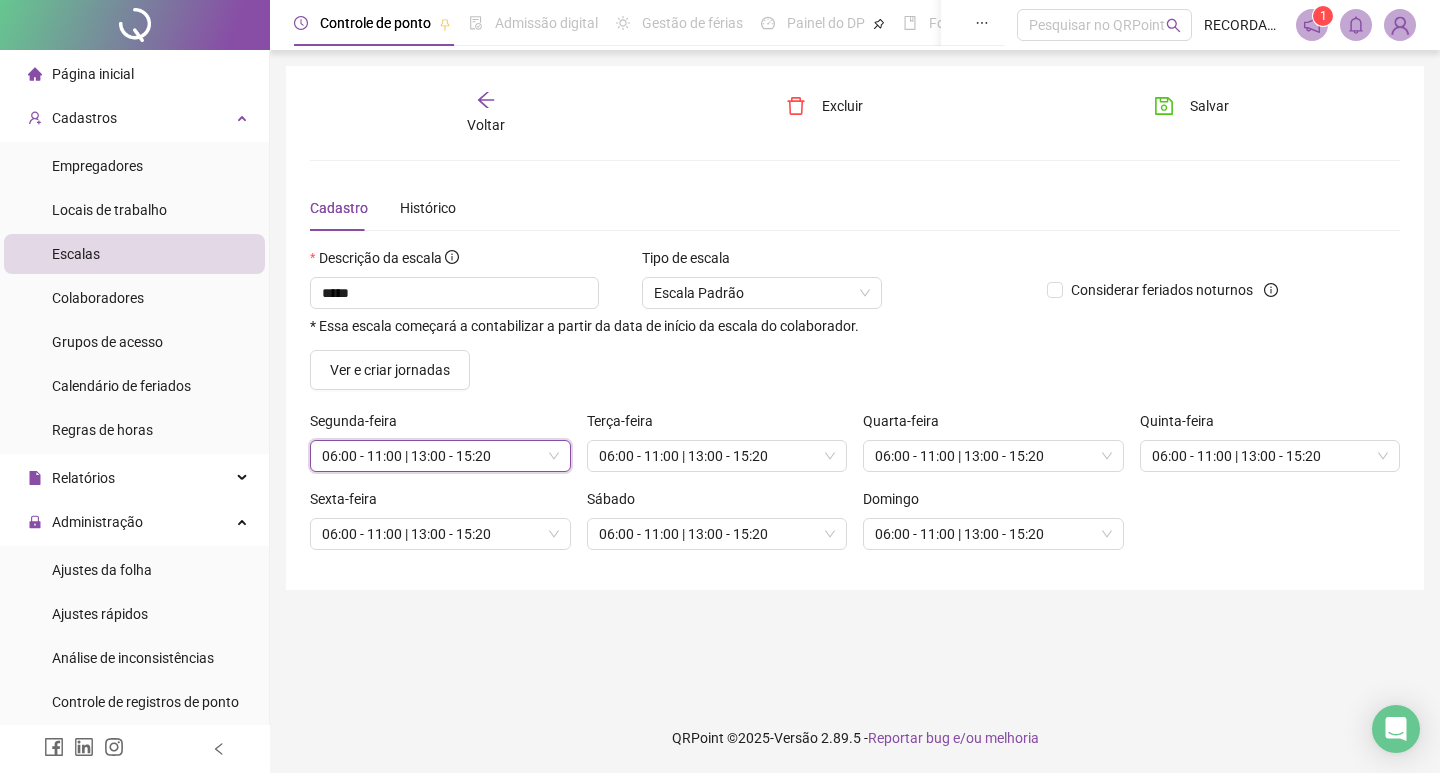 click on "06:00 - 11:00 | 13:00 - 15:20" at bounding box center (440, 456) 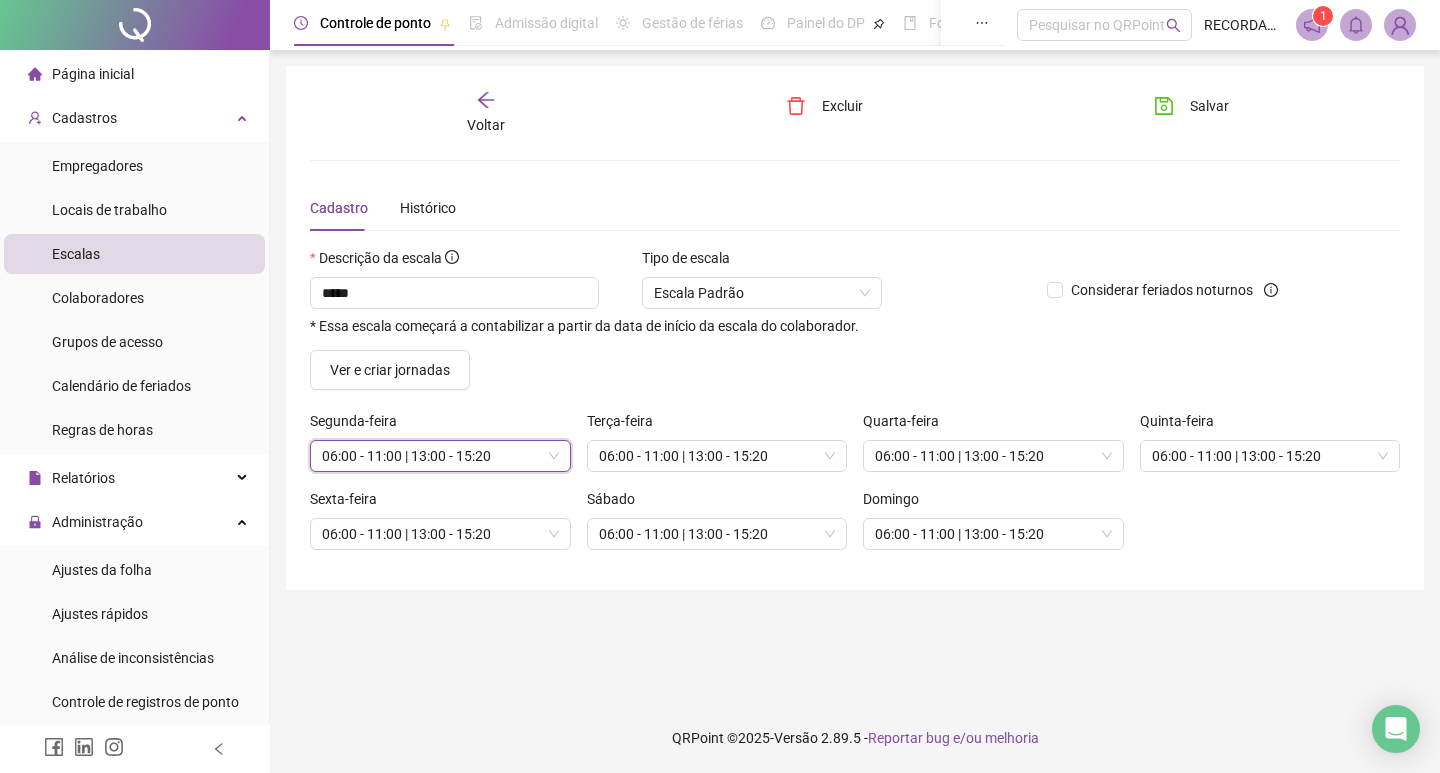 click on "Escalas" at bounding box center (76, 254) 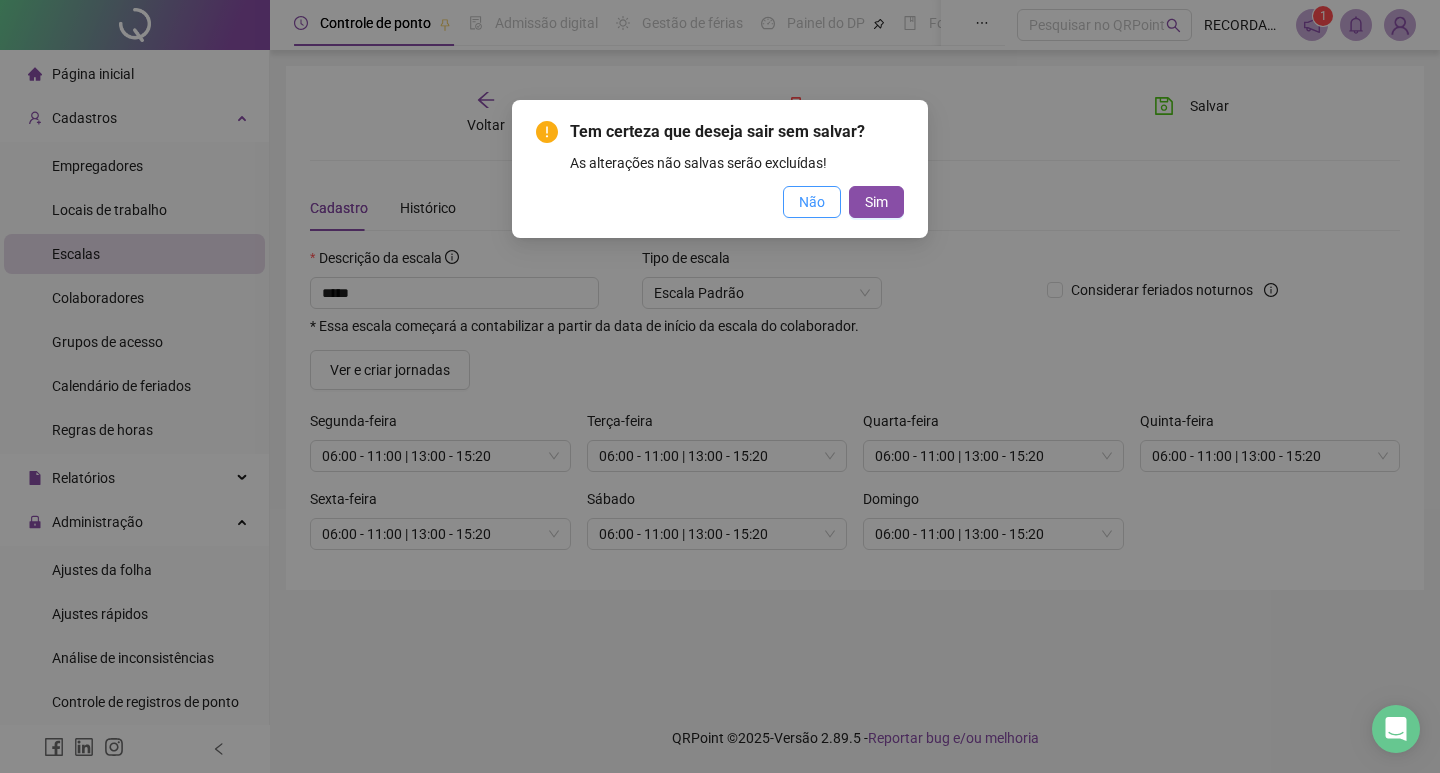 click on "Não" at bounding box center [812, 202] 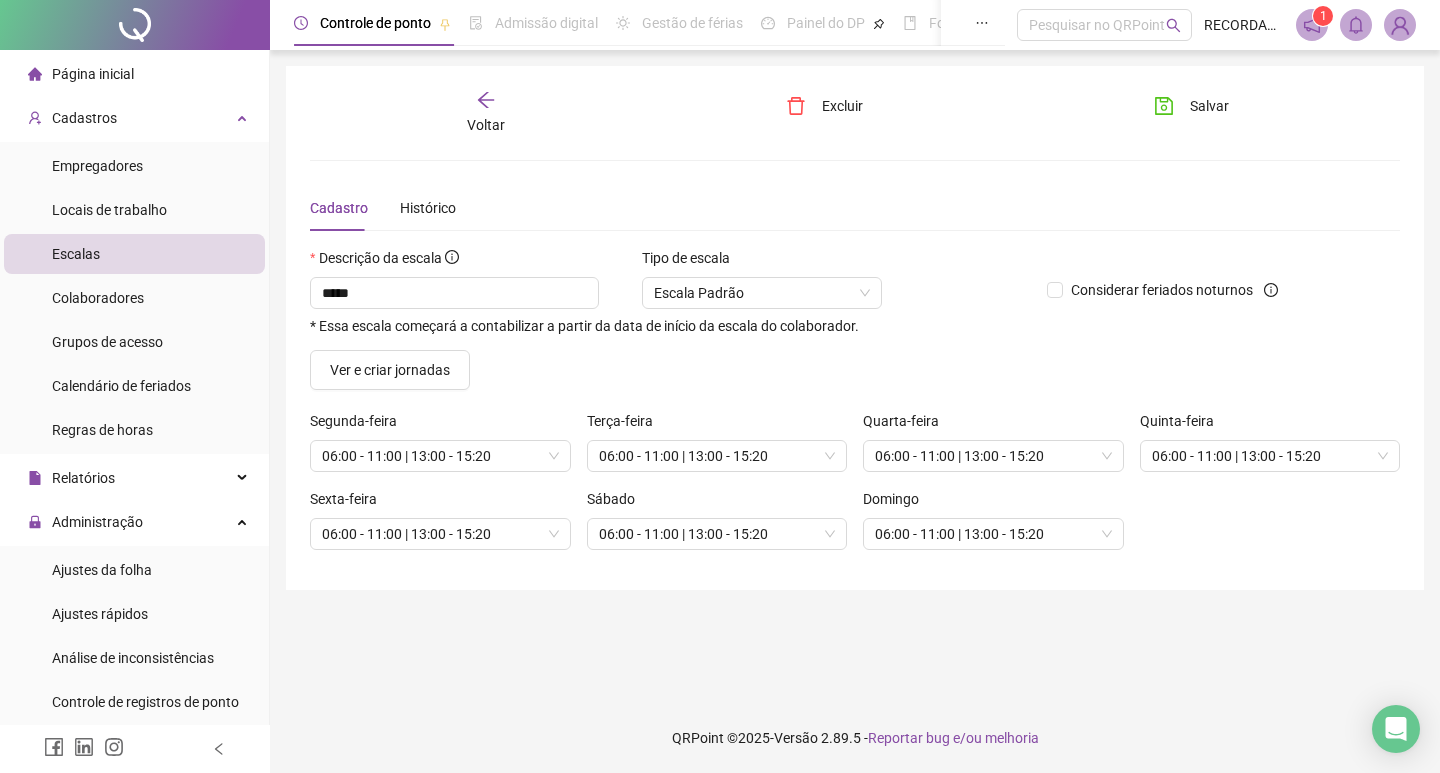click on "Escalas" at bounding box center (134, 254) 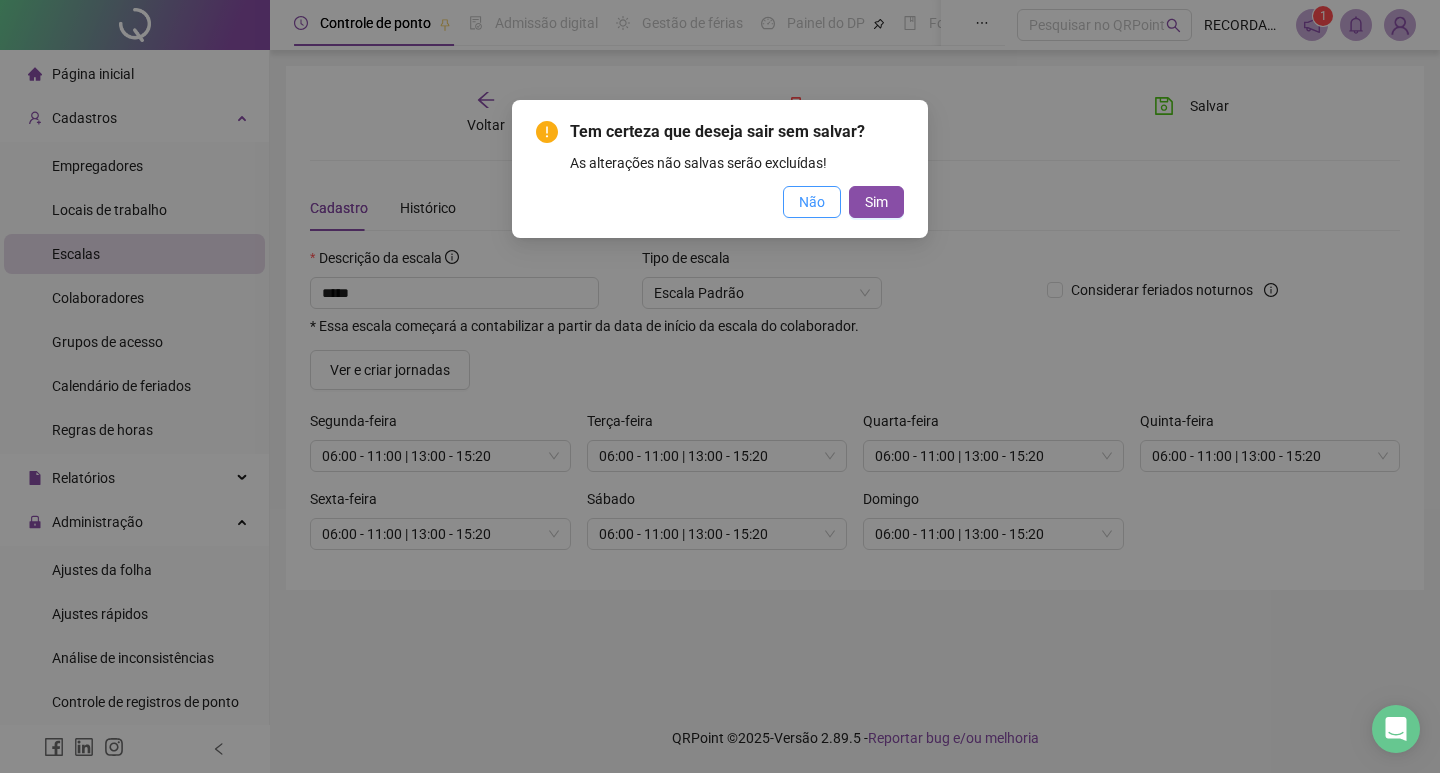click on "Não" at bounding box center [812, 202] 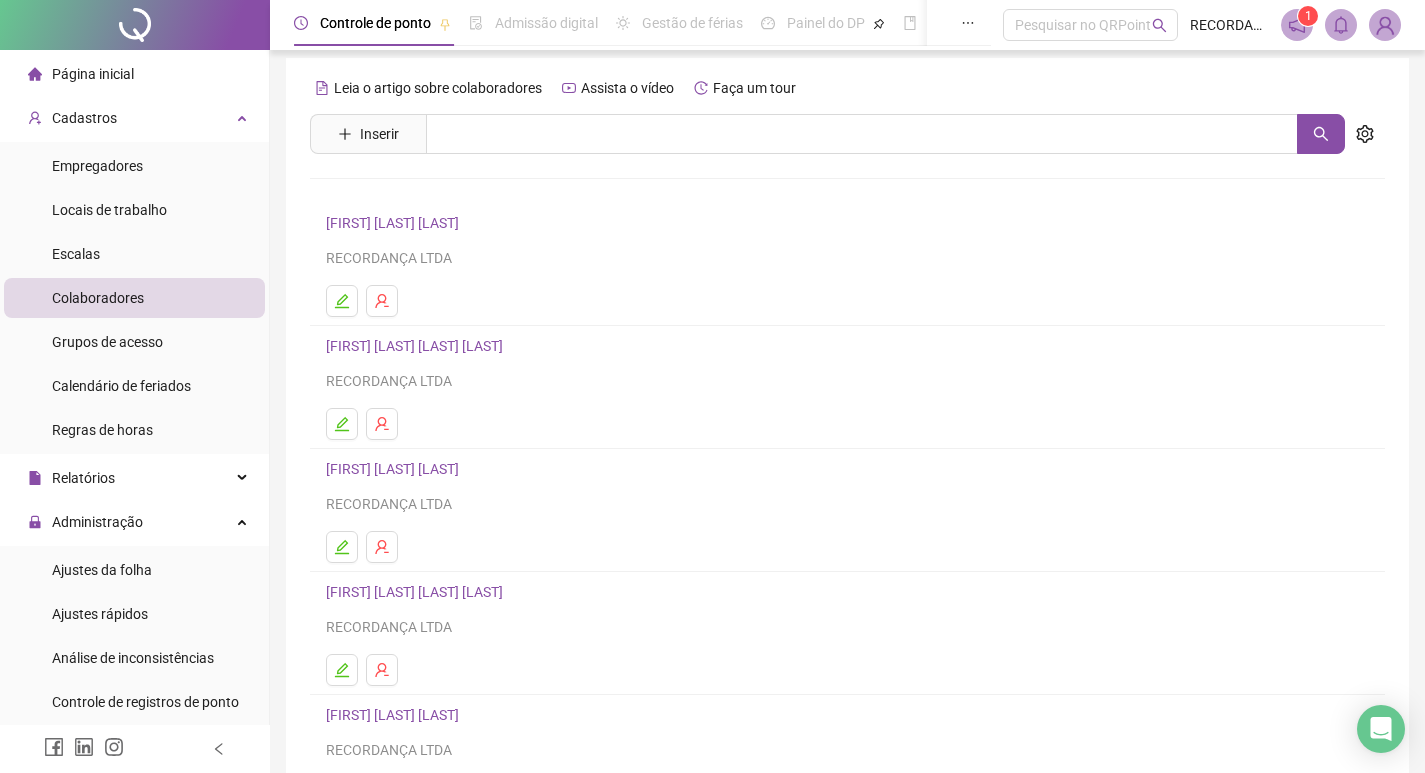 scroll, scrollTop: 0, scrollLeft: 0, axis: both 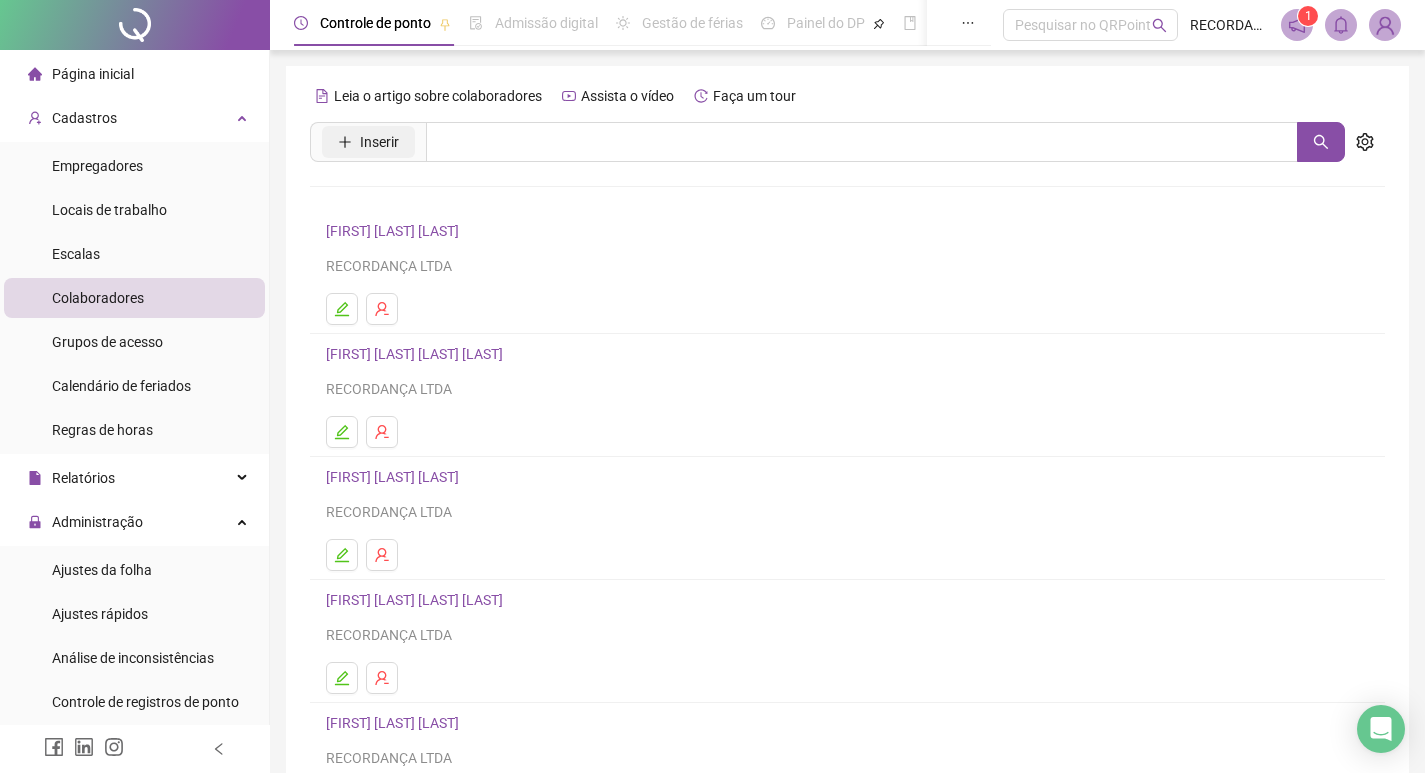 click on "Inserir" at bounding box center (379, 142) 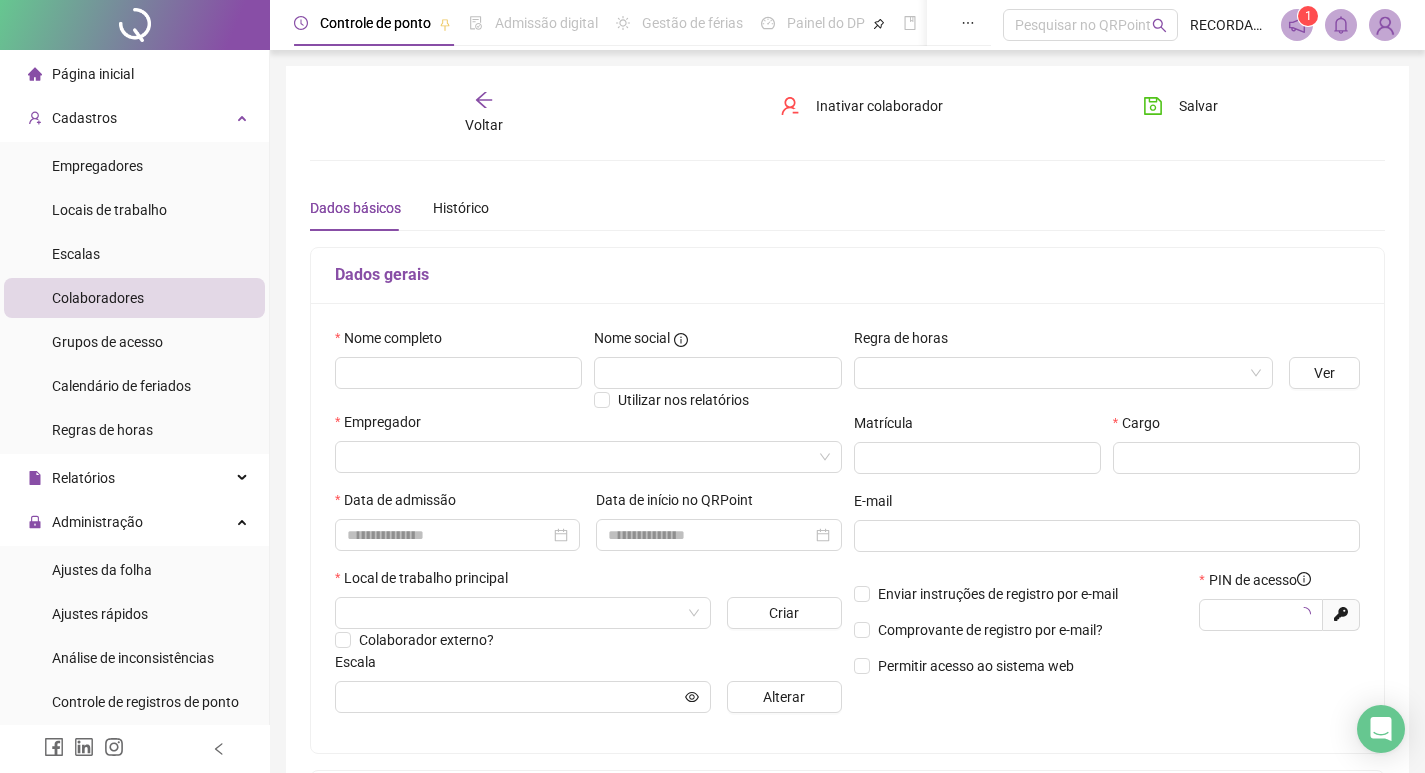 type on "*****" 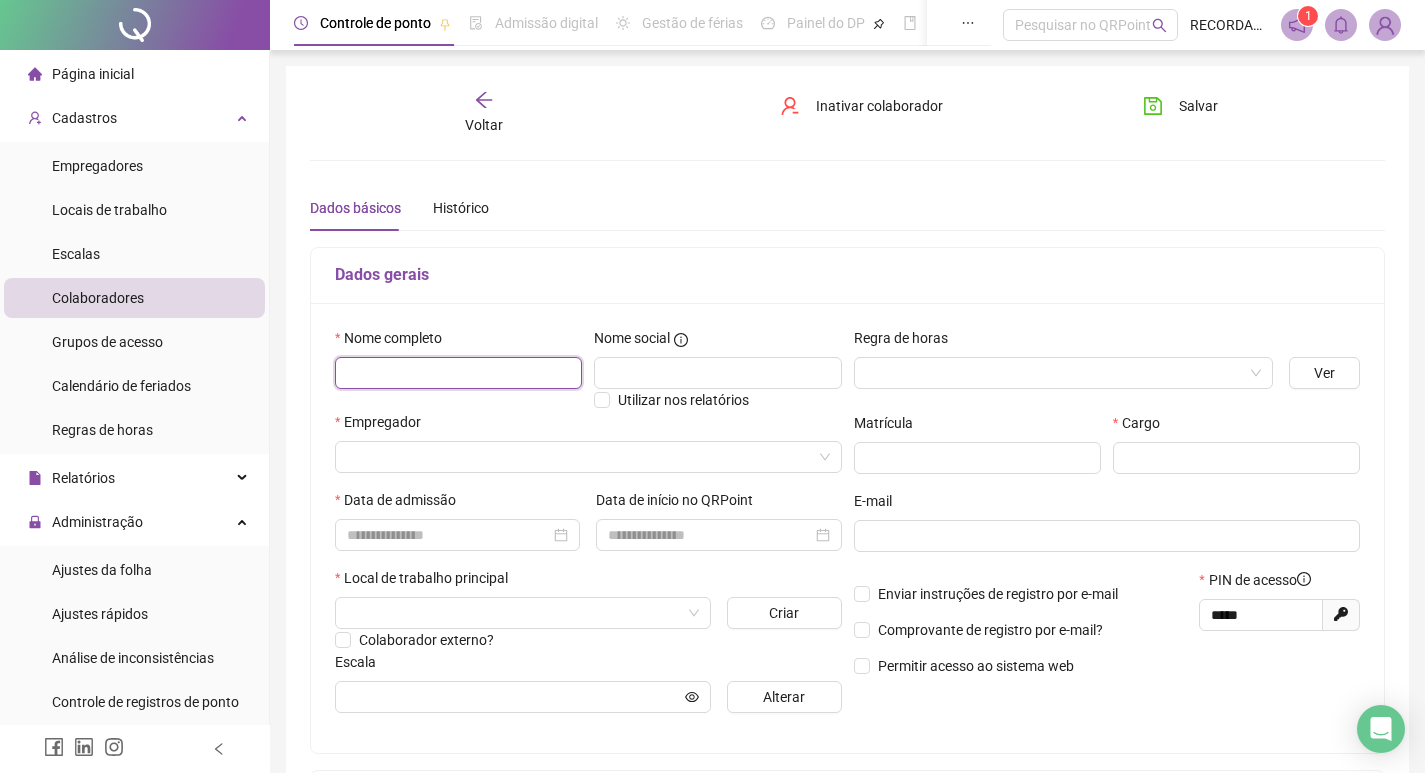 click at bounding box center (458, 373) 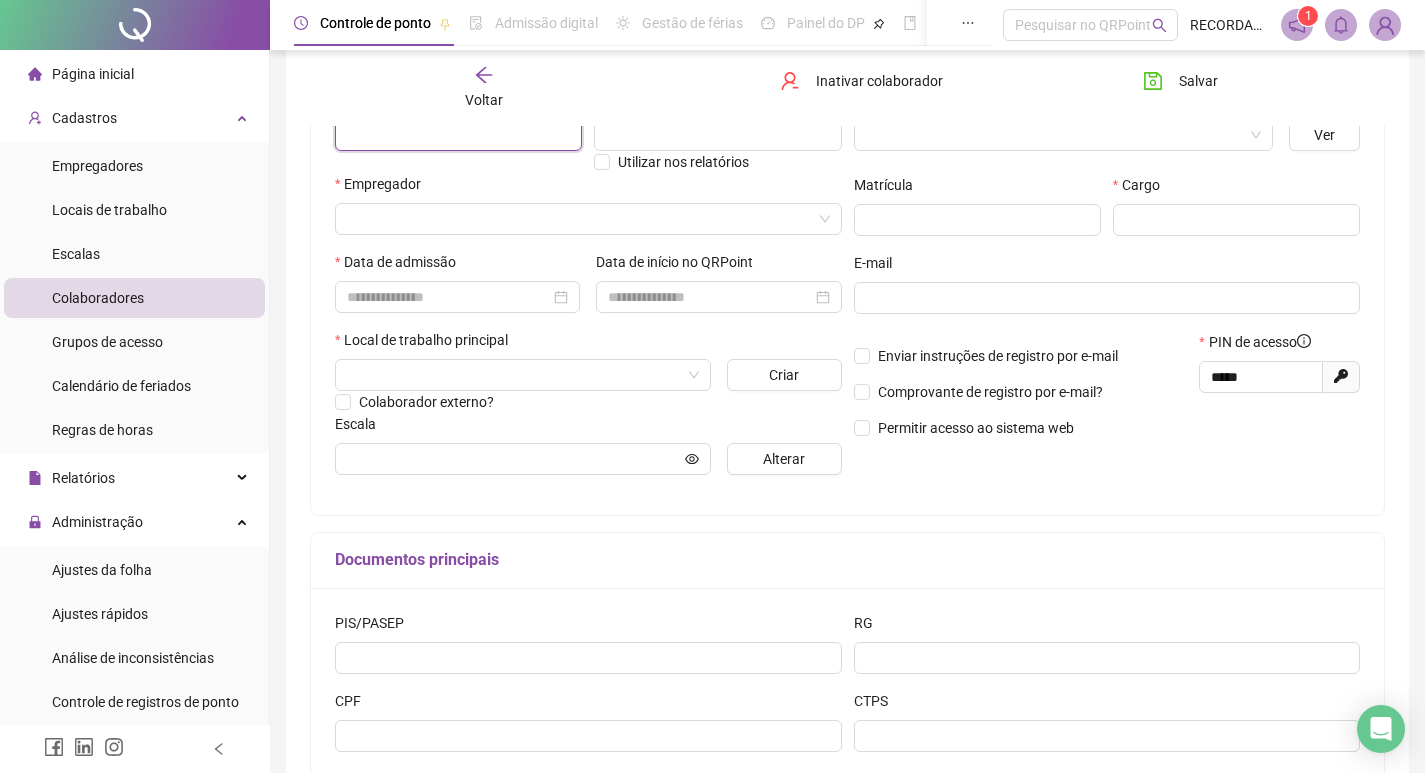 scroll, scrollTop: 0, scrollLeft: 0, axis: both 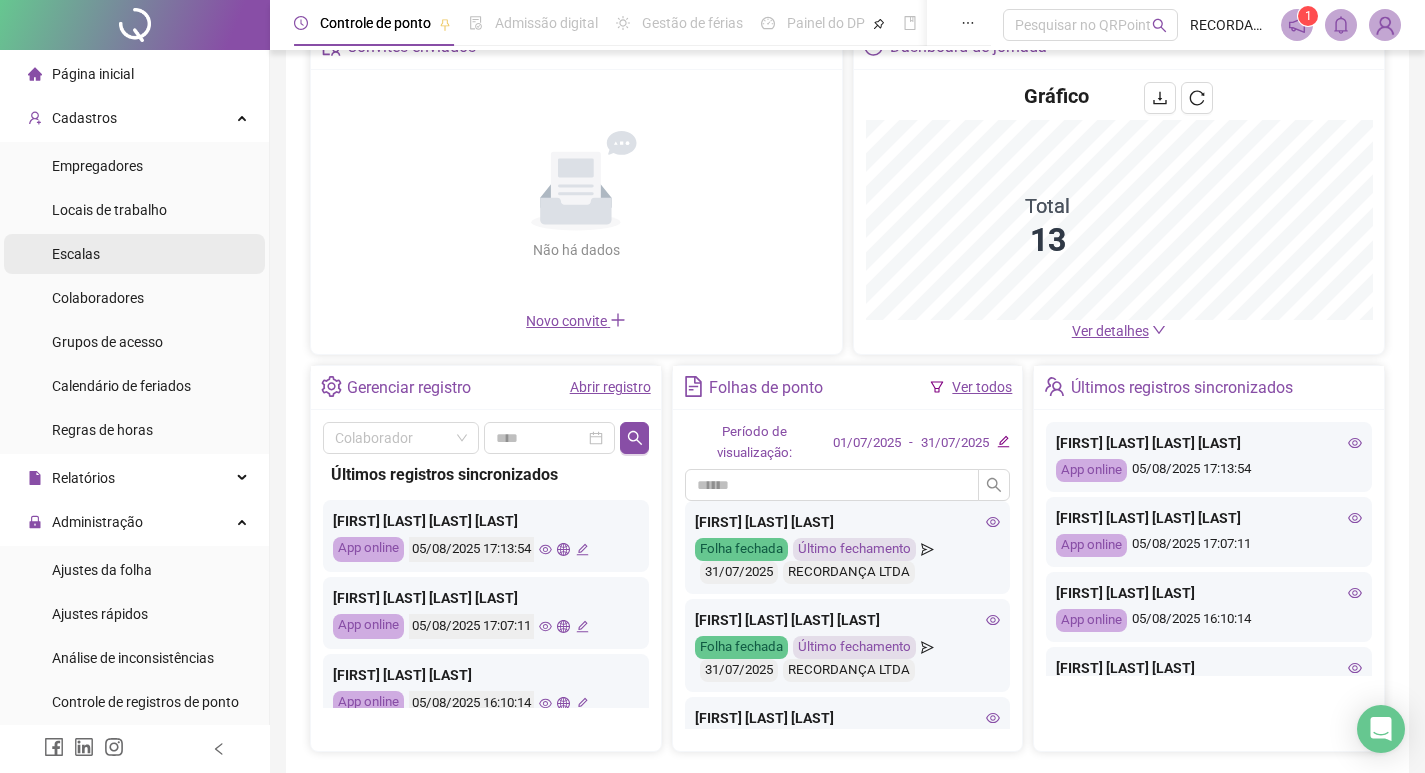 click on "Escalas" at bounding box center [134, 254] 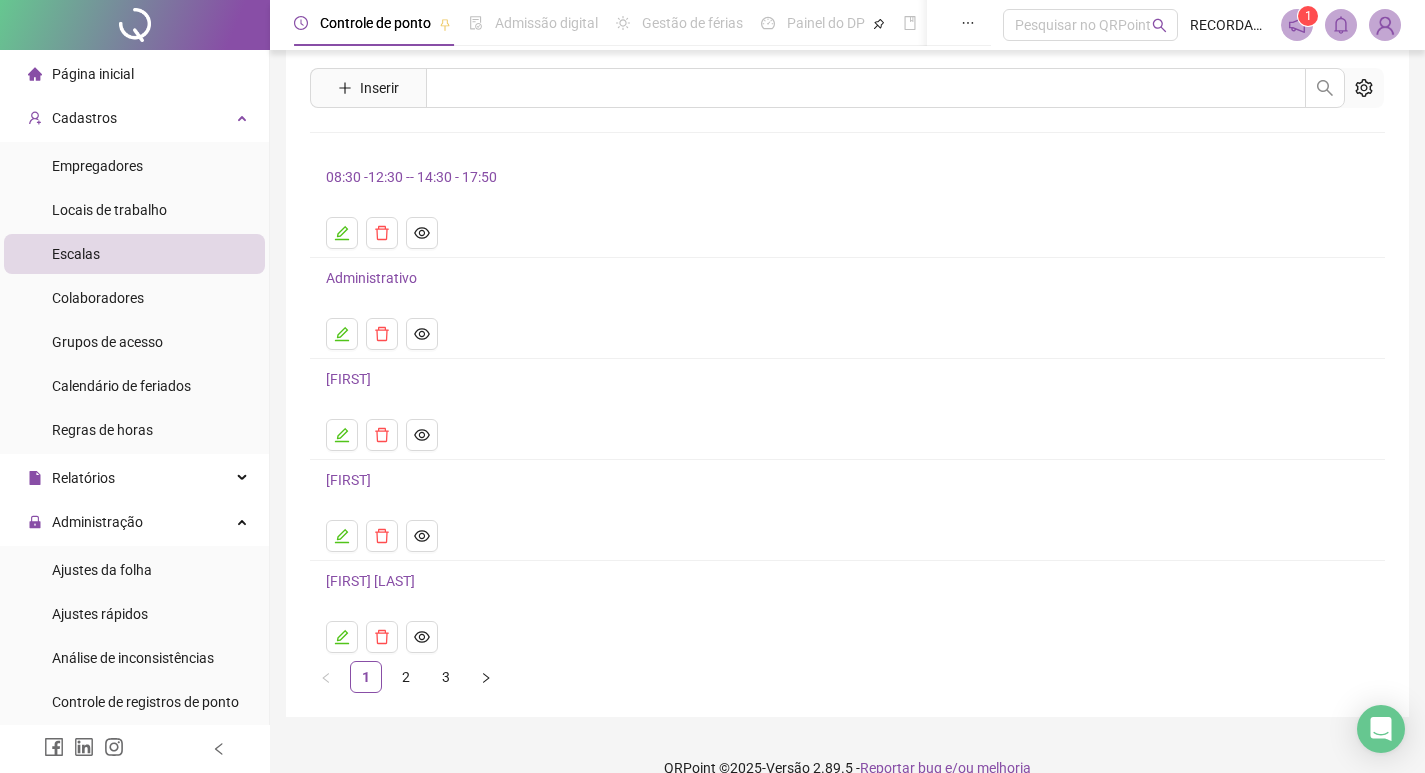 scroll, scrollTop: 84, scrollLeft: 0, axis: vertical 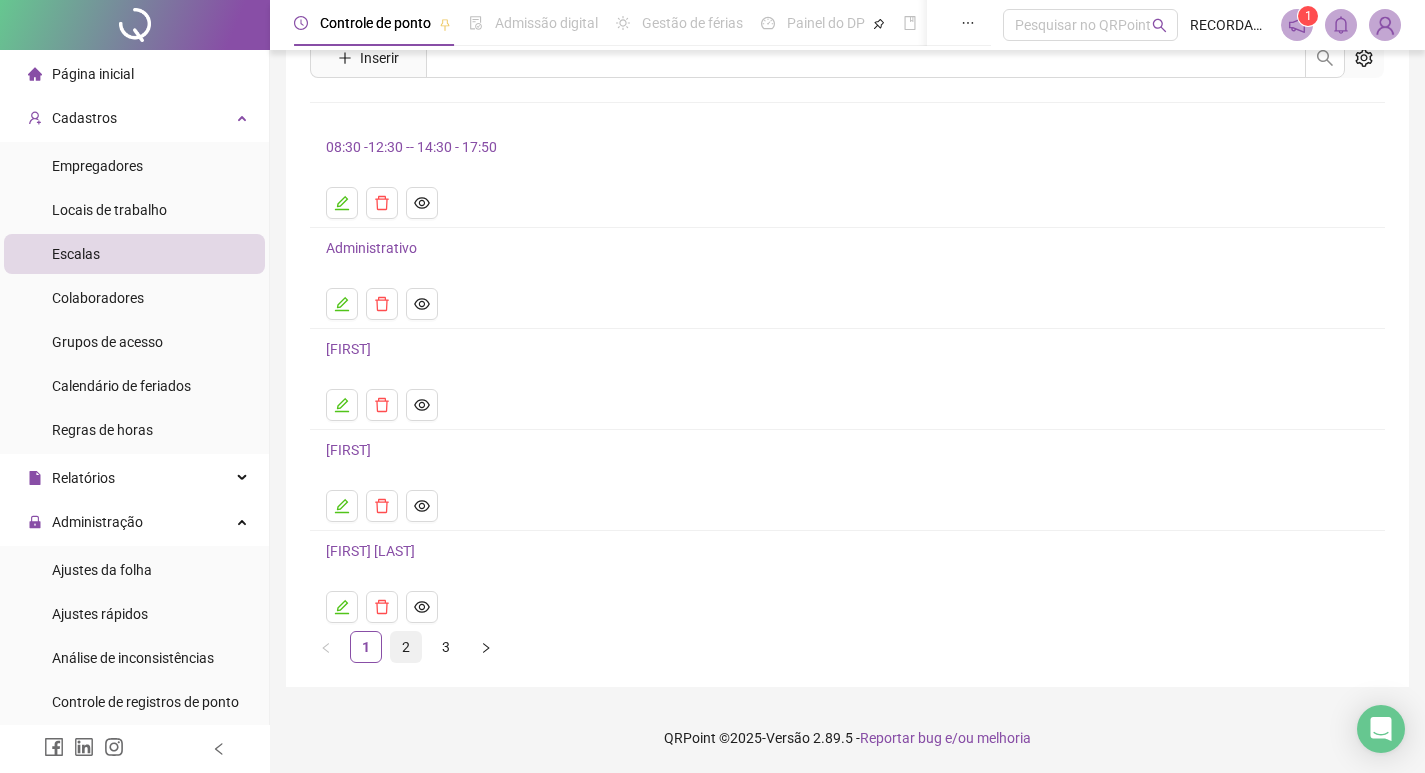 click on "2" at bounding box center [406, 647] 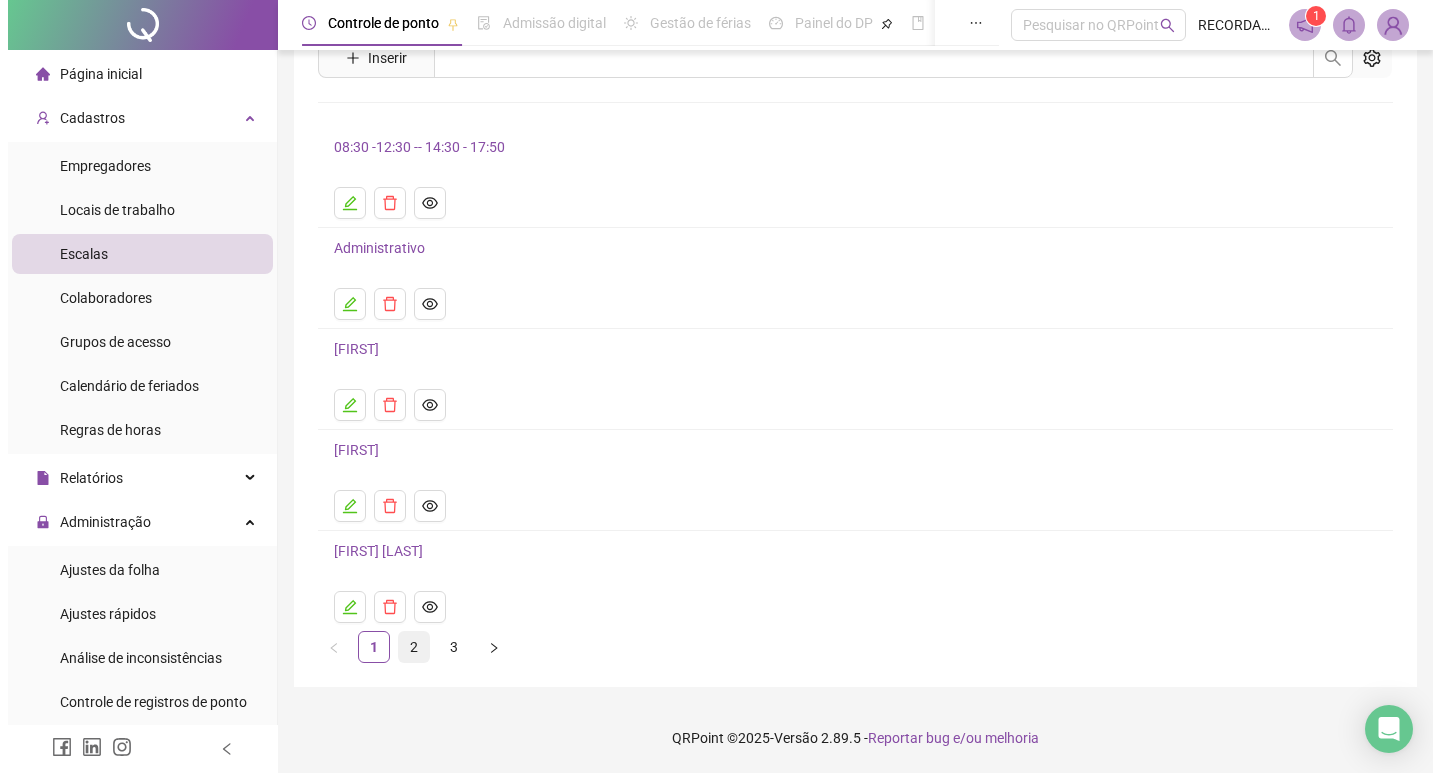 scroll, scrollTop: 0, scrollLeft: 0, axis: both 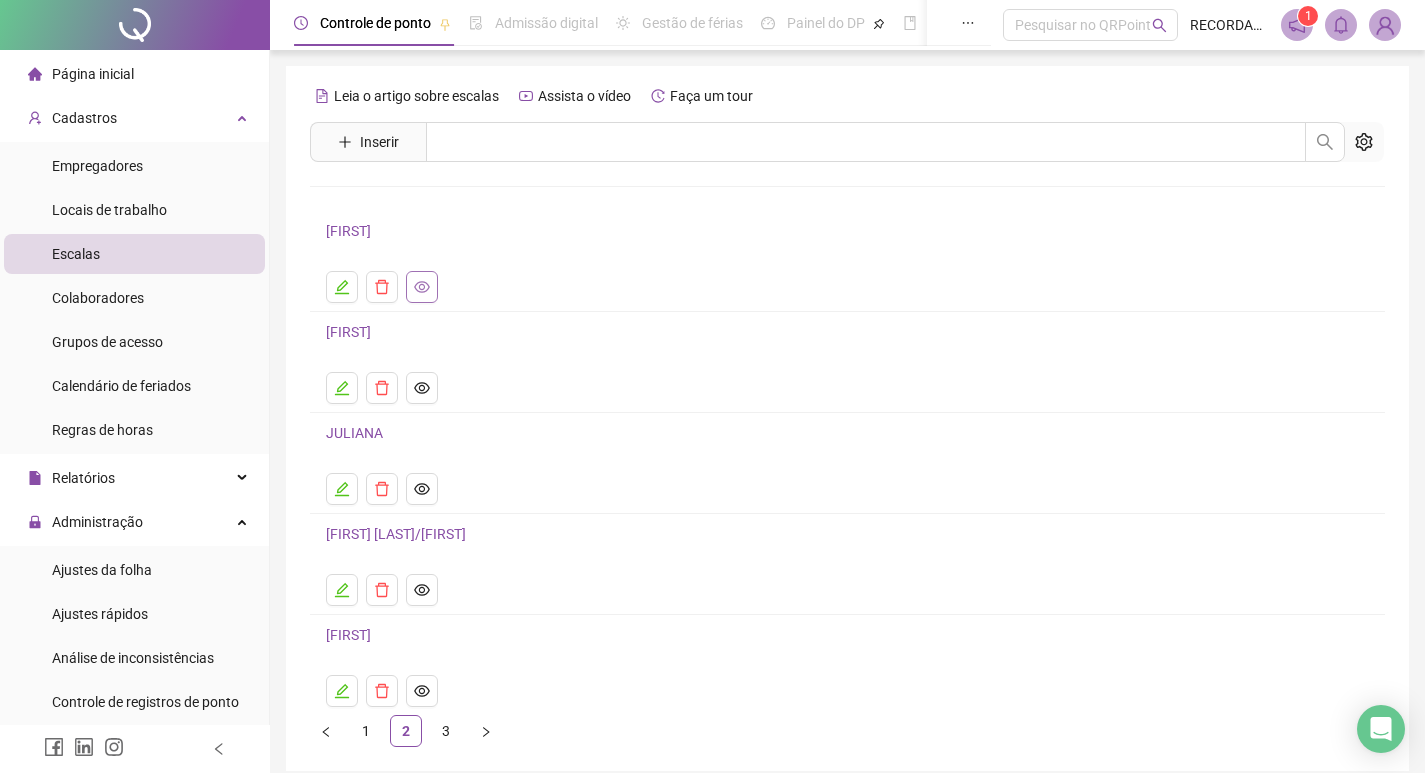 click at bounding box center [422, 287] 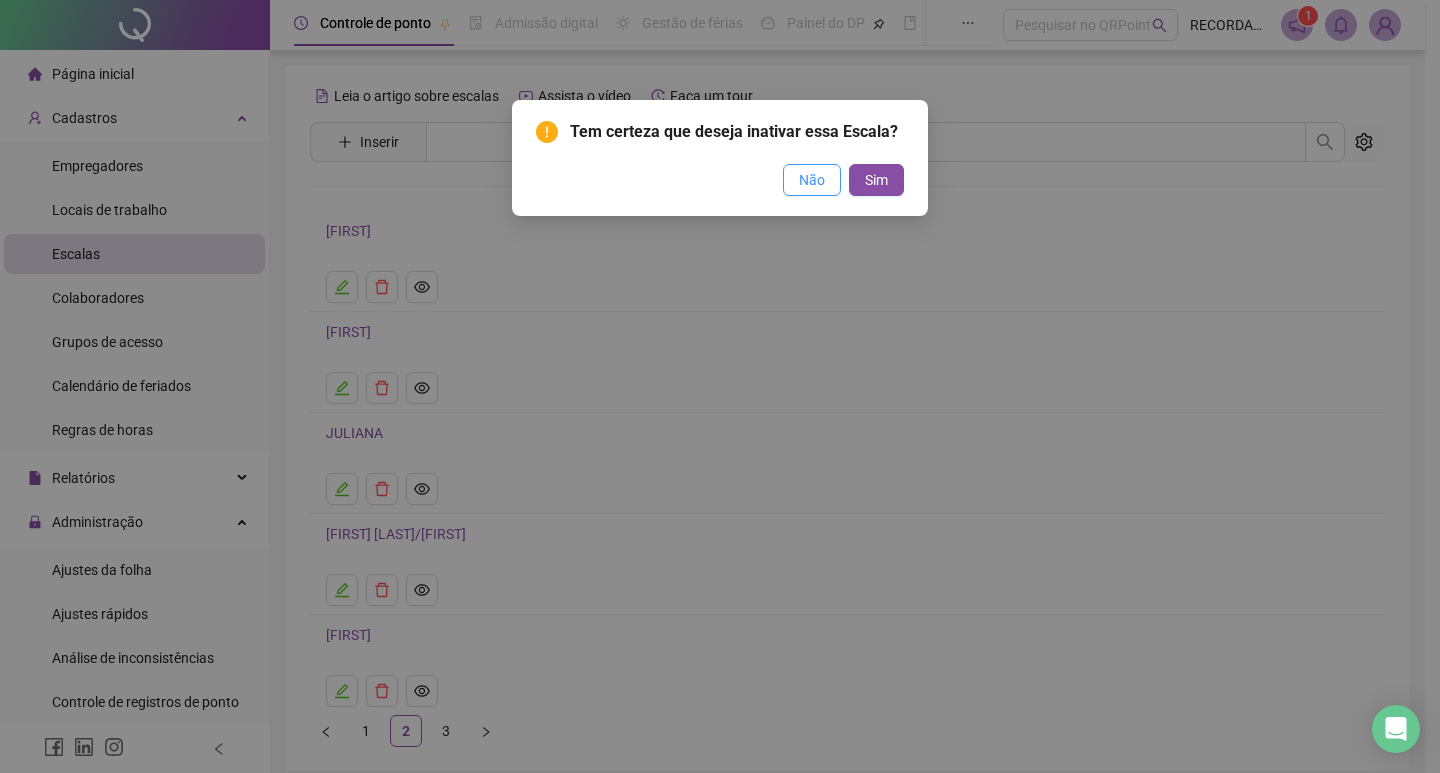 click on "Não" at bounding box center [812, 180] 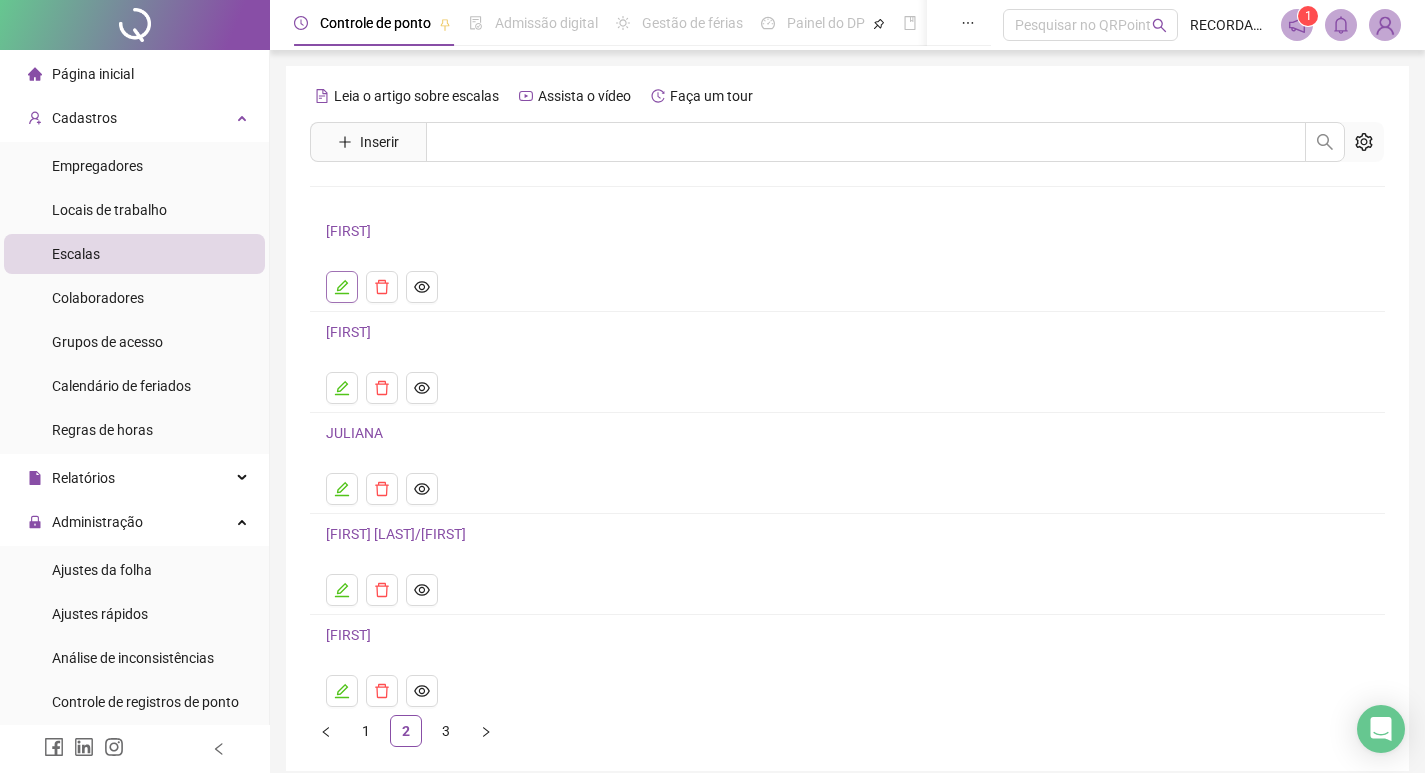 click 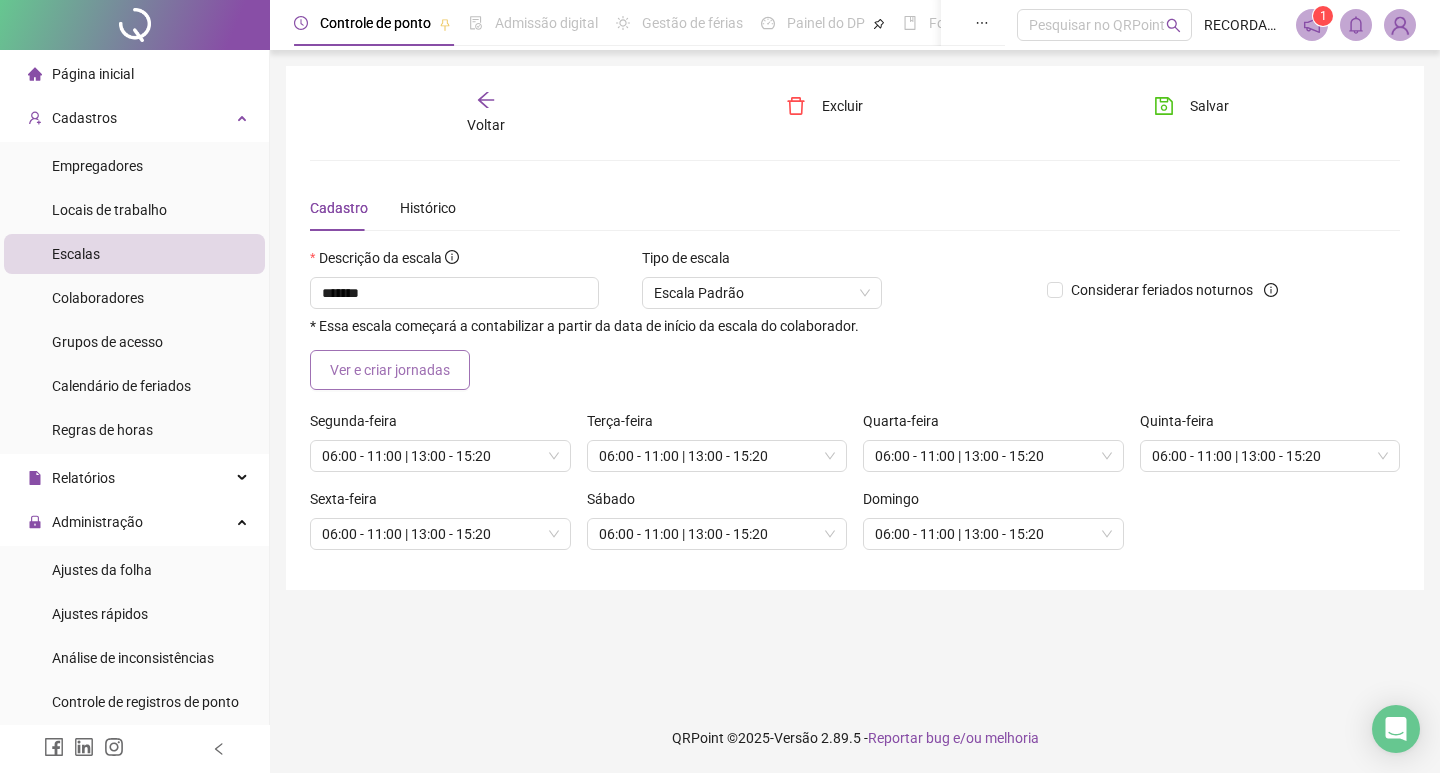 click on "Ver e criar jornadas" at bounding box center (390, 370) 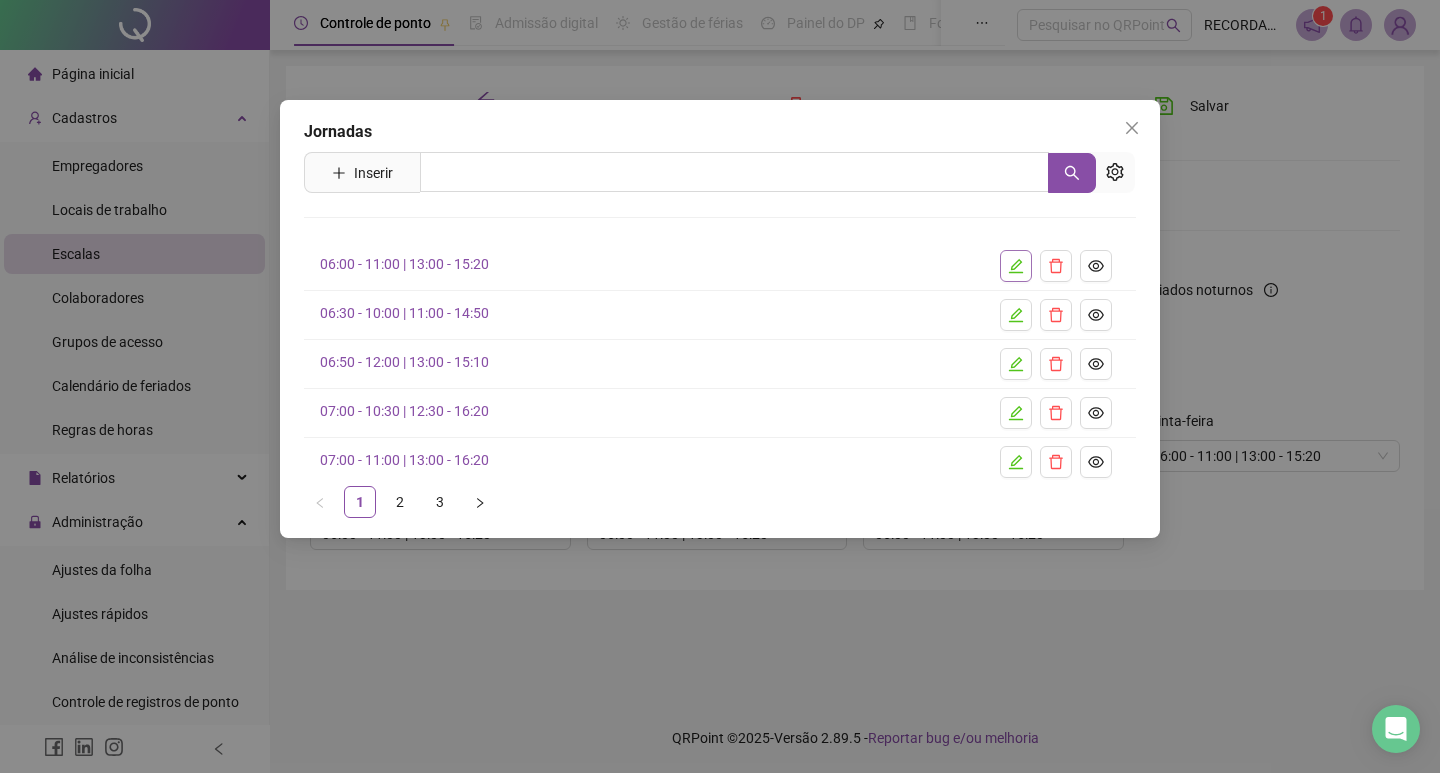click at bounding box center (1016, 266) 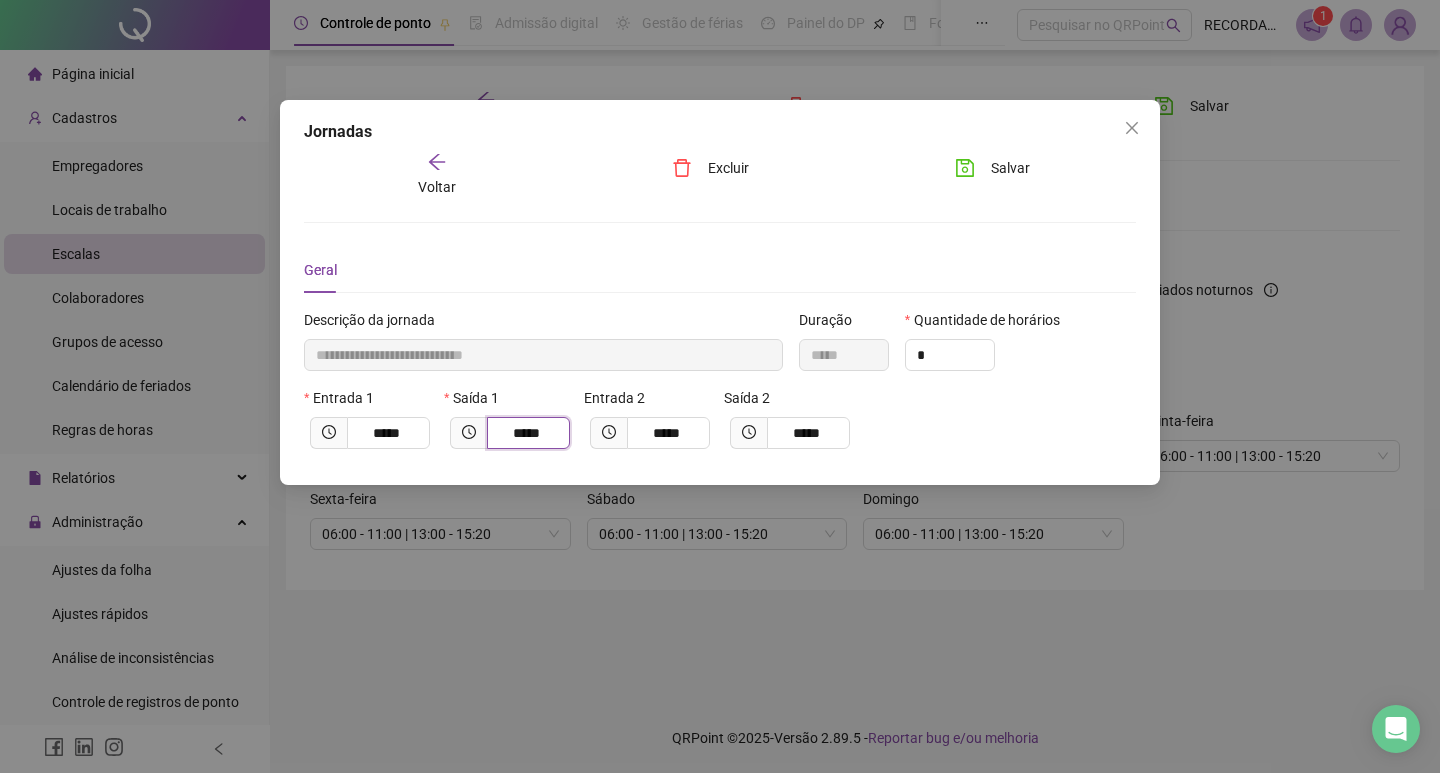 click on "*****" at bounding box center (526, 433) 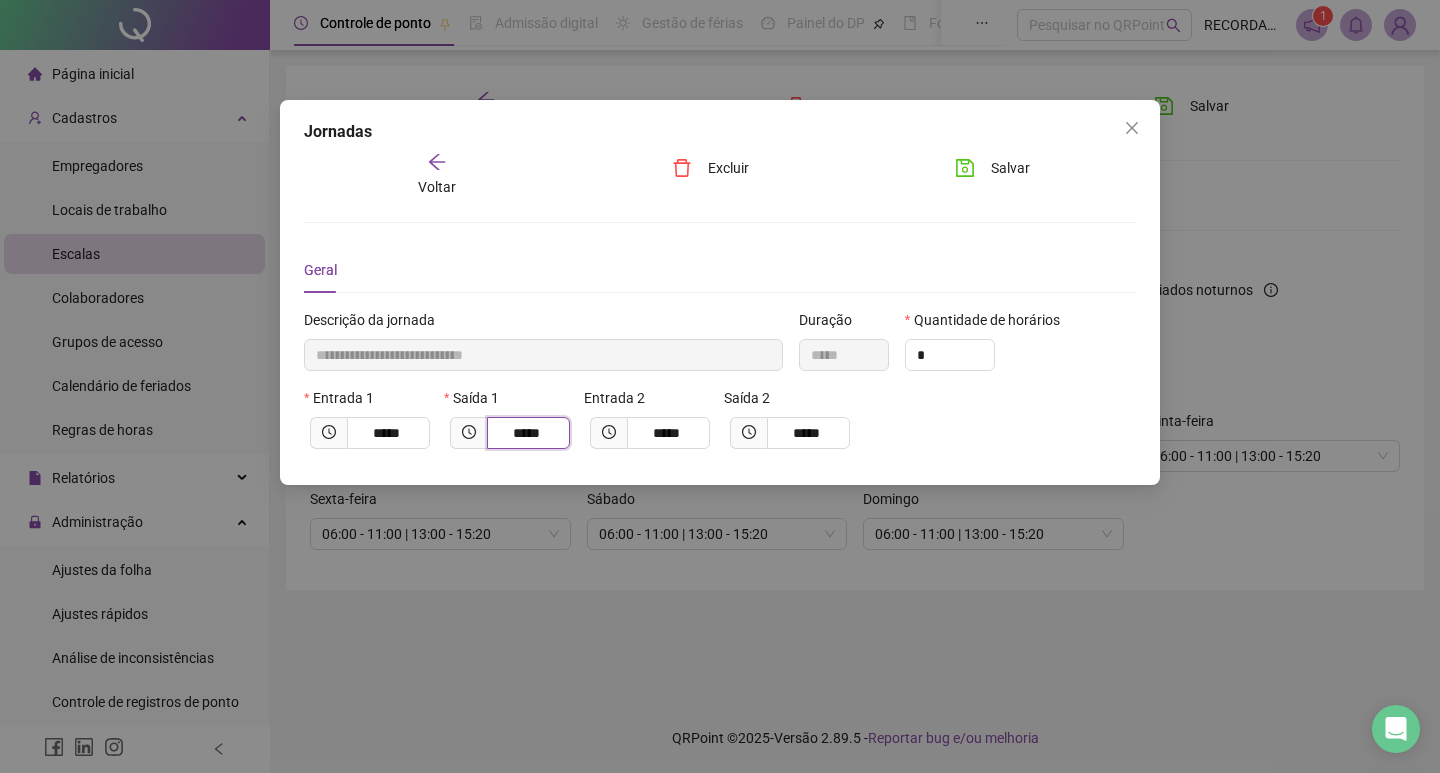 type on "**********" 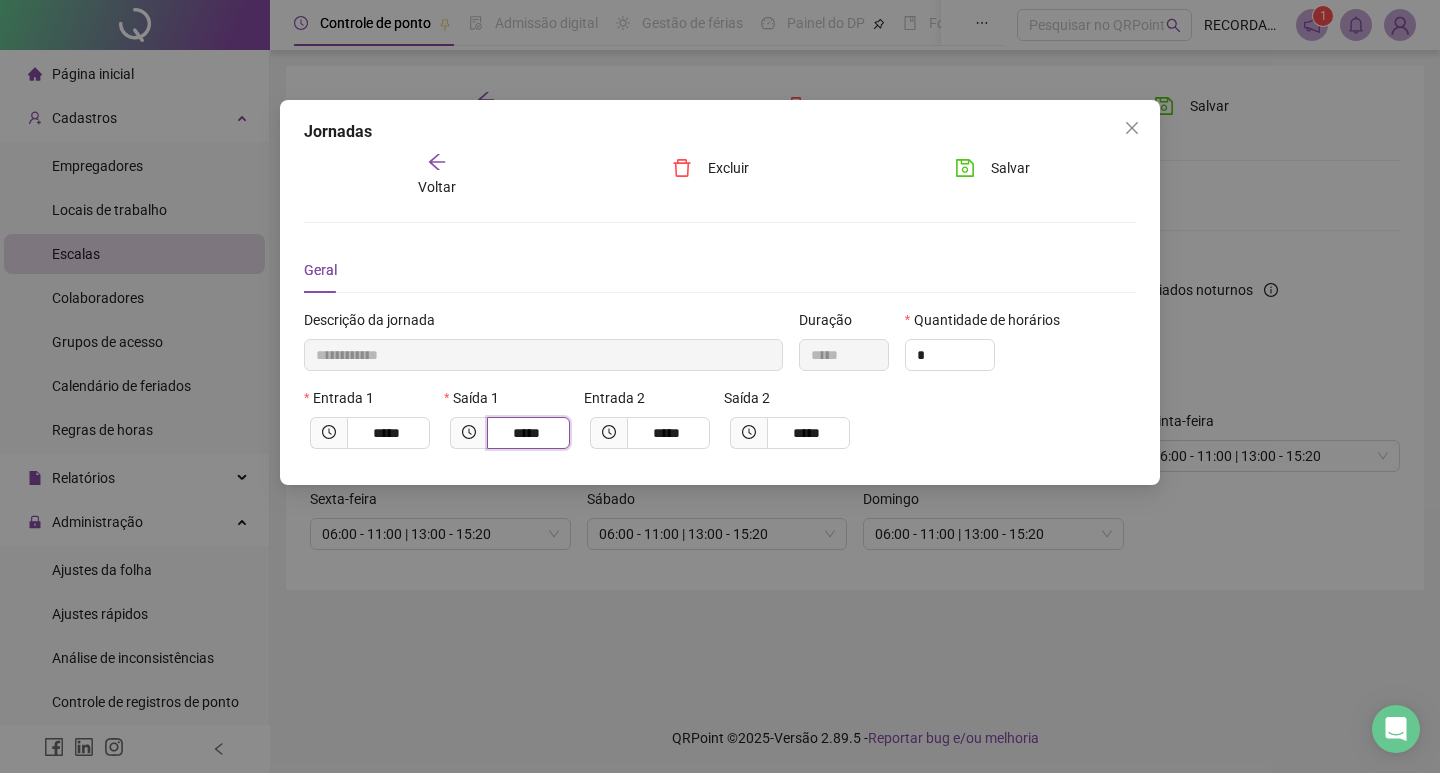 type on "*****" 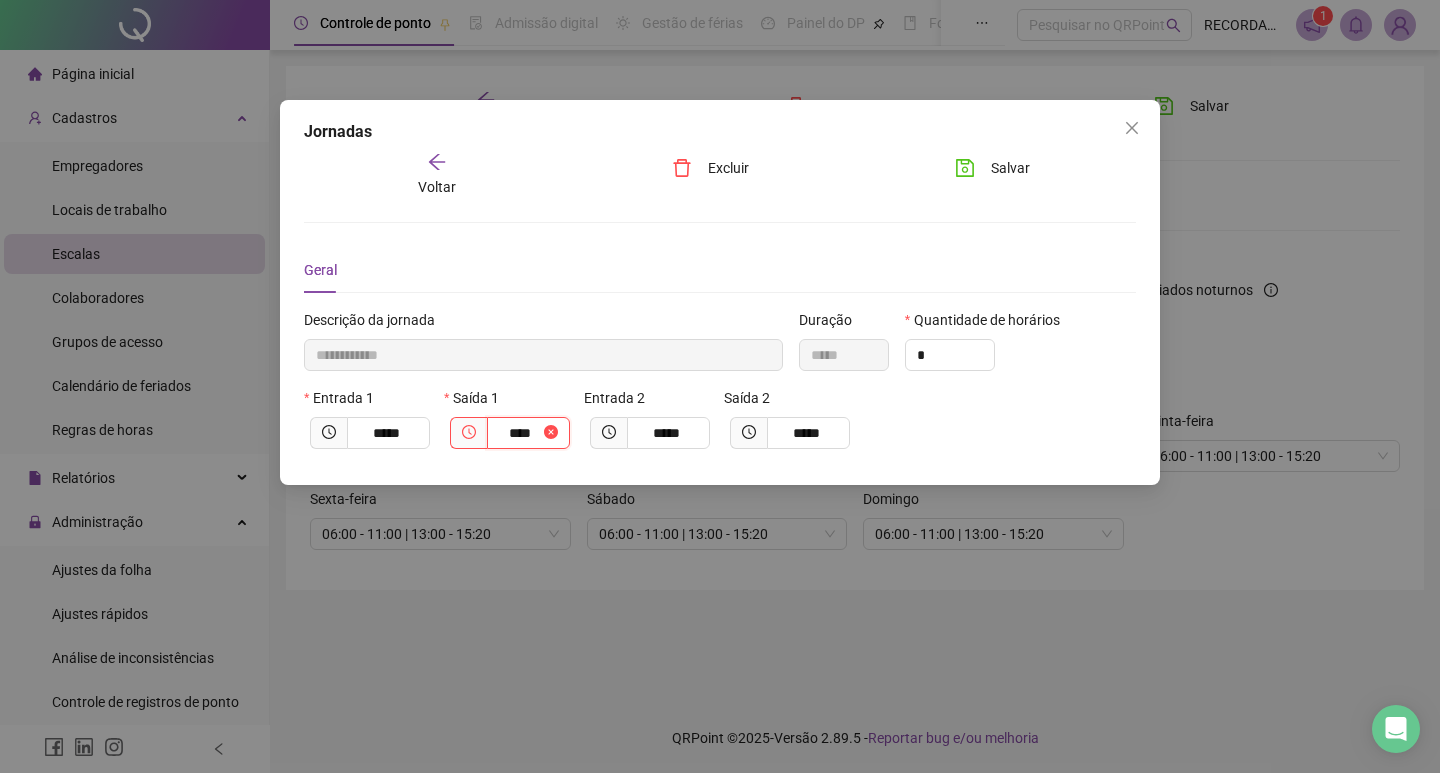 type on "**********" 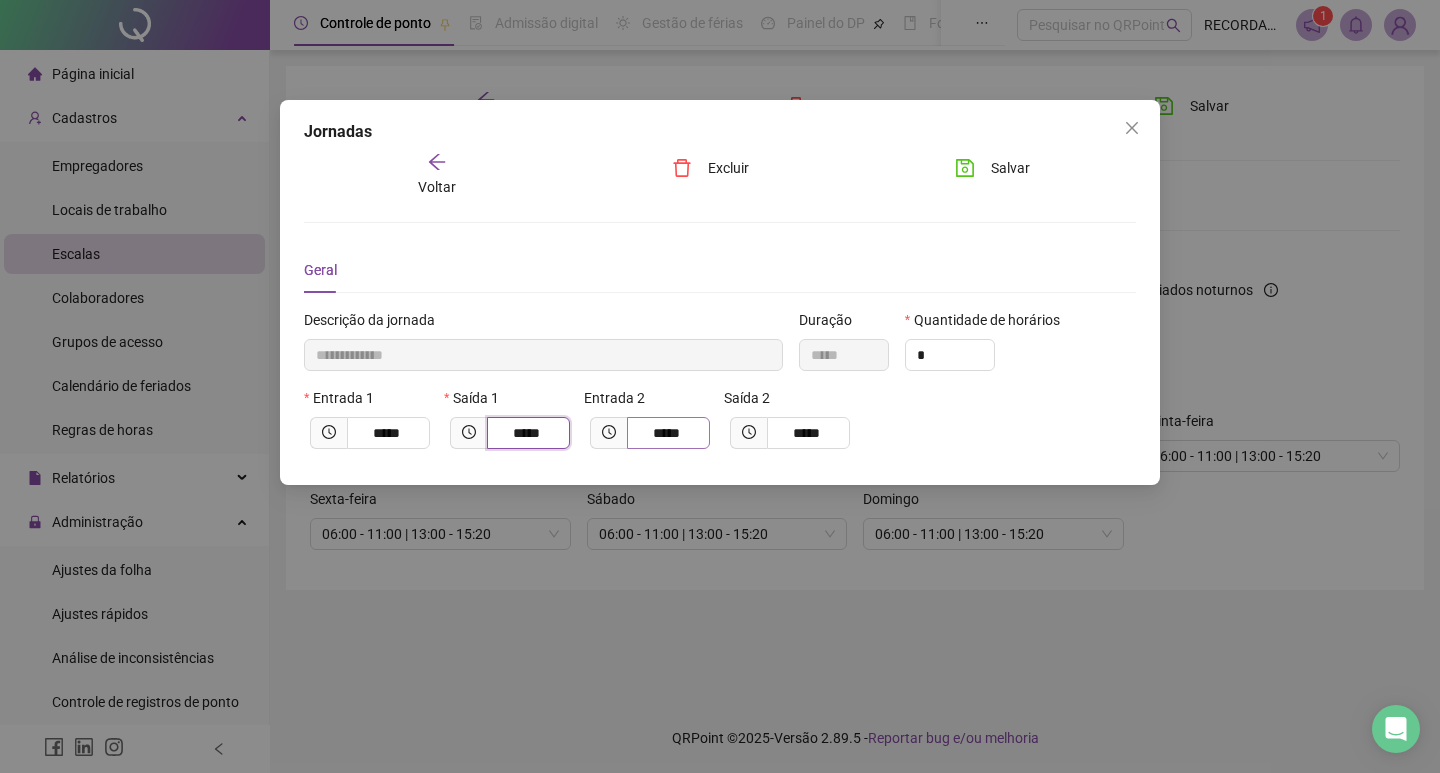 type on "*****" 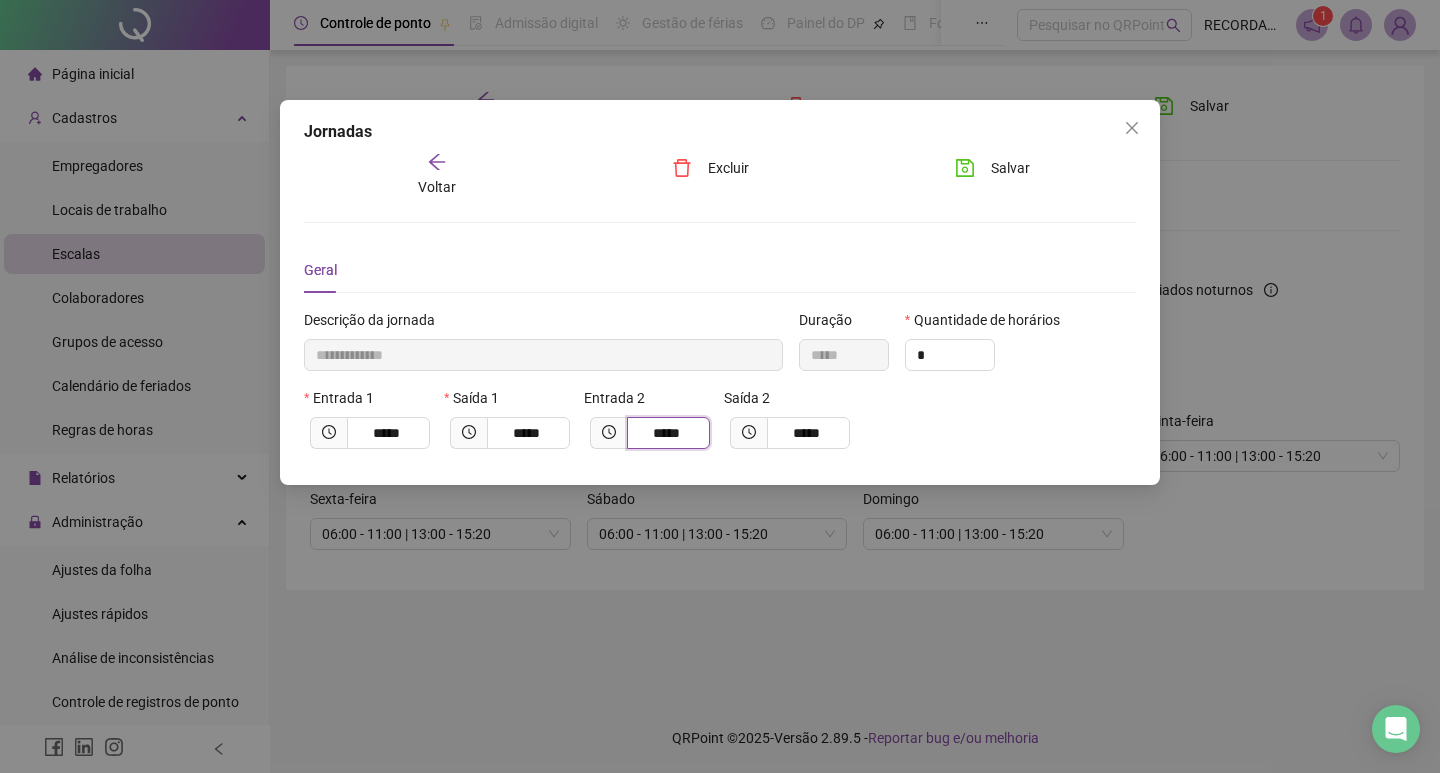 click on "*****" at bounding box center (666, 433) 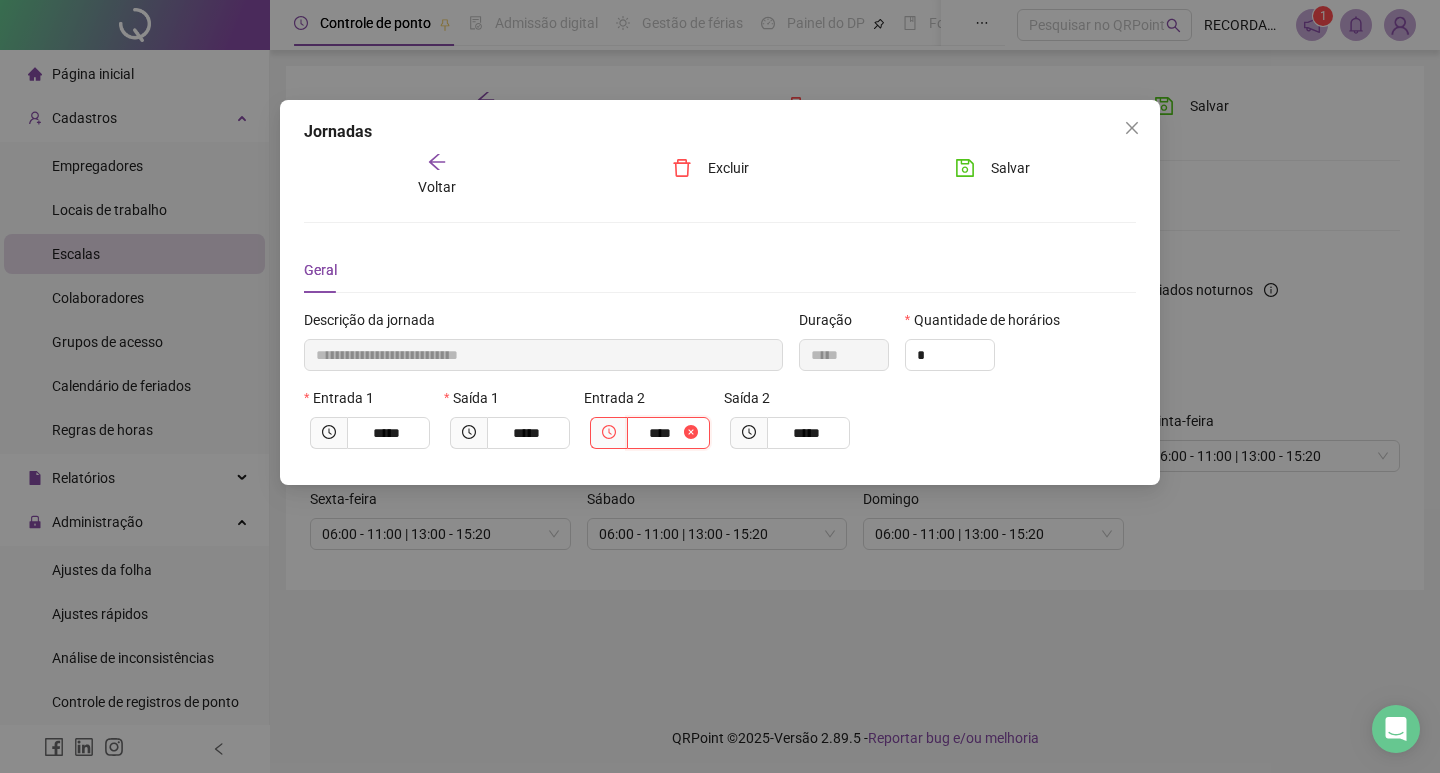 type on "**********" 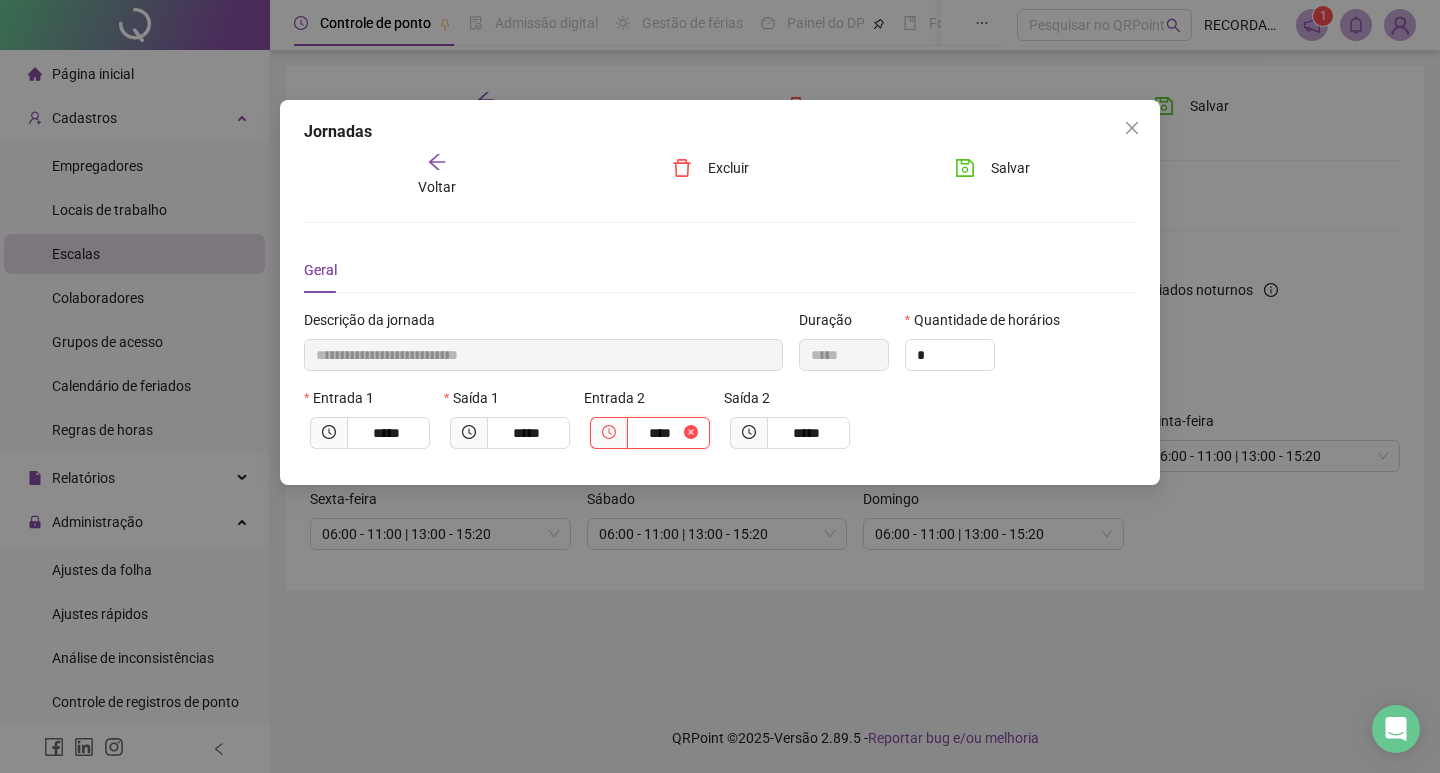 type on "*****" 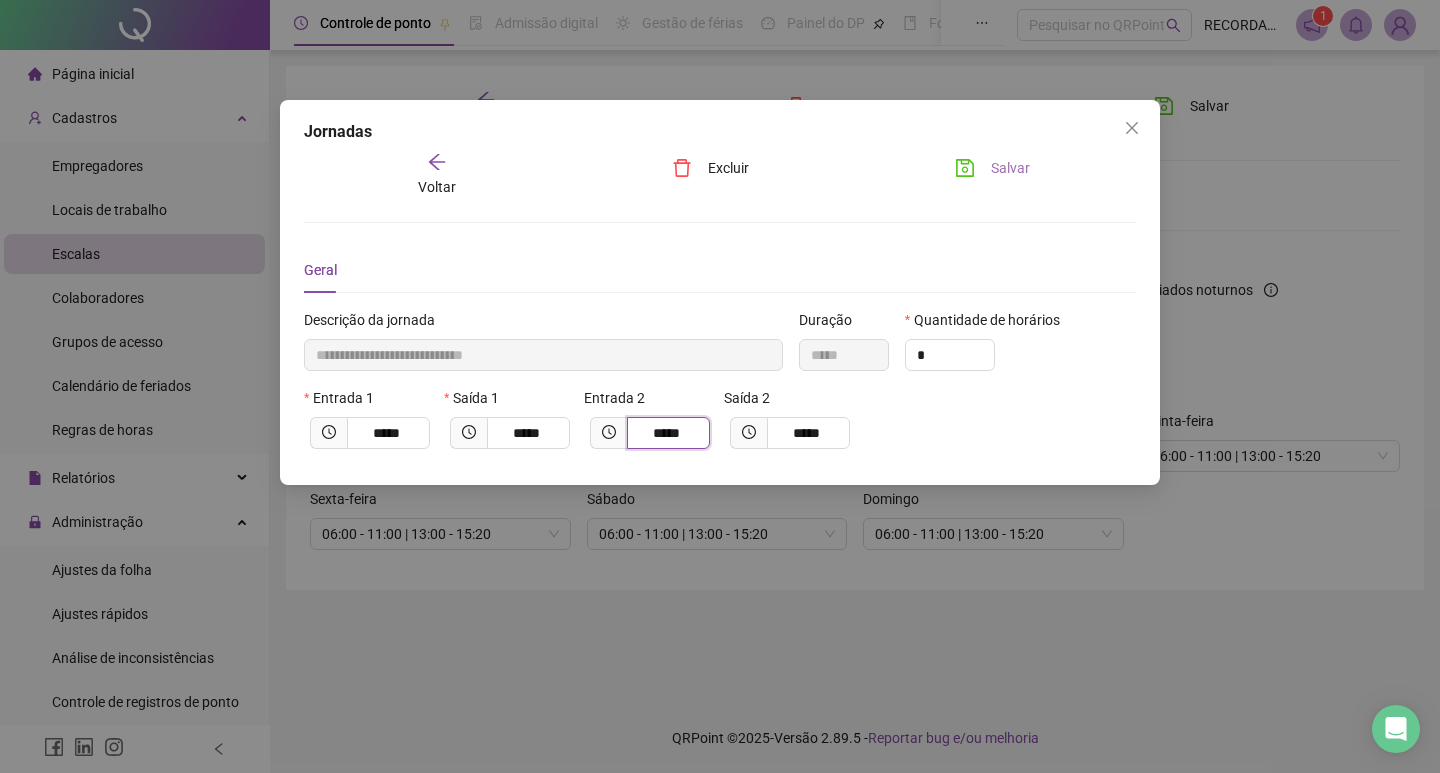 type on "*****" 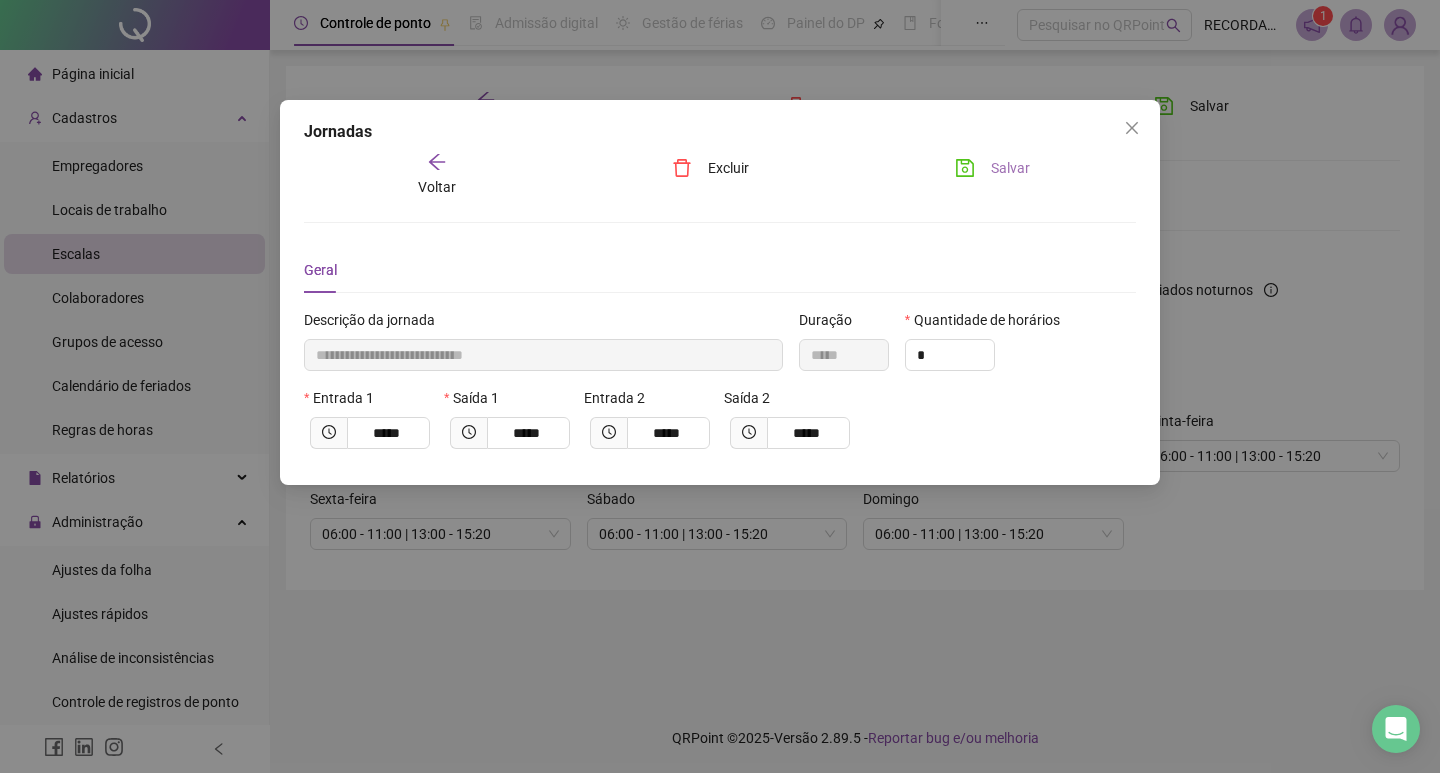 click on "Salvar" at bounding box center [992, 168] 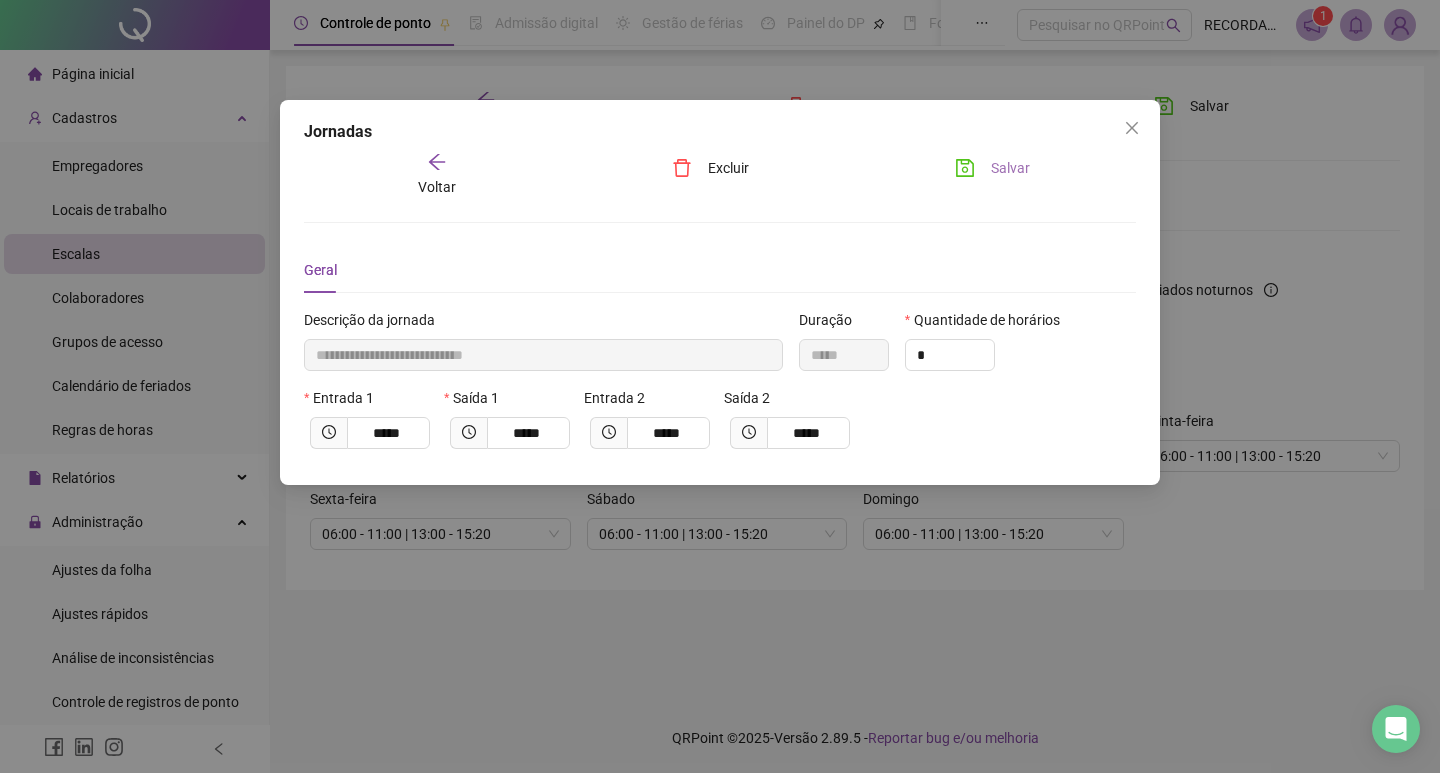 click on "Salvar" at bounding box center [992, 168] 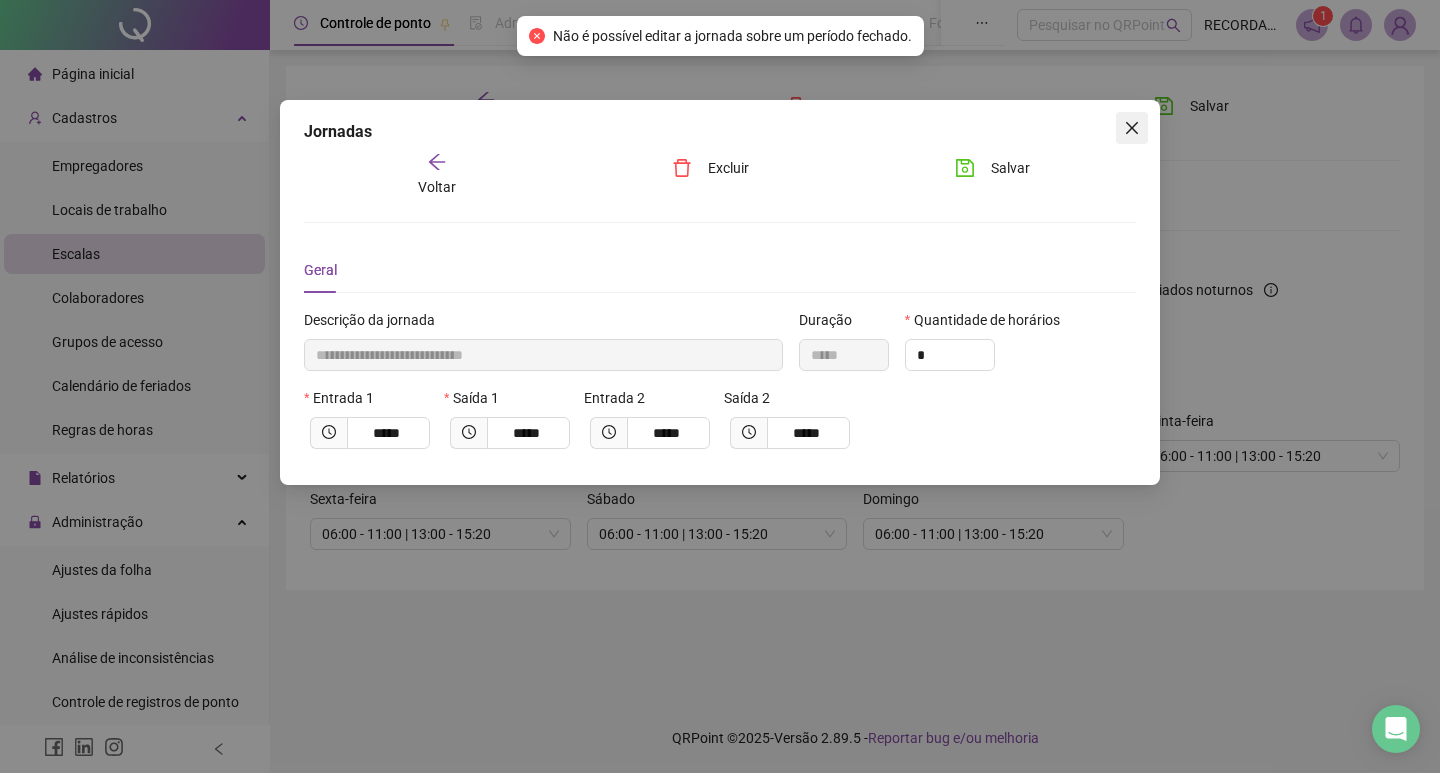 click 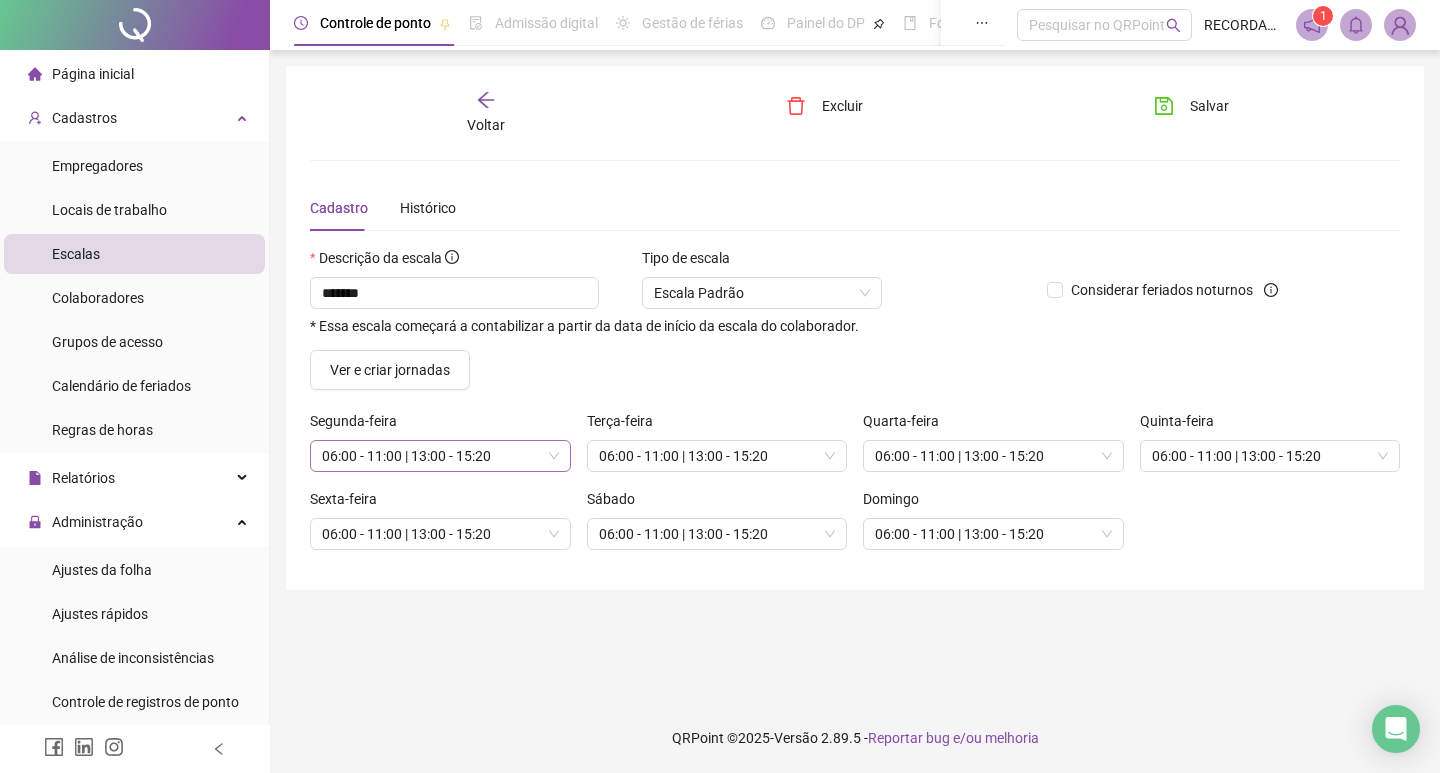 click on "06:00 - 11:00 | 13:00 - 15:20" at bounding box center (440, 456) 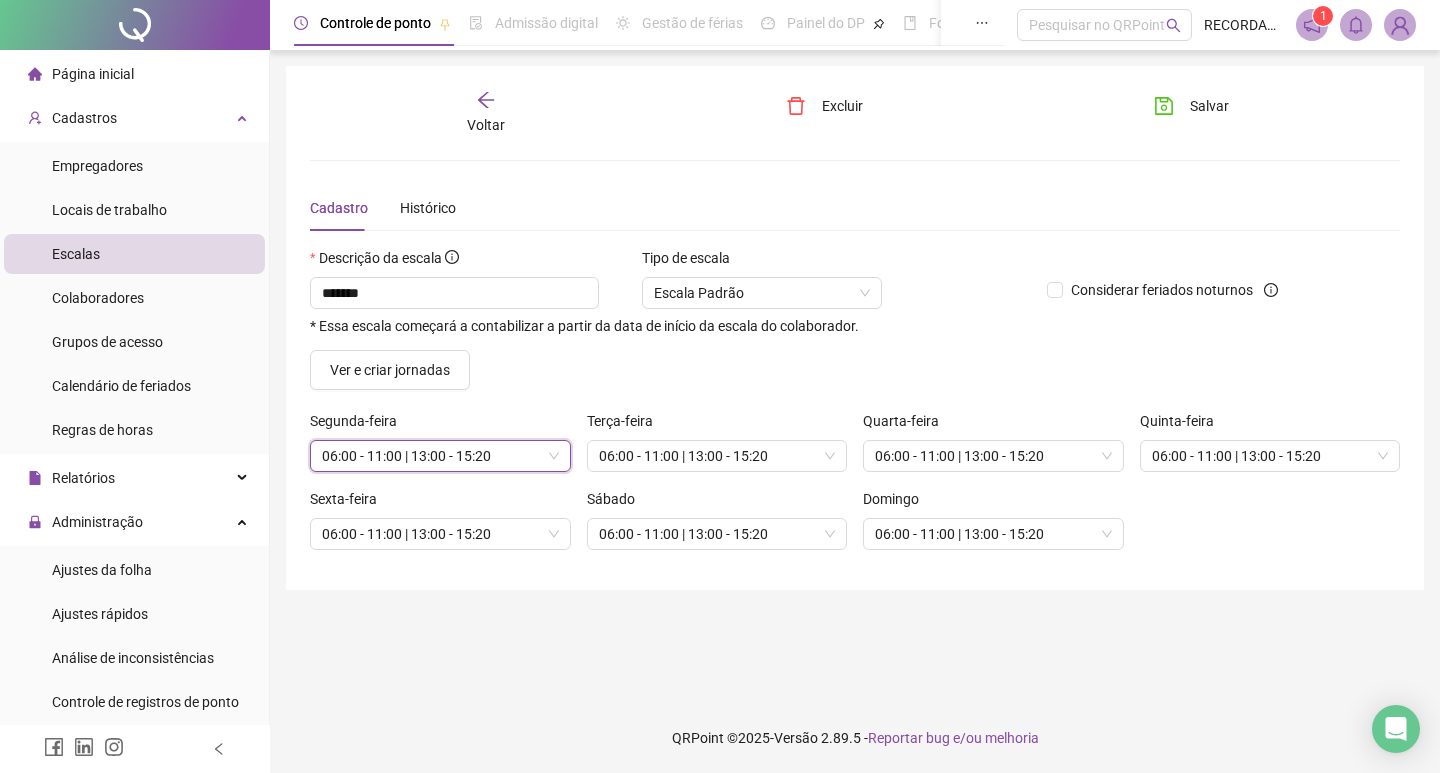 click on "06:00 - 11:00 | 13:00 - 15:20" at bounding box center (440, 456) 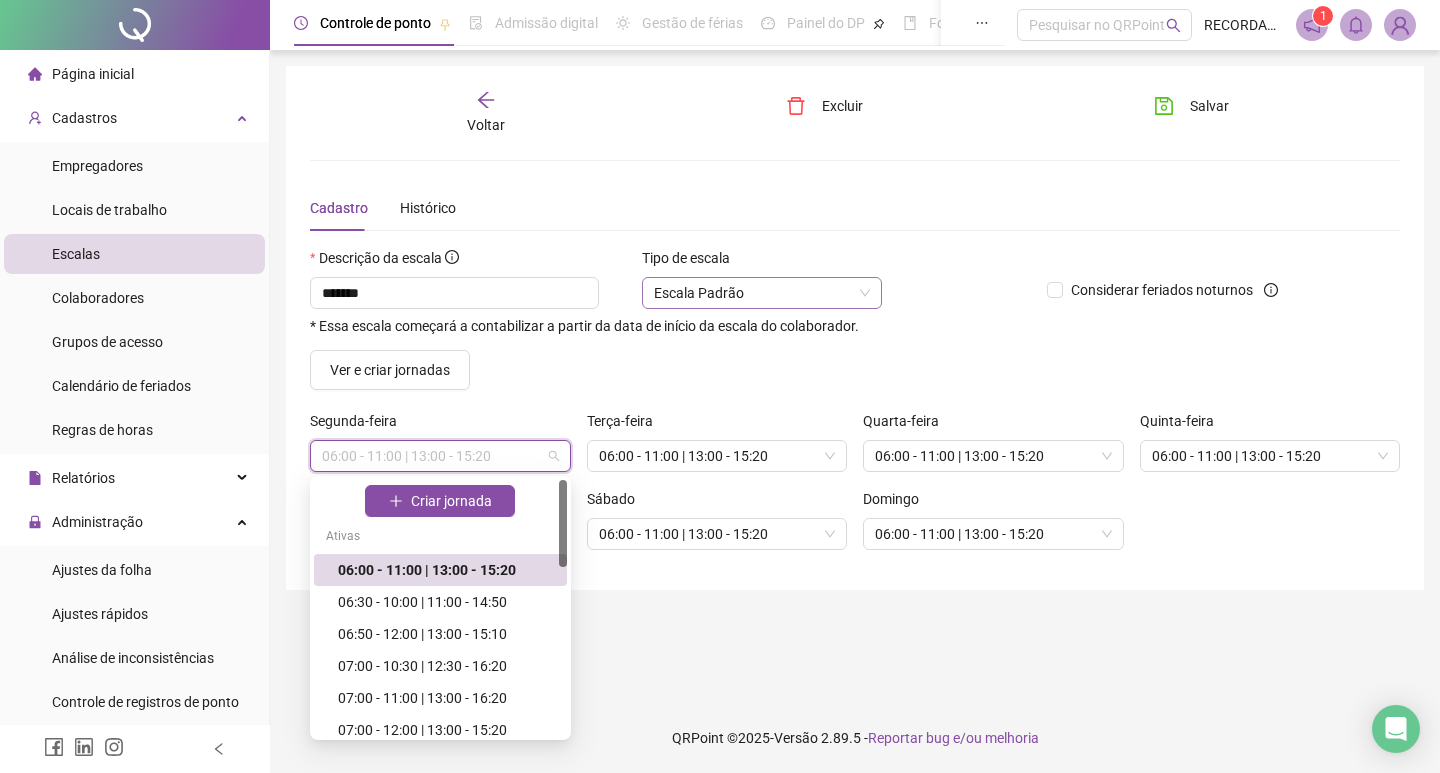 click on "Escala Padrão" at bounding box center [762, 293] 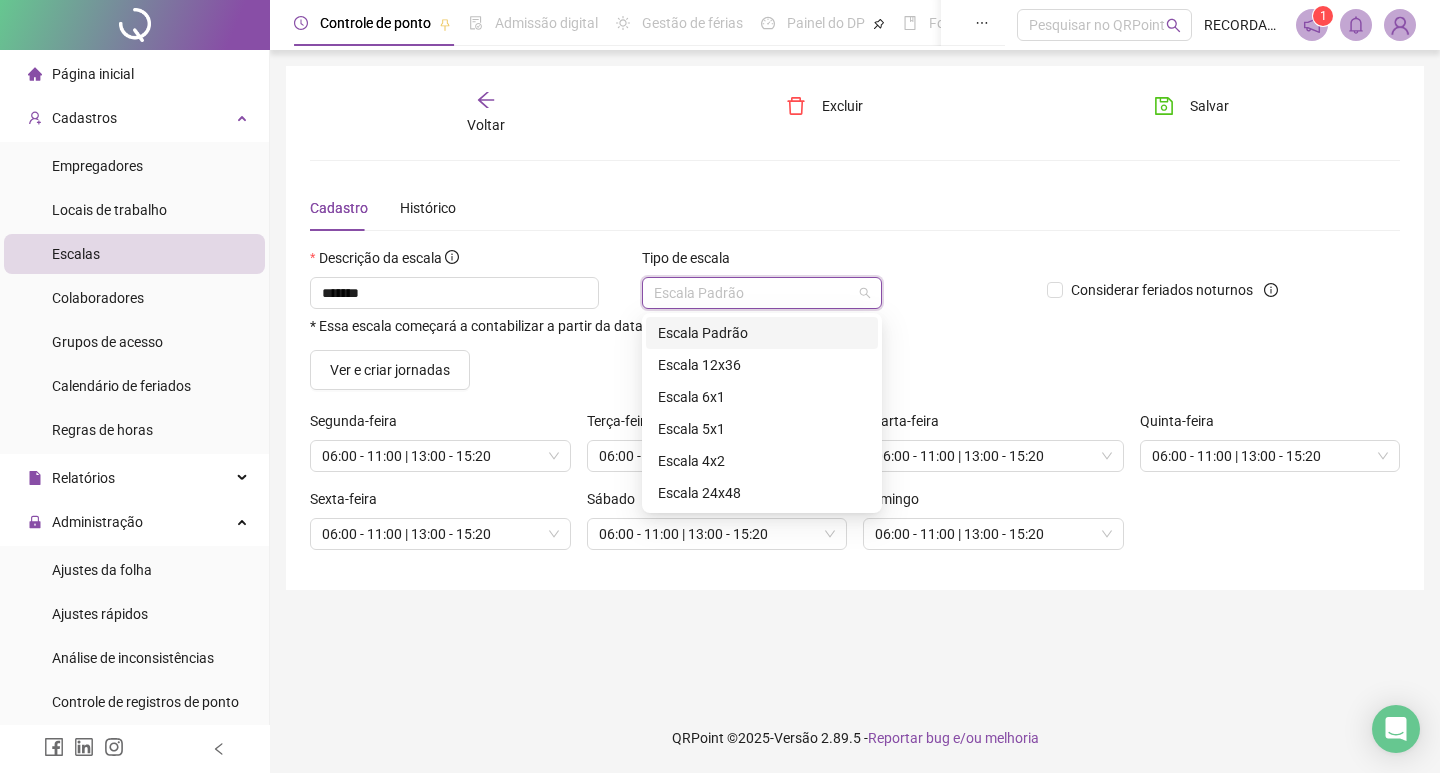 click on "Escala Padrão" at bounding box center (762, 293) 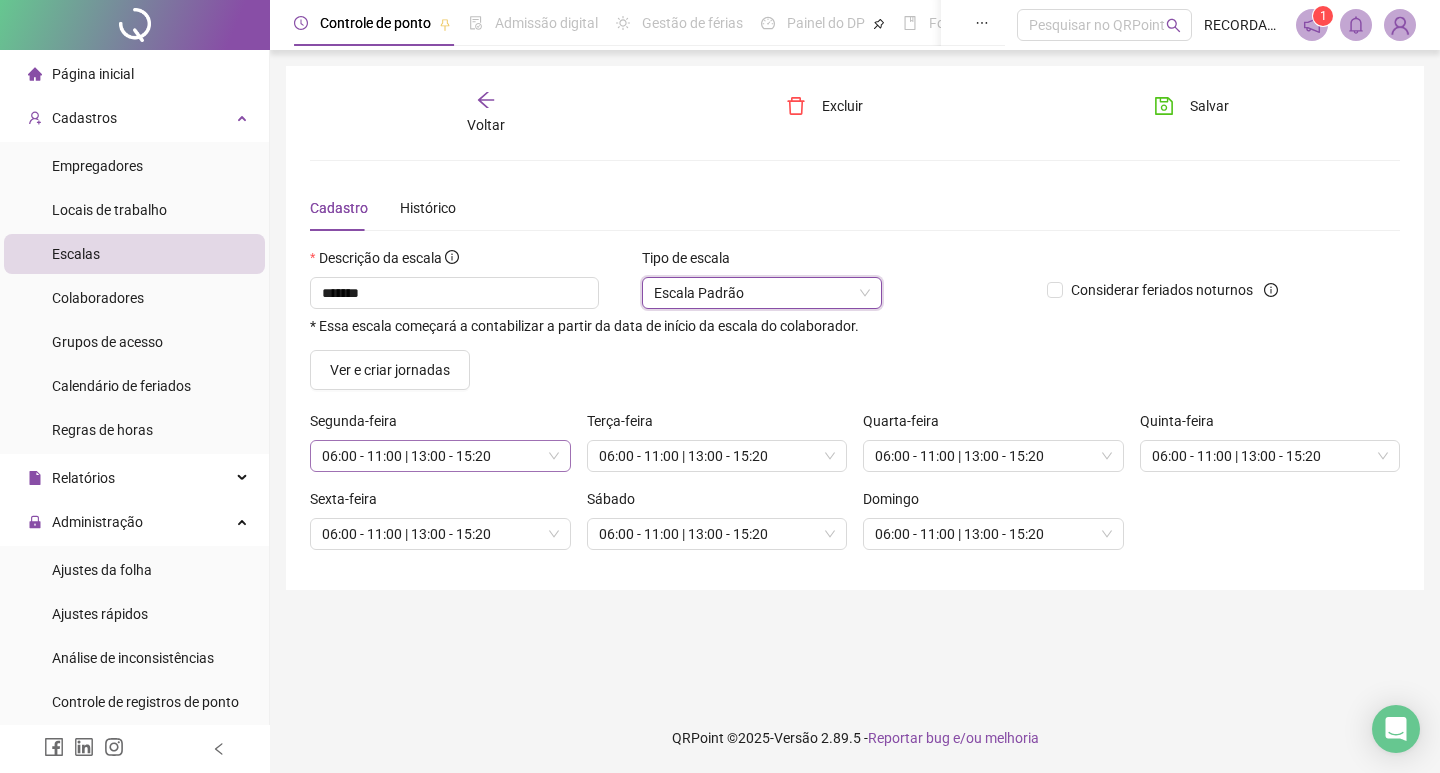 click on "06:00 - 11:00 | 13:00 - 15:20" at bounding box center [440, 456] 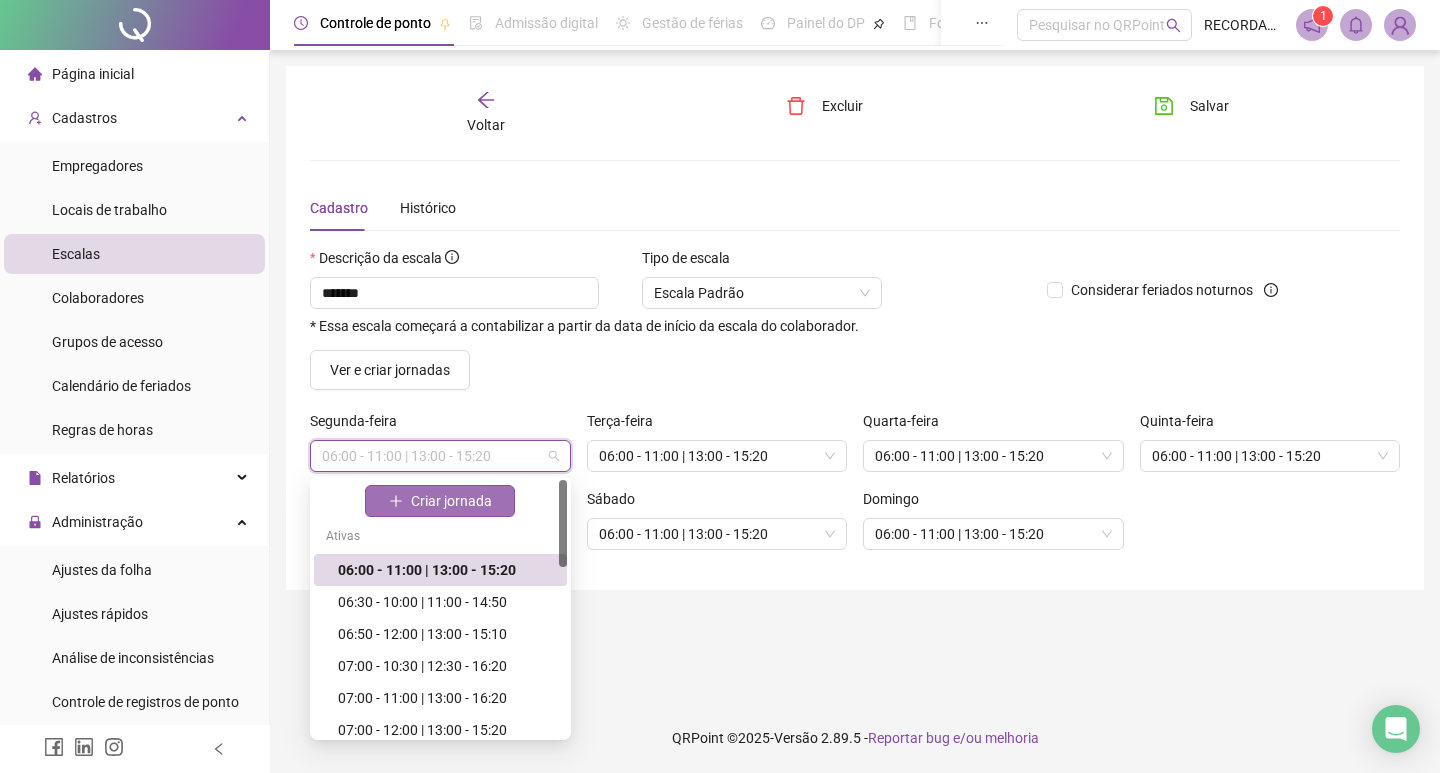 click on "Criar jornada" at bounding box center [451, 501] 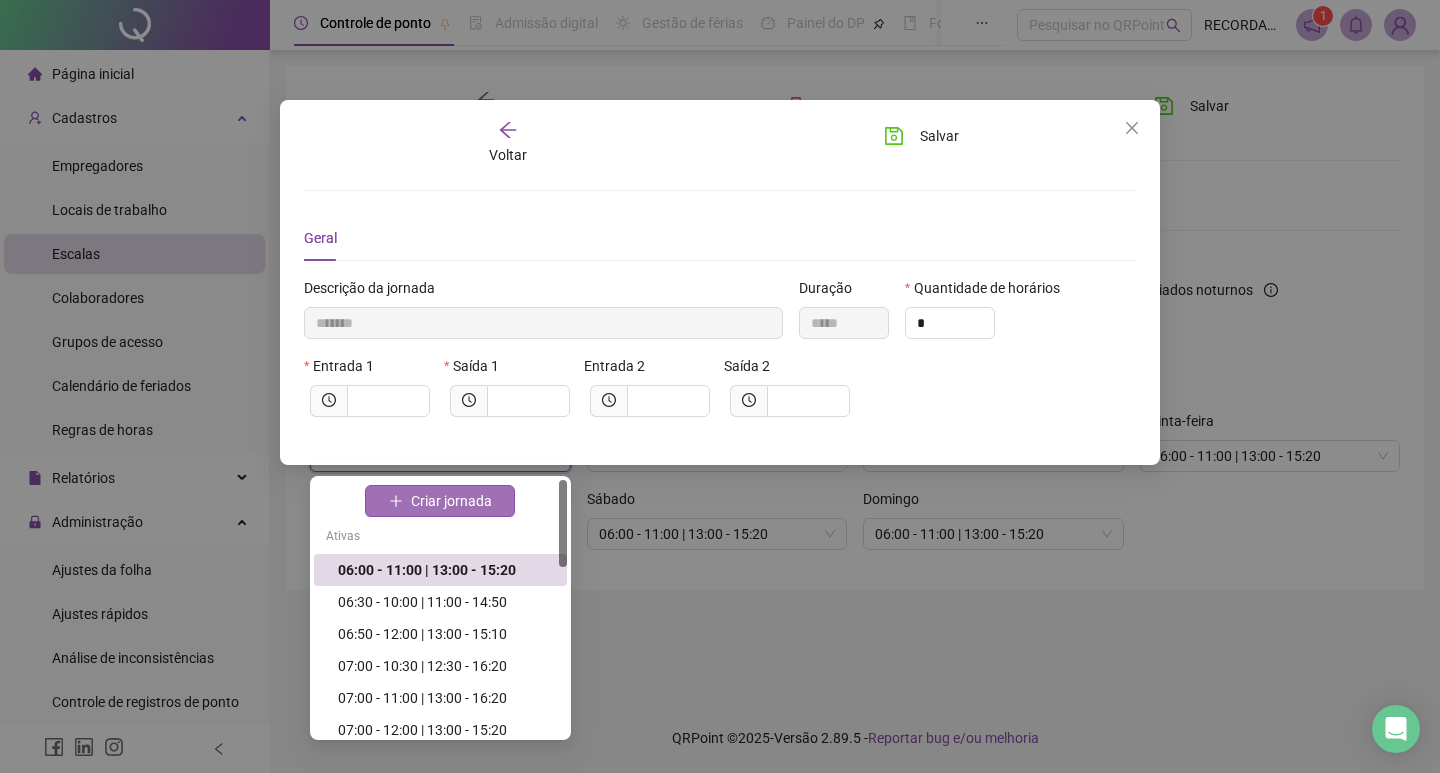 type 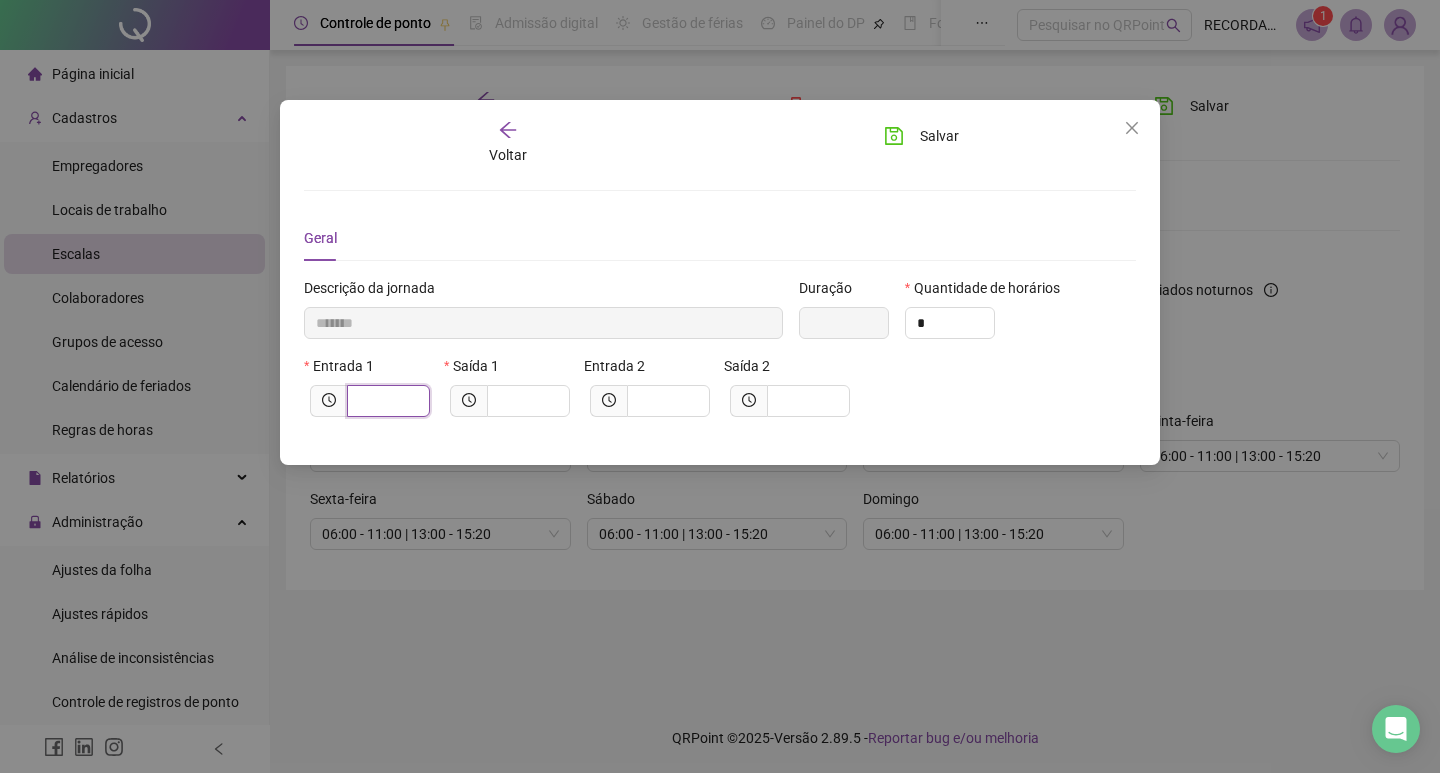 click at bounding box center (386, 401) 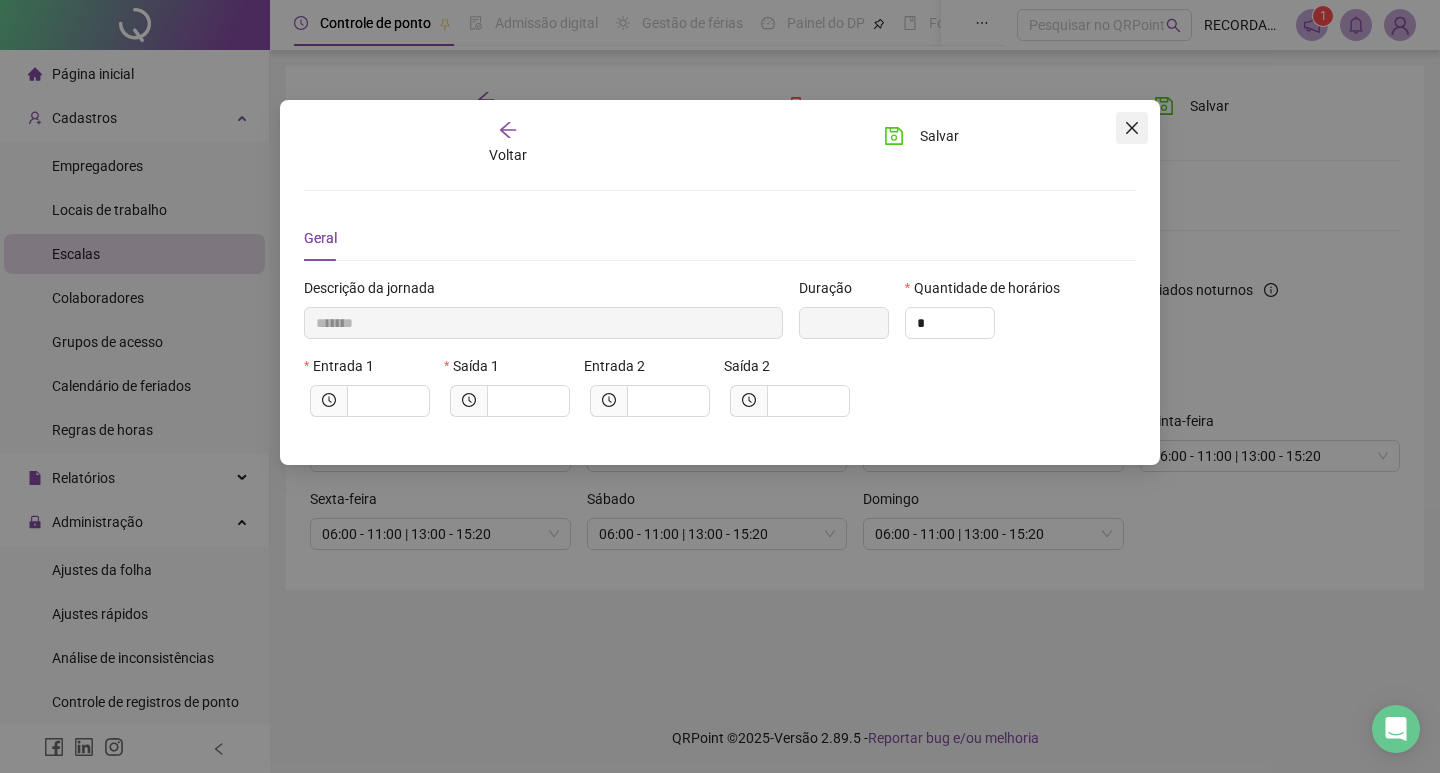 click 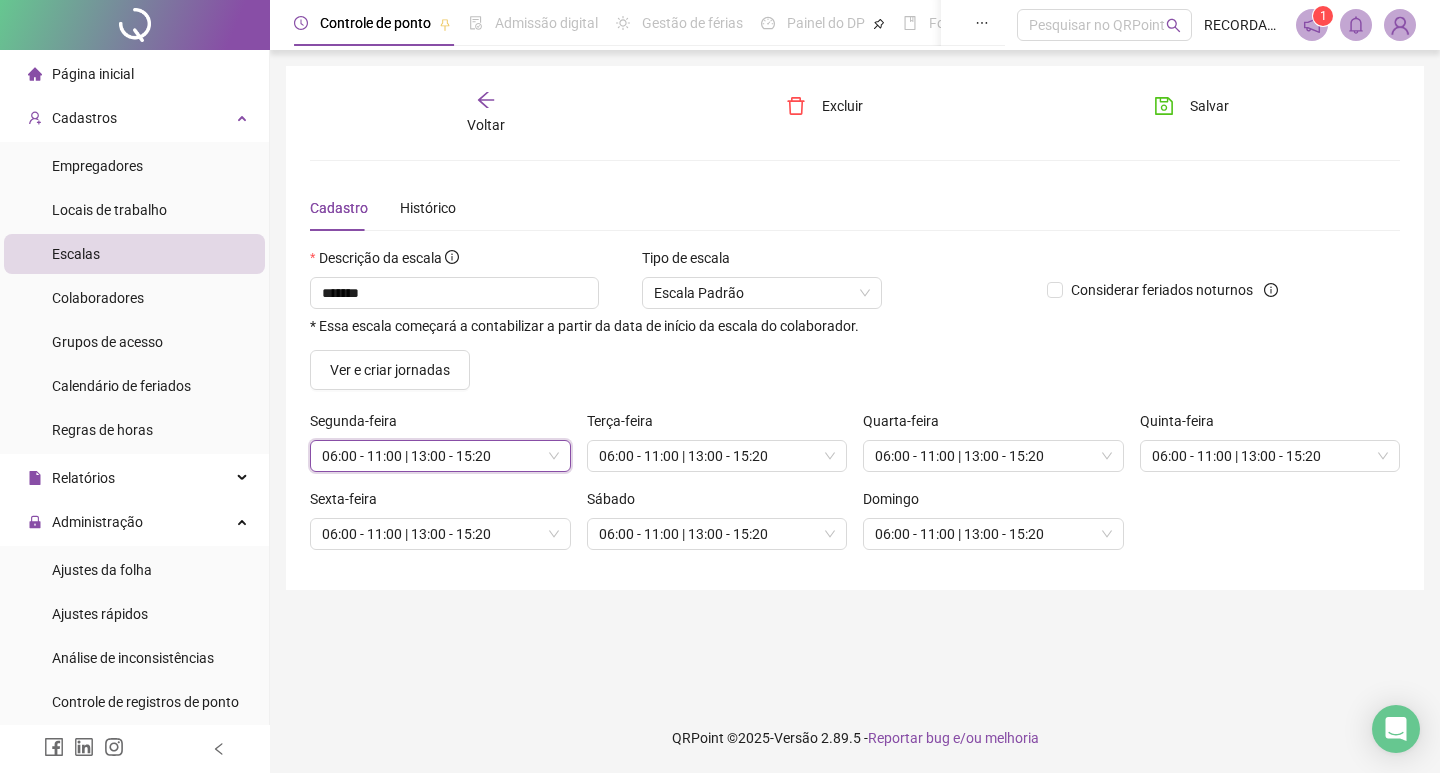 click on "Escalas" at bounding box center [134, 254] 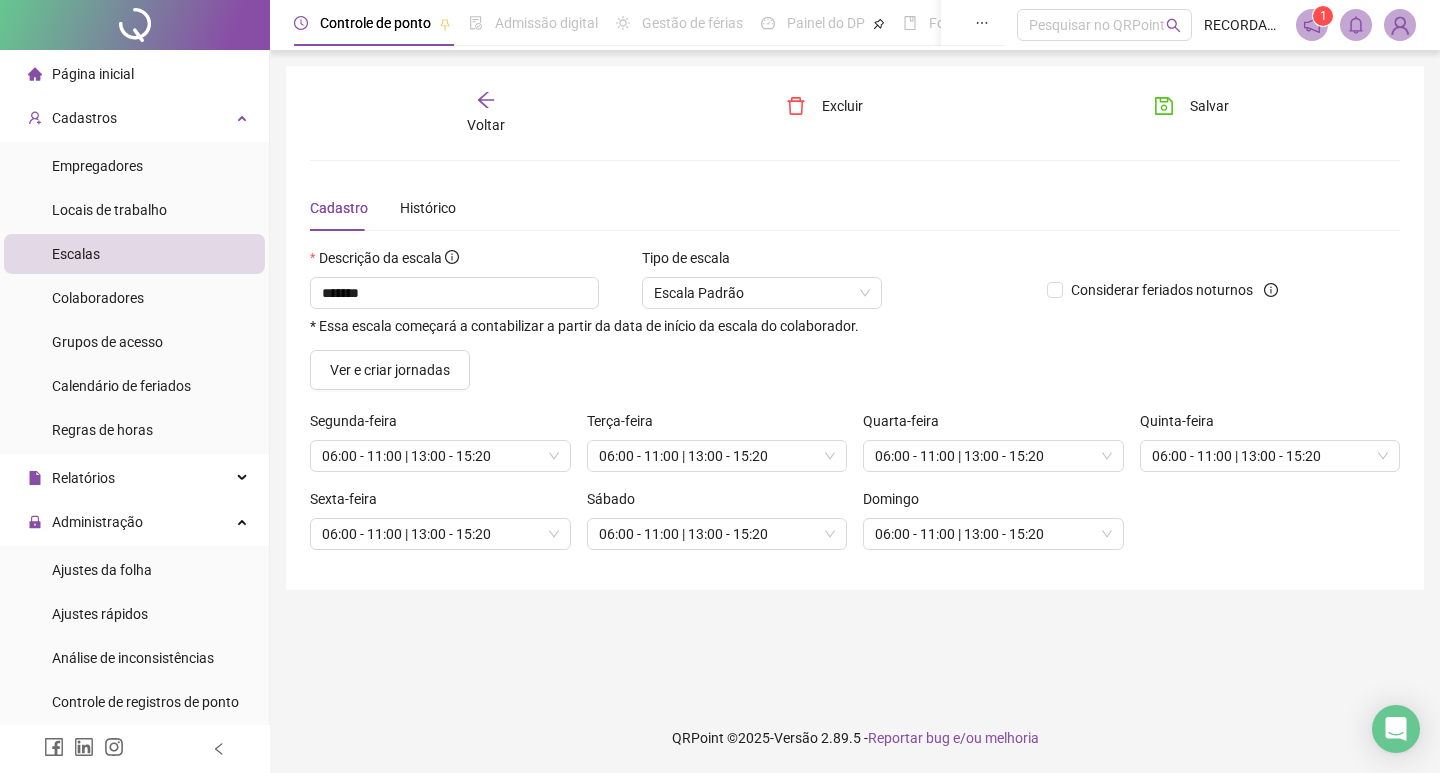 click on "Escalas" at bounding box center [134, 254] 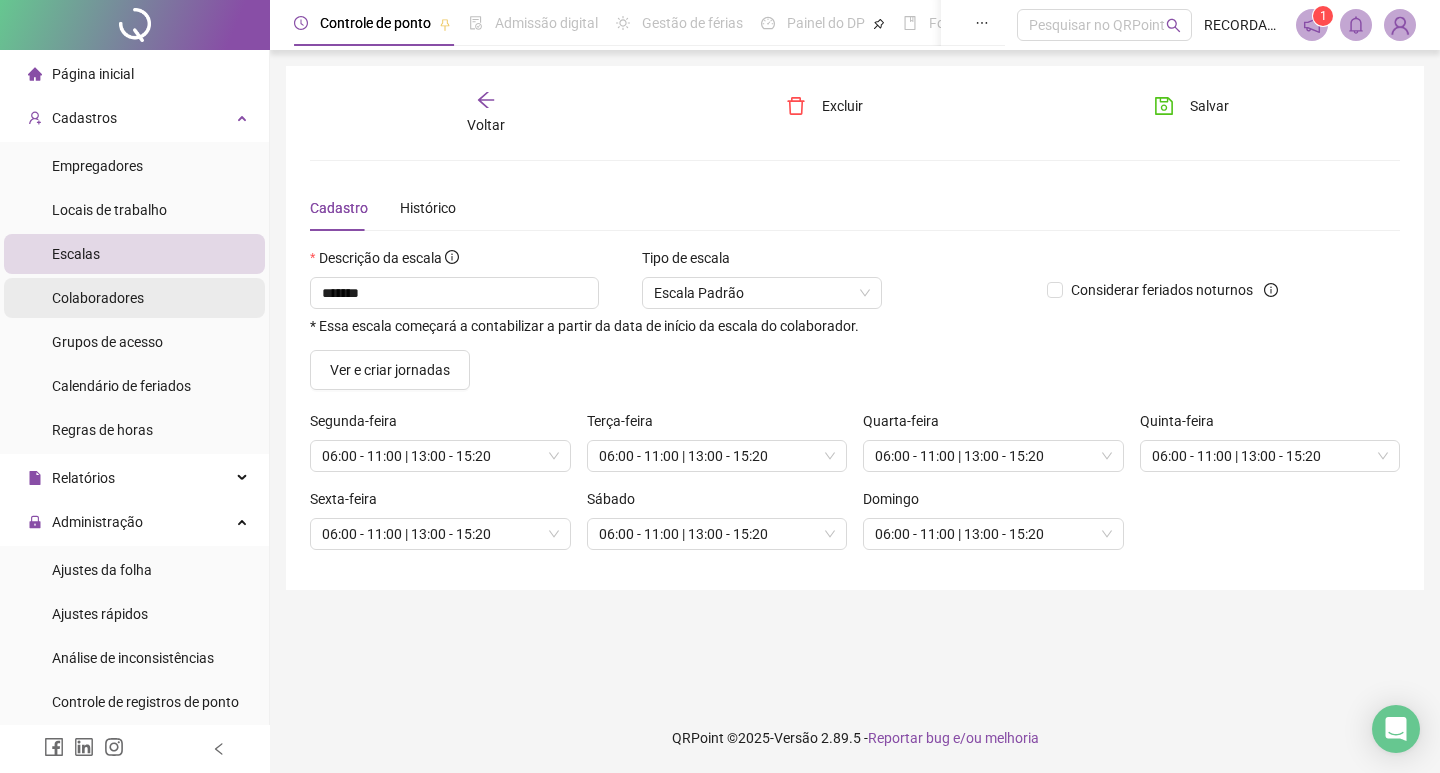 click on "Colaboradores" at bounding box center [98, 298] 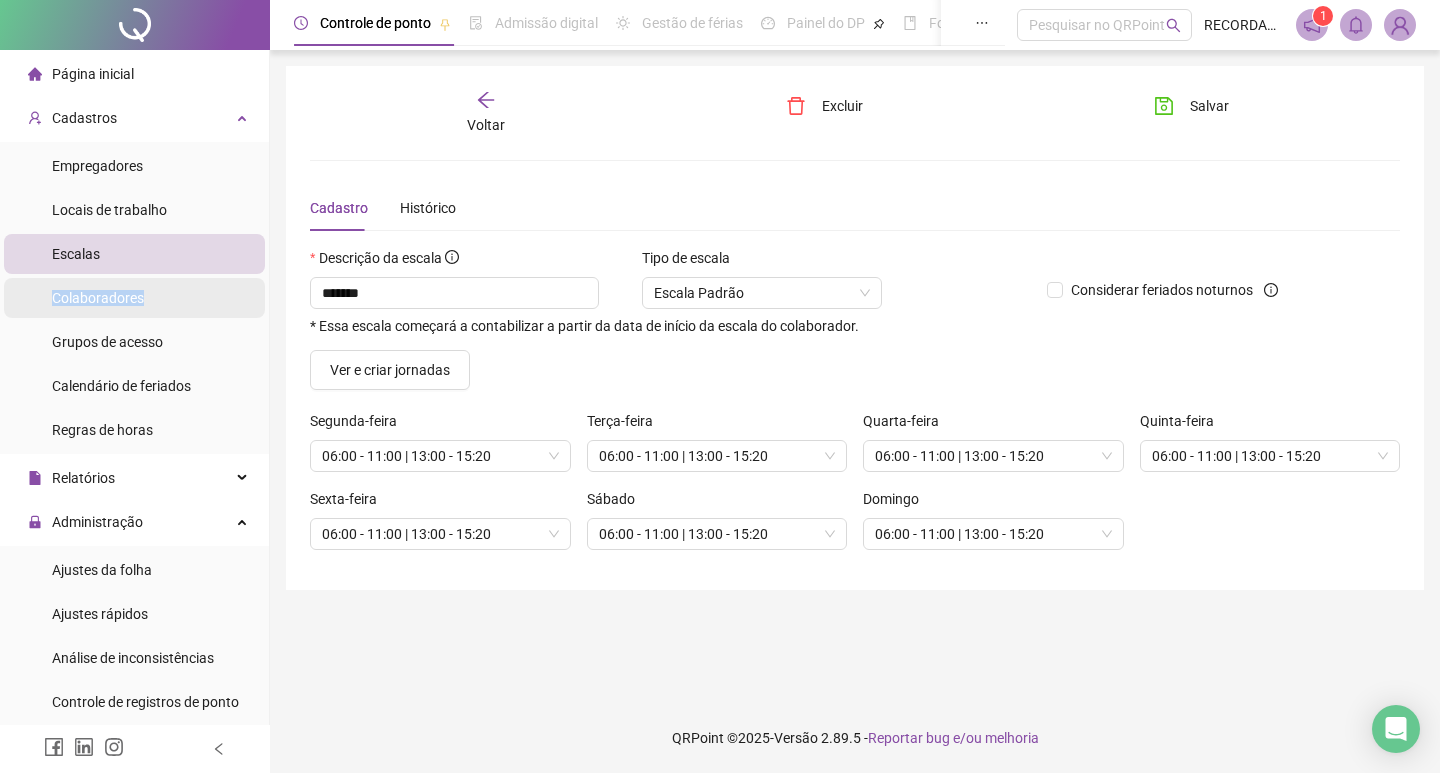 click on "Colaboradores" at bounding box center (98, 298) 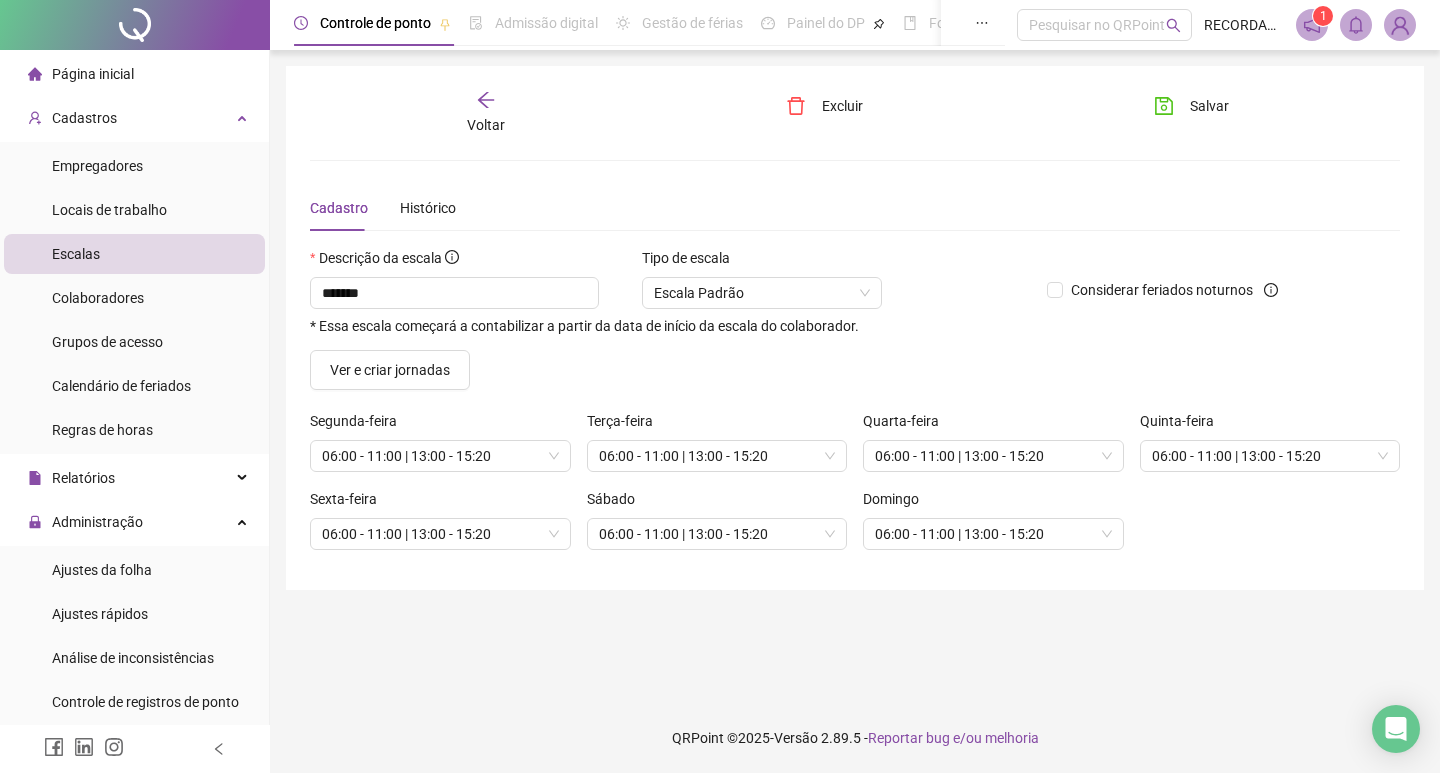 click on "Escalas" at bounding box center [134, 254] 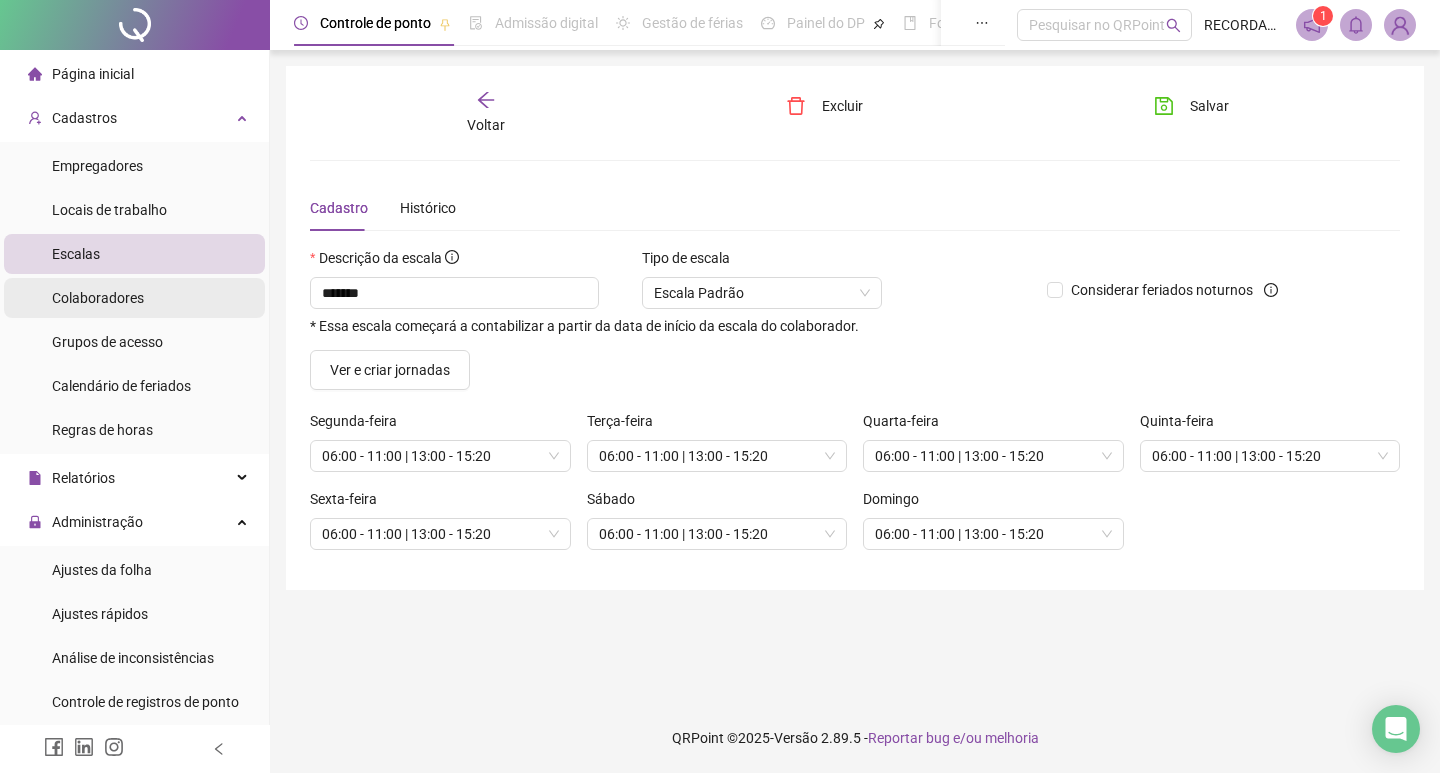 click on "Colaboradores" at bounding box center [98, 298] 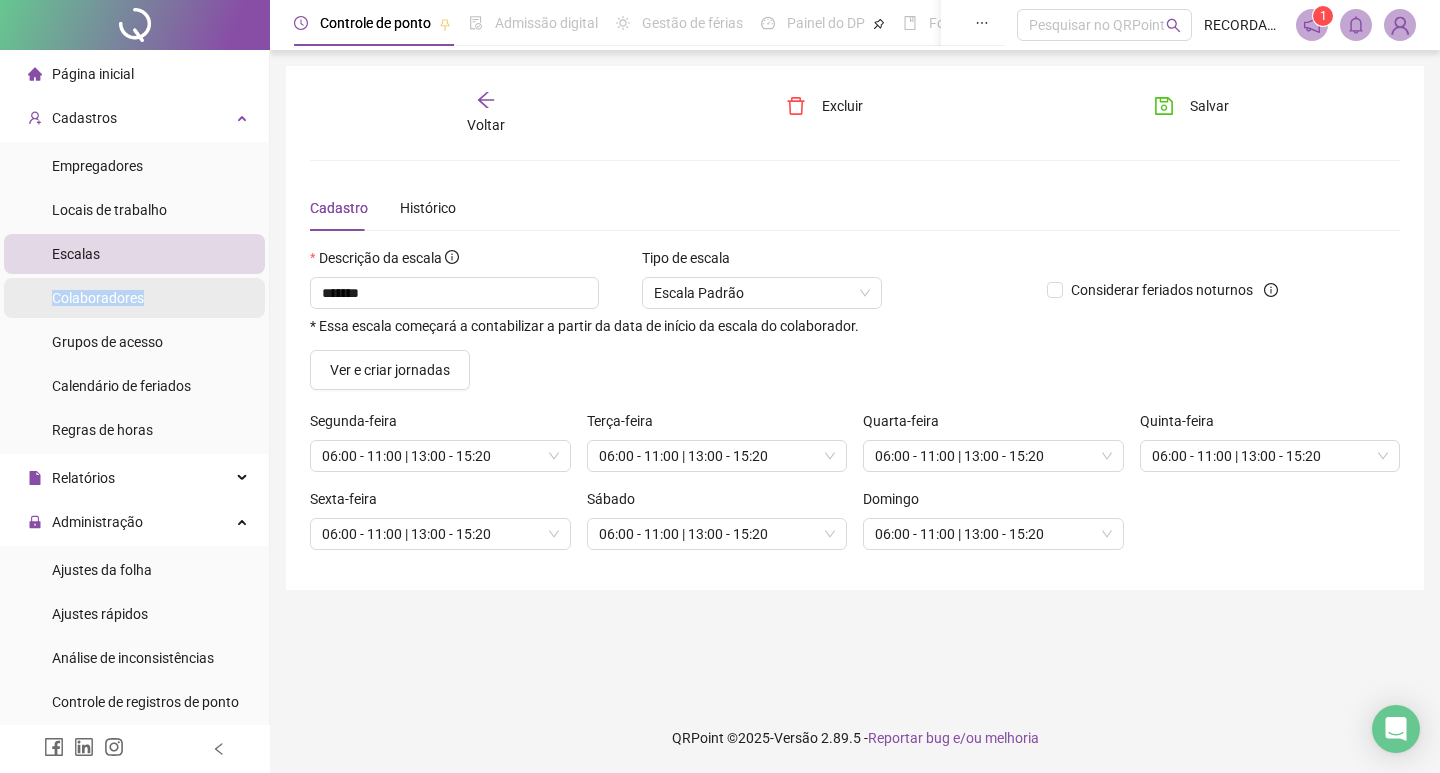 click on "Colaboradores" at bounding box center [98, 298] 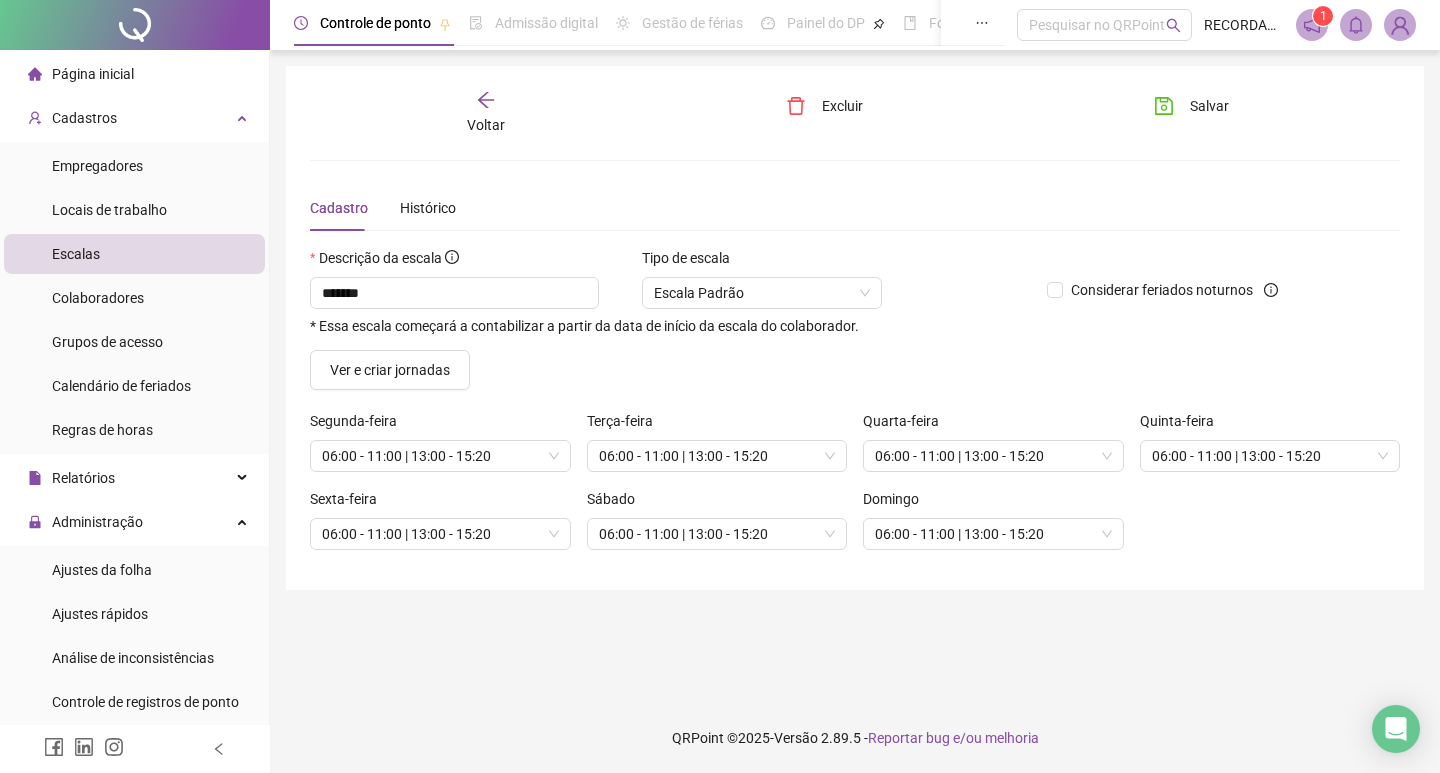 click on "Página inicial" at bounding box center [93, 74] 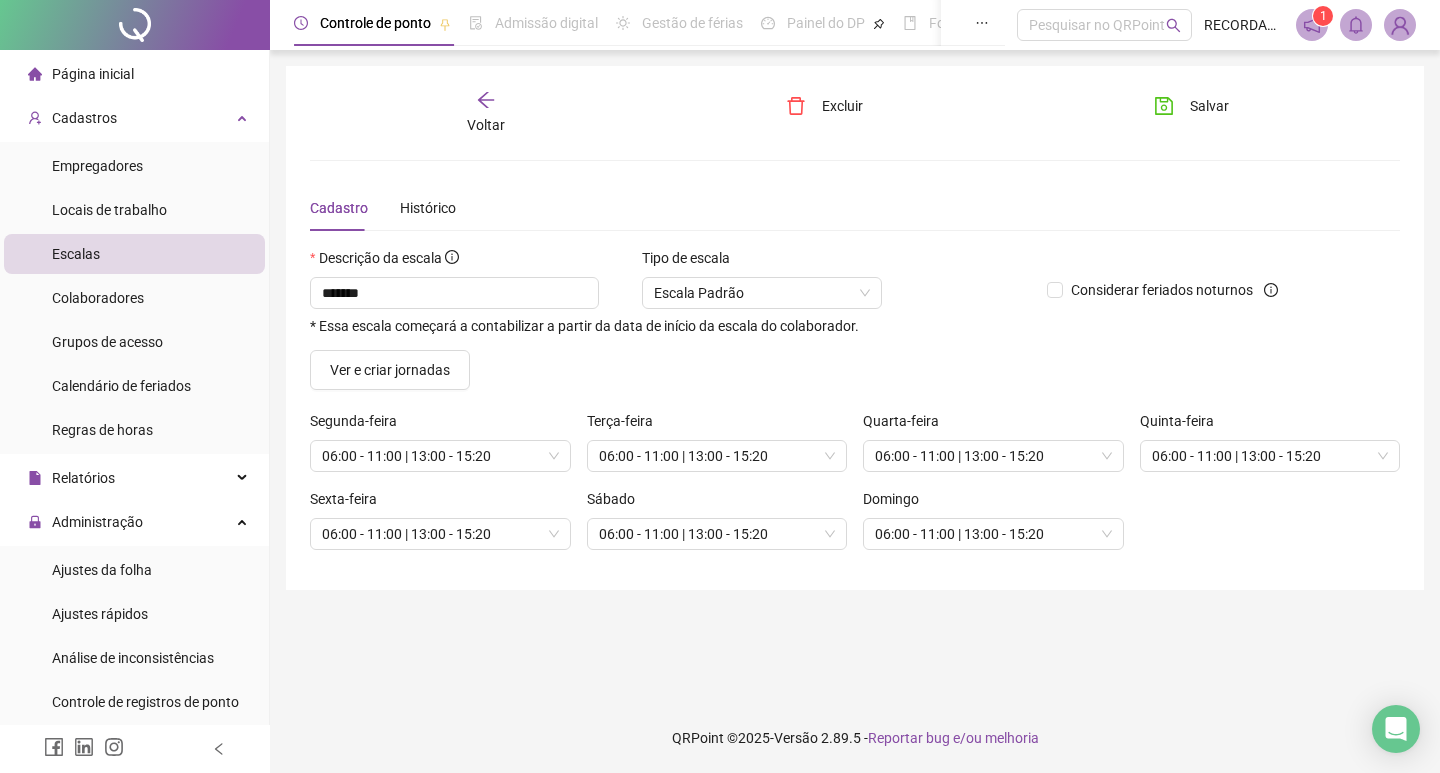 click on "Página inicial" at bounding box center [81, 74] 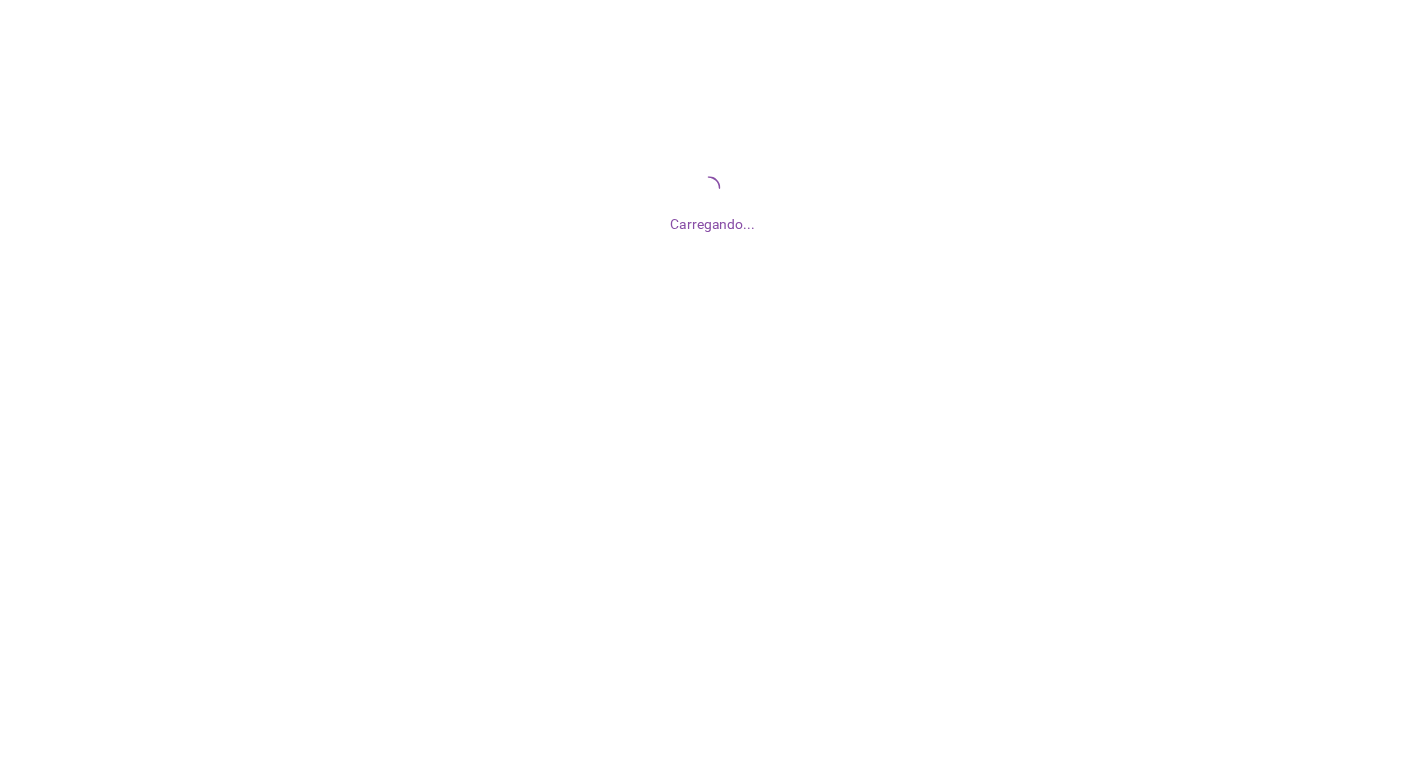 scroll, scrollTop: 0, scrollLeft: 0, axis: both 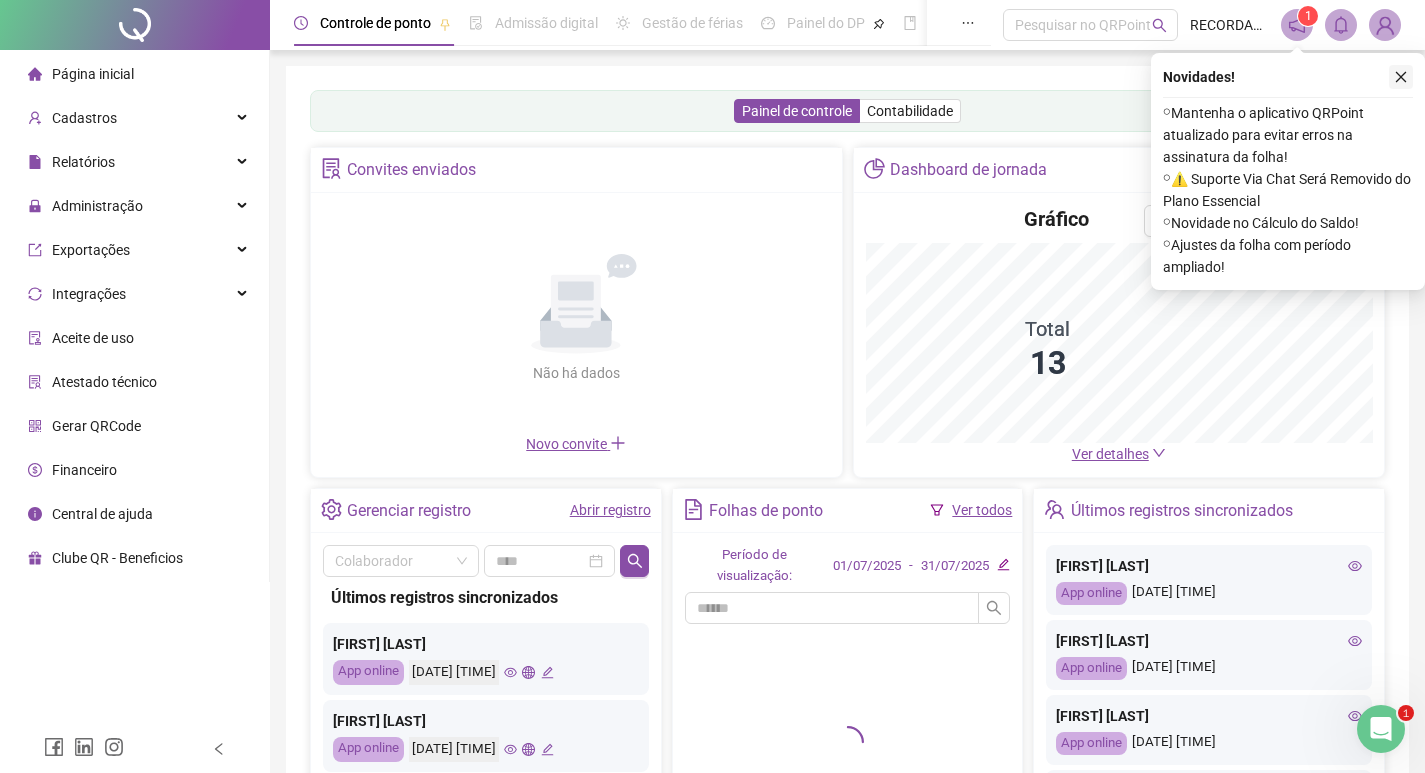 click 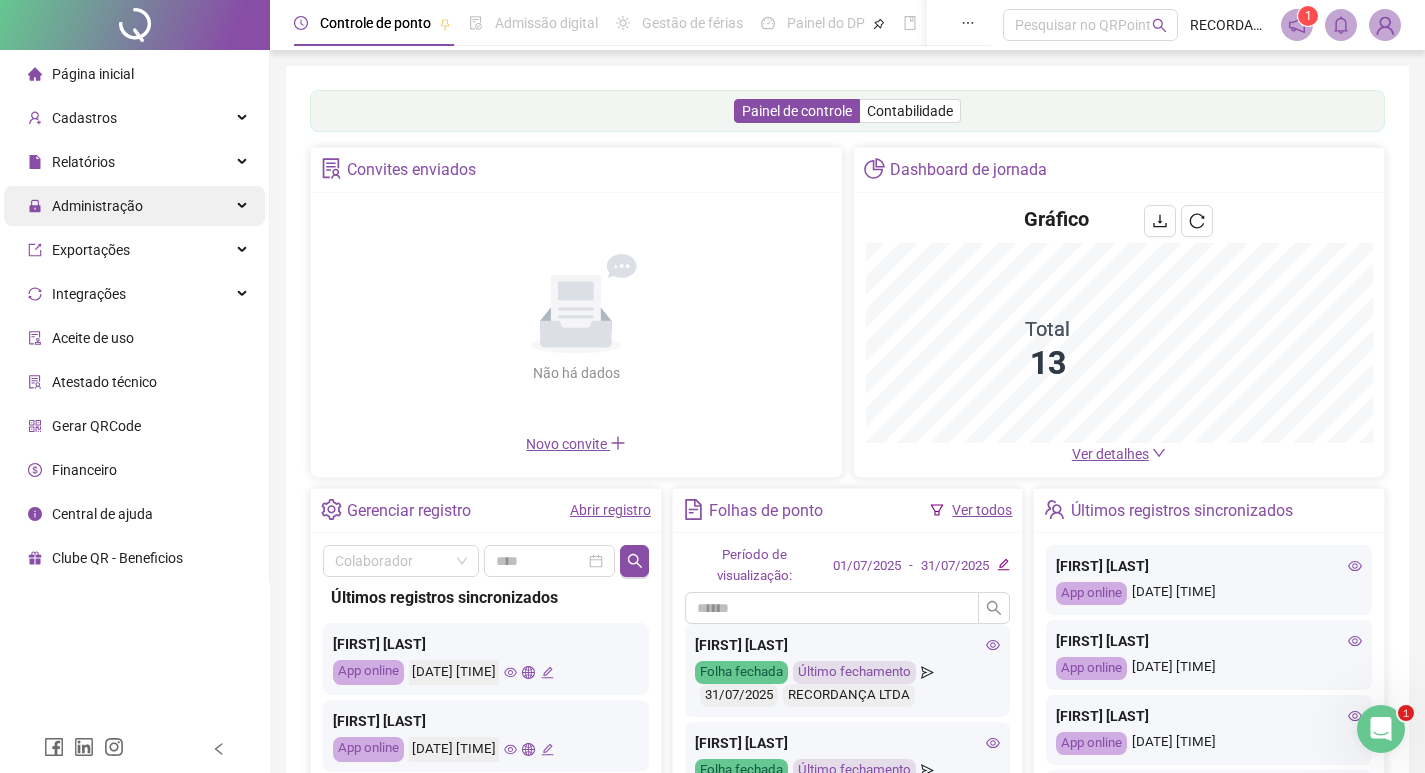 click on "Administração" at bounding box center (97, 206) 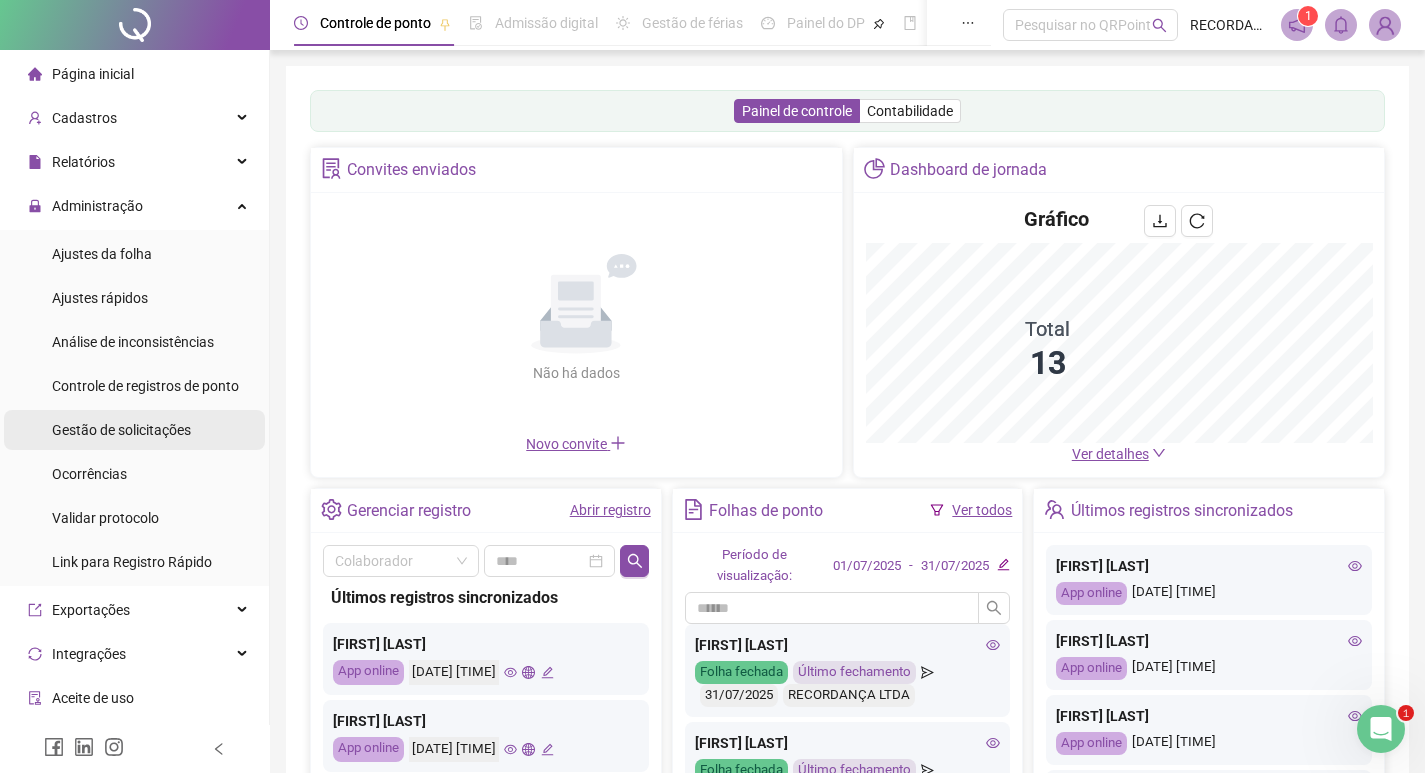 click on "Gestão de solicitações" at bounding box center [121, 430] 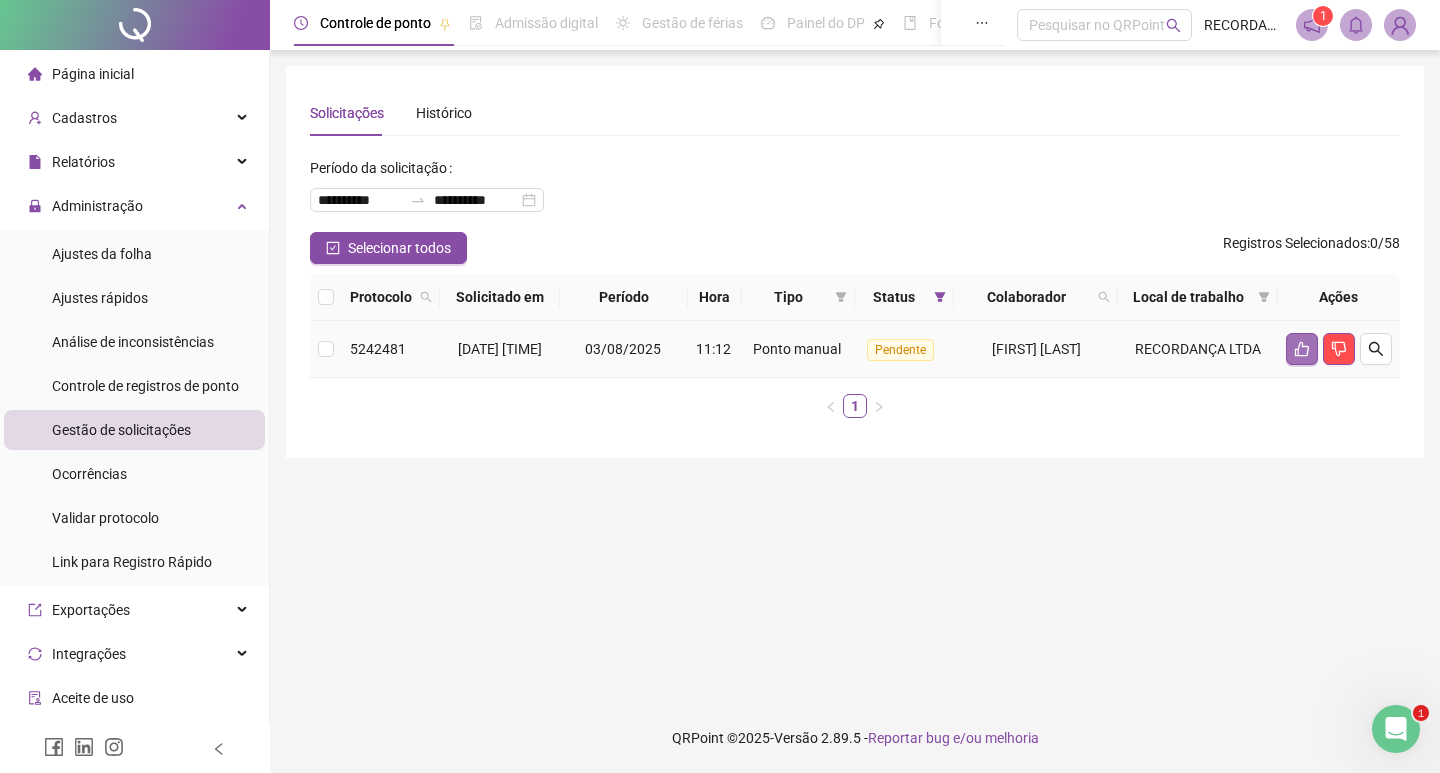 click 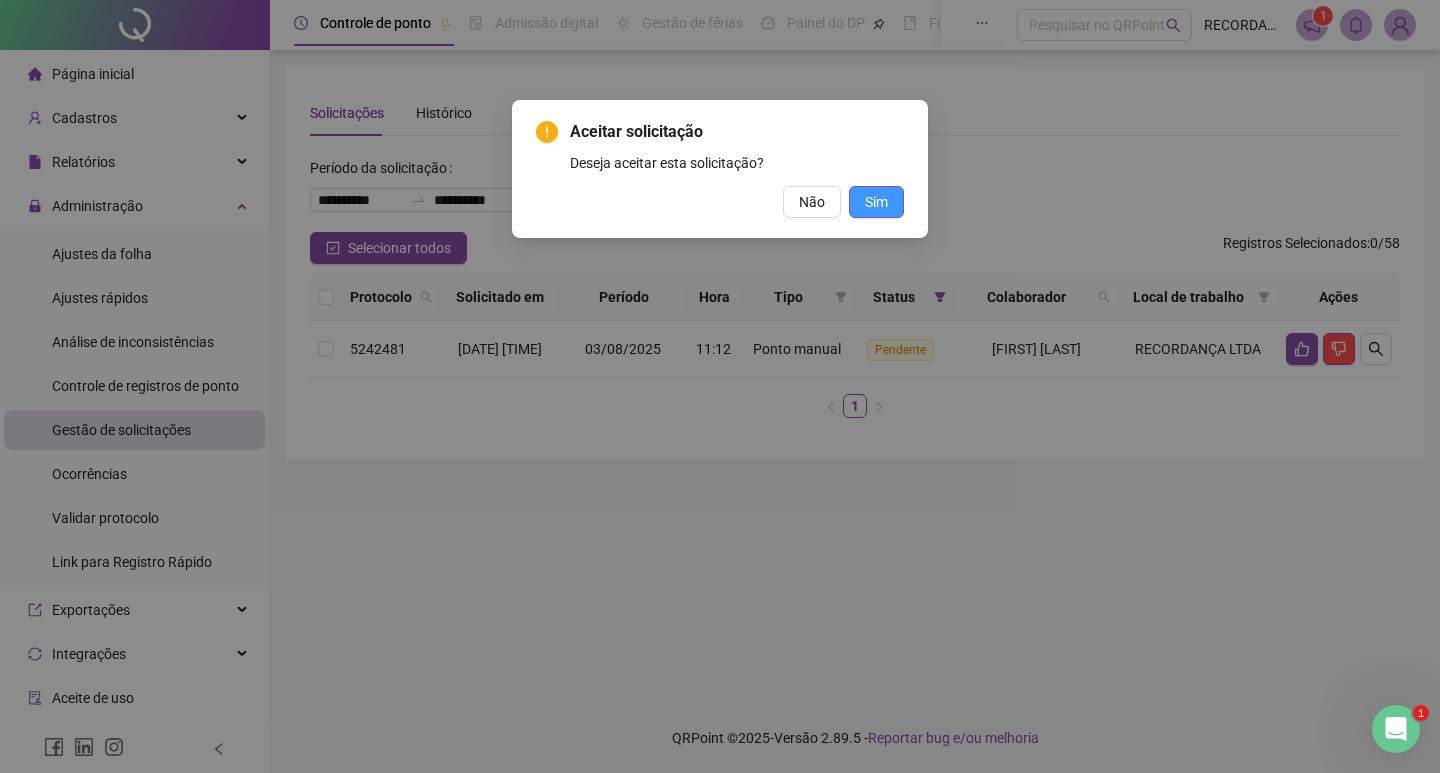 click on "Sim" at bounding box center (876, 202) 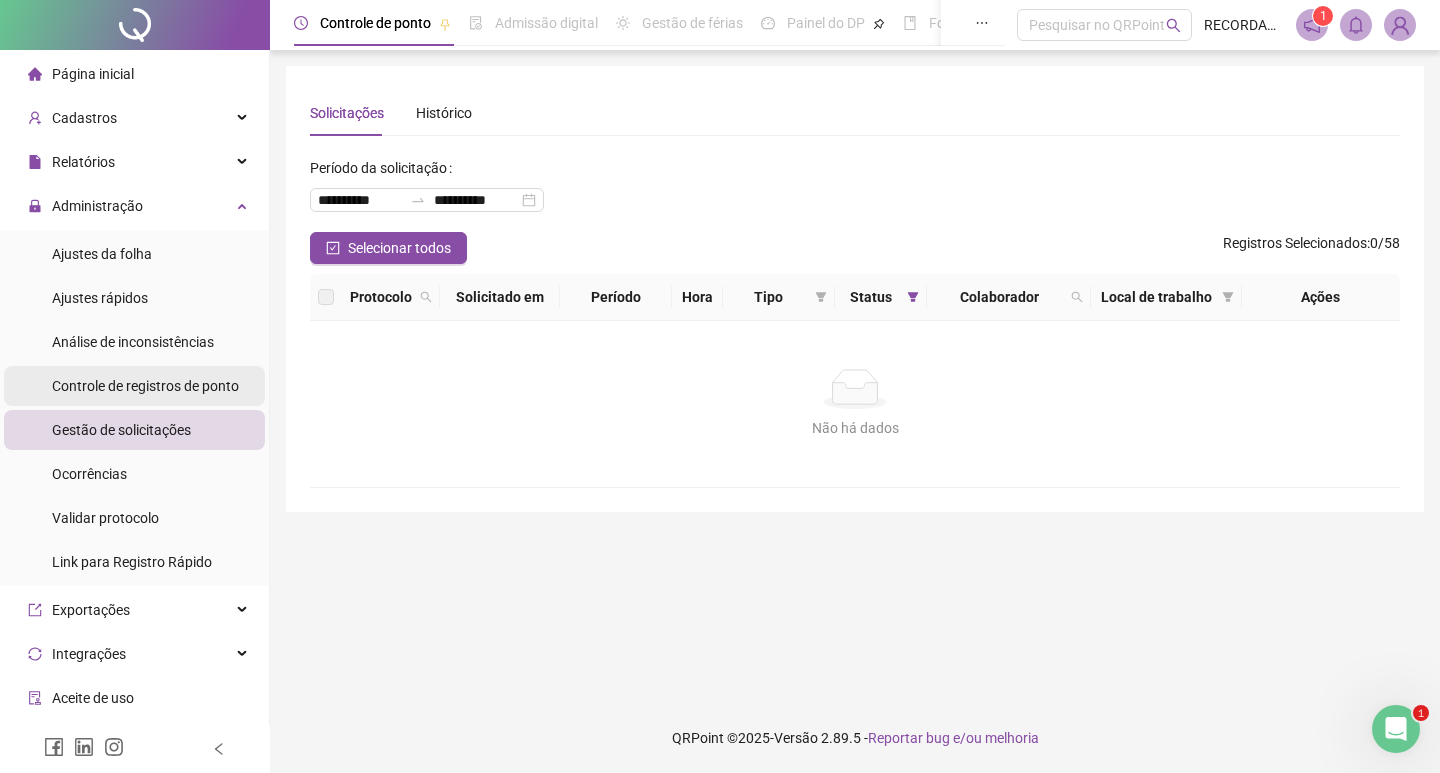 click on "Controle de registros de ponto" at bounding box center [145, 386] 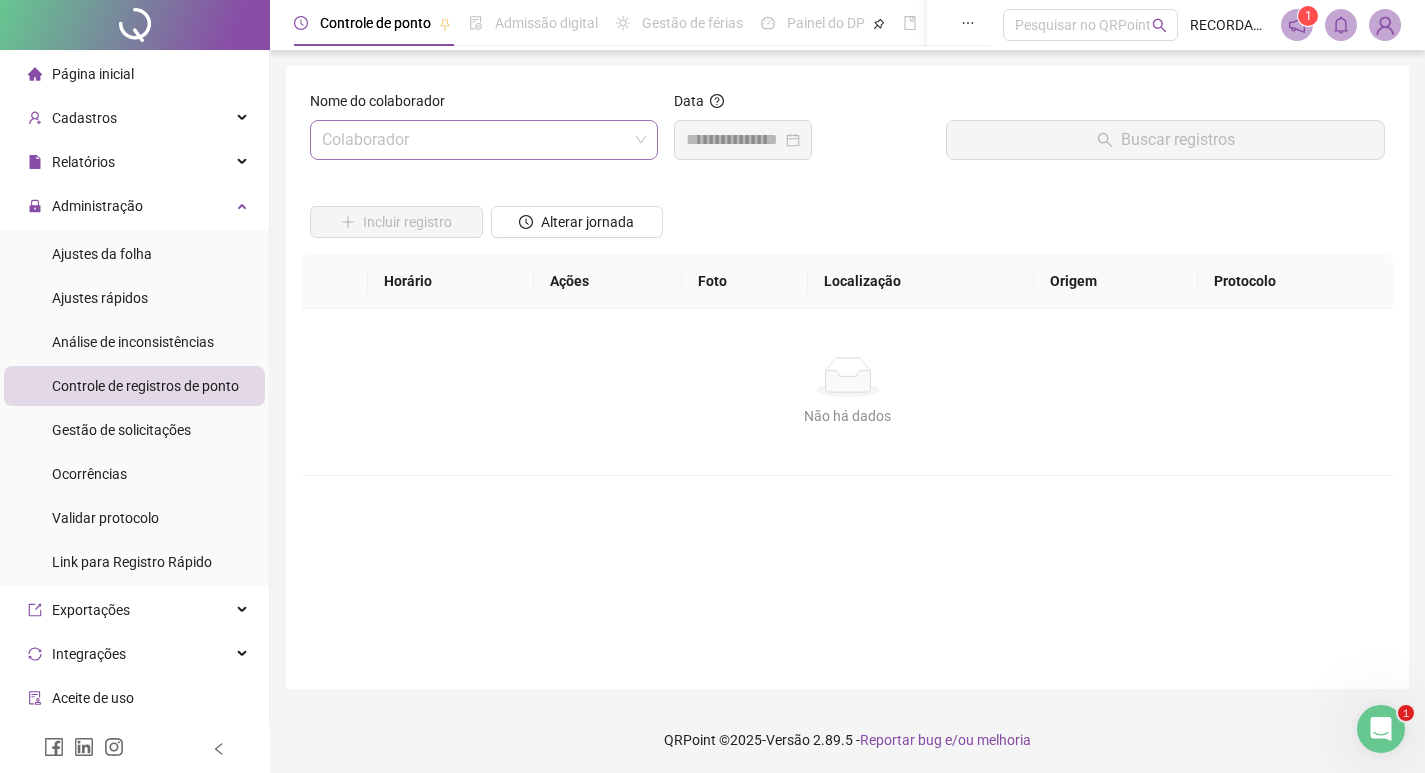 click at bounding box center (475, 140) 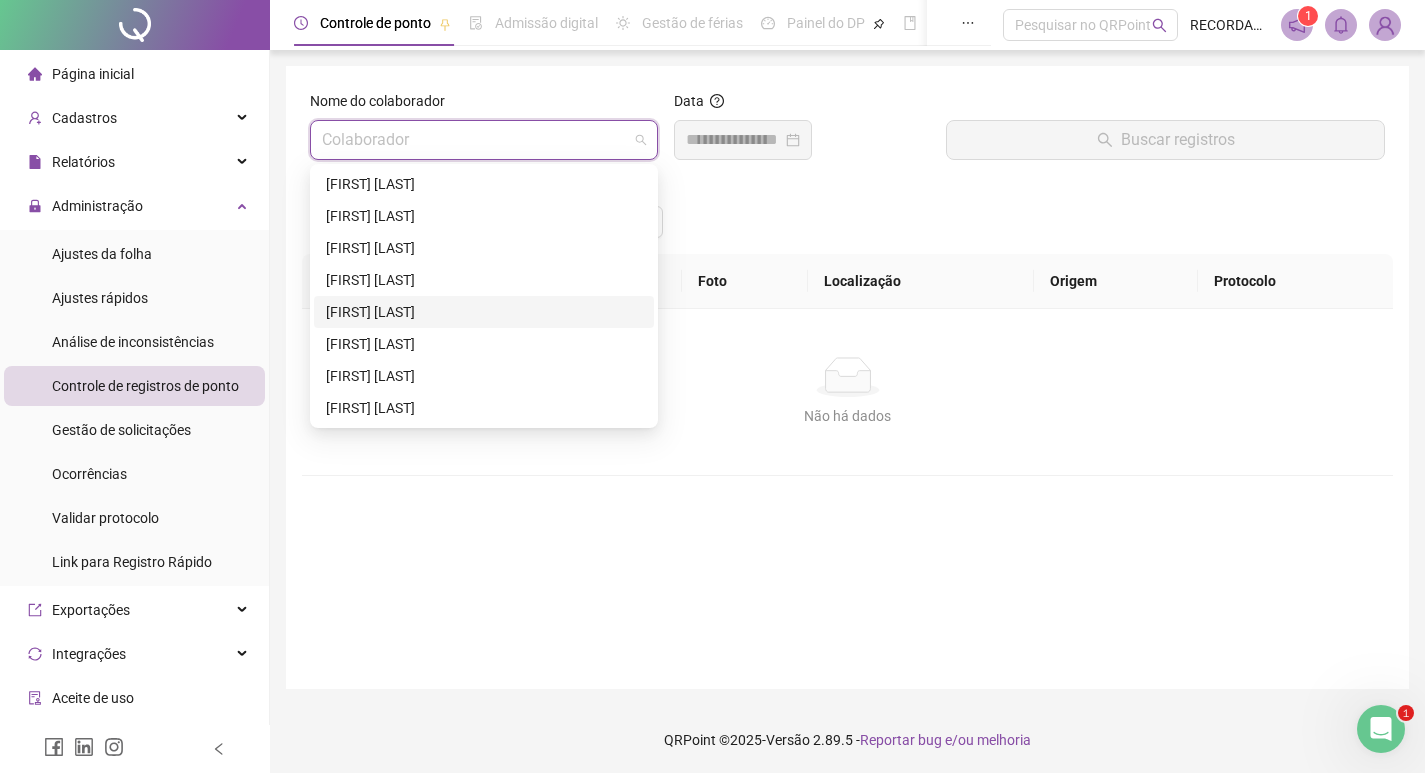 drag, startPoint x: 429, startPoint y: 310, endPoint x: 458, endPoint y: 290, distance: 35.22783 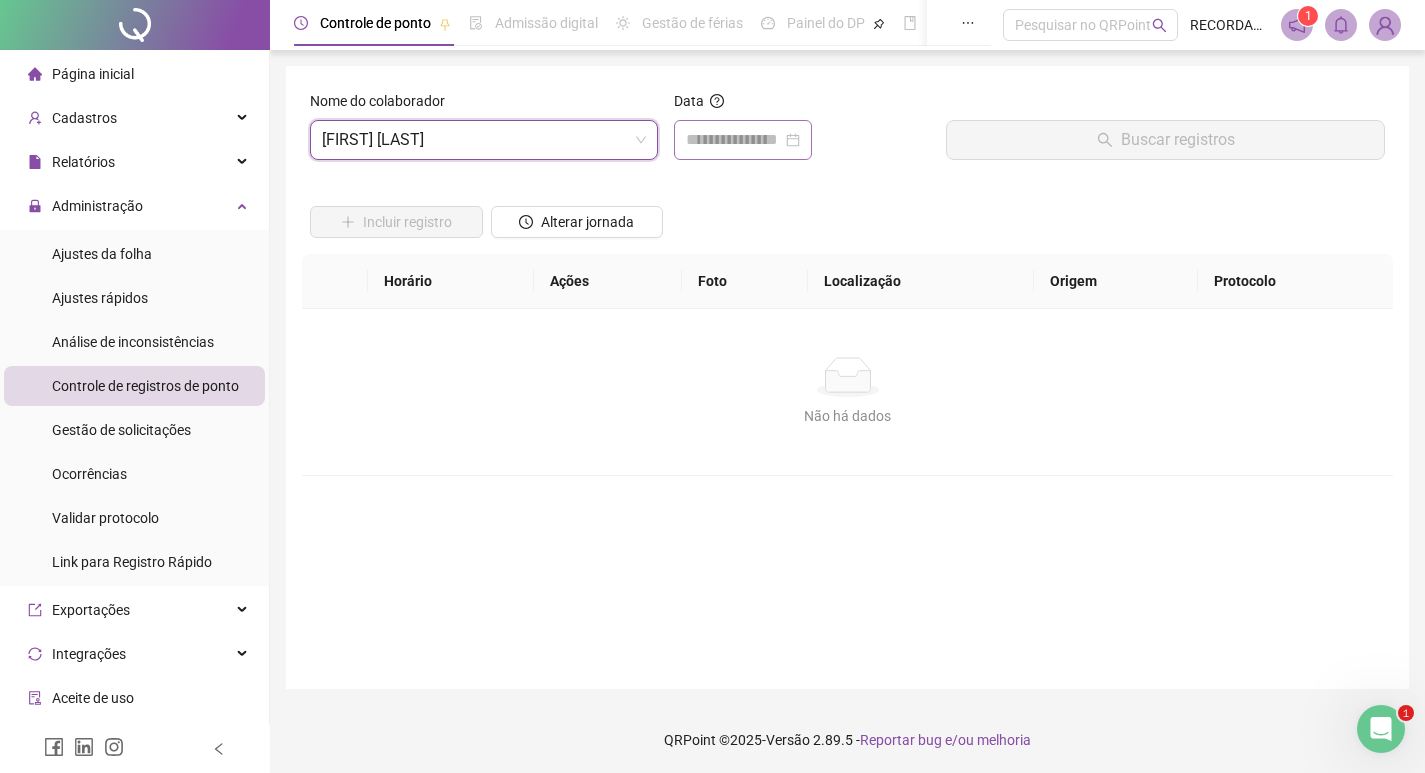 click at bounding box center (743, 140) 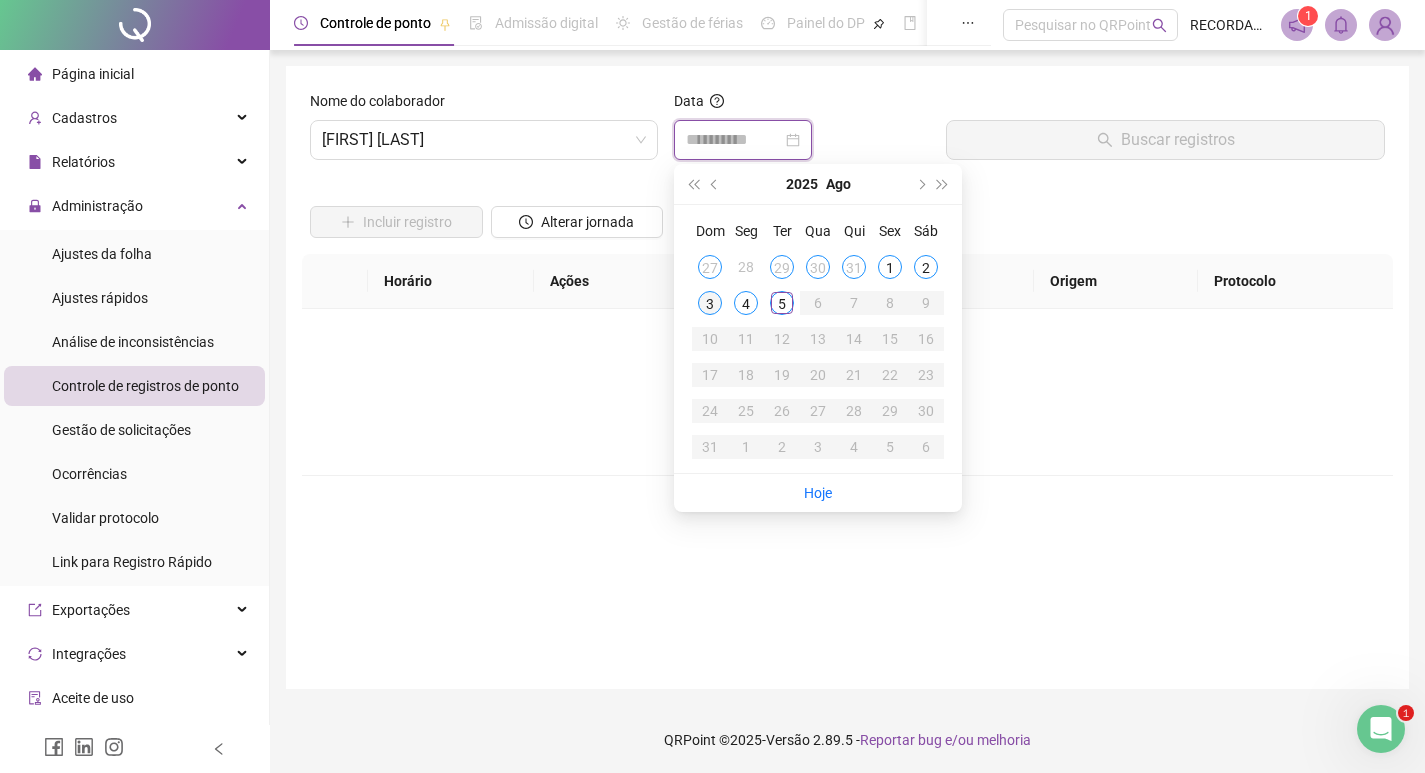 type on "**********" 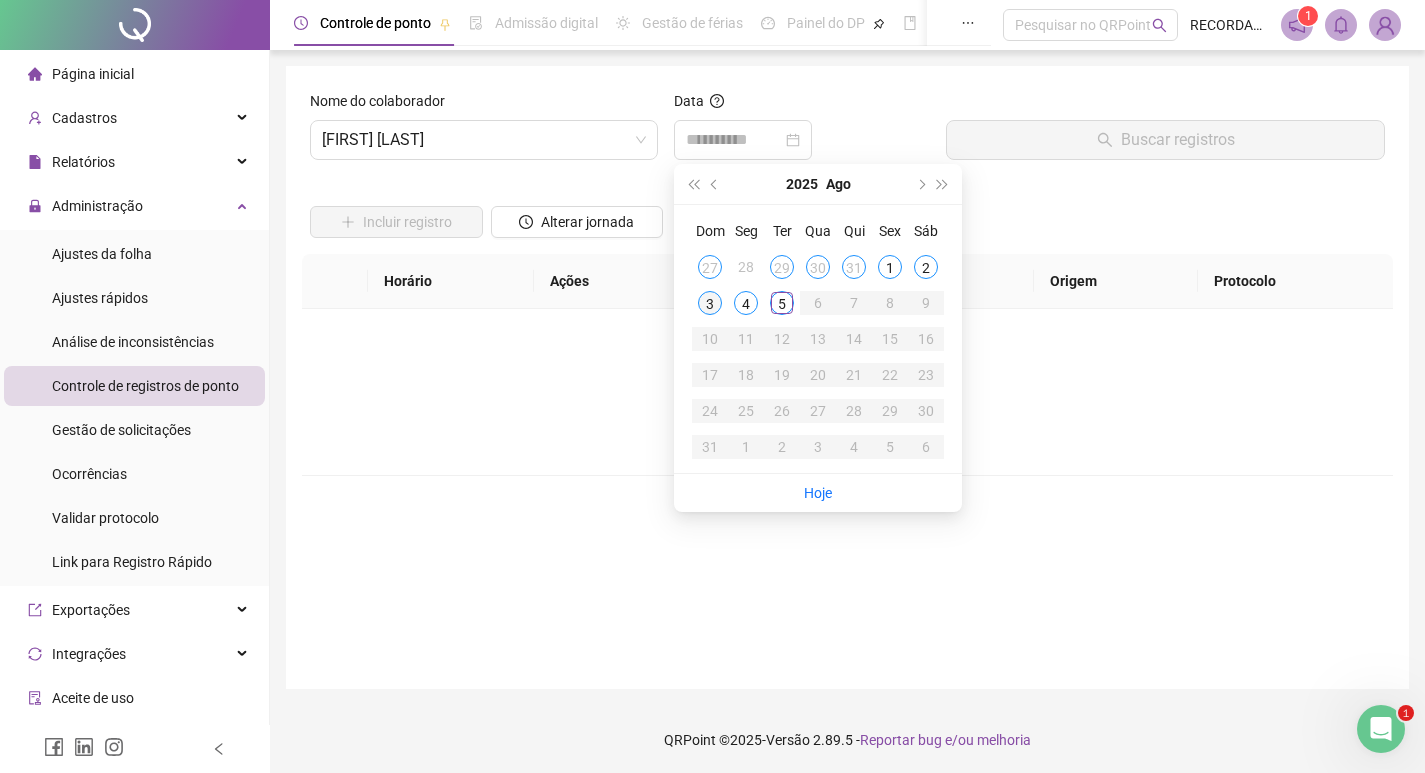 click on "3" at bounding box center [710, 303] 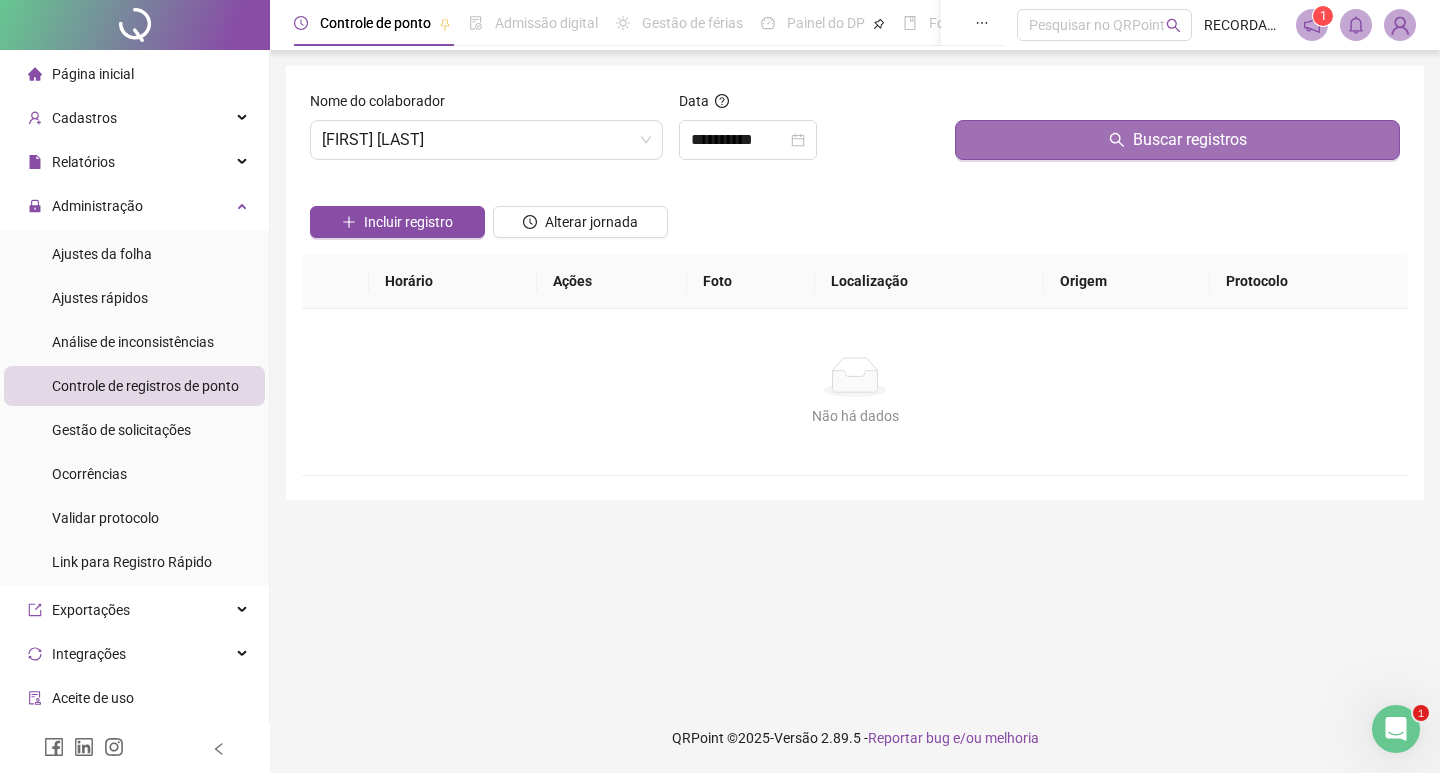 click on "Buscar registros" at bounding box center (1190, 140) 